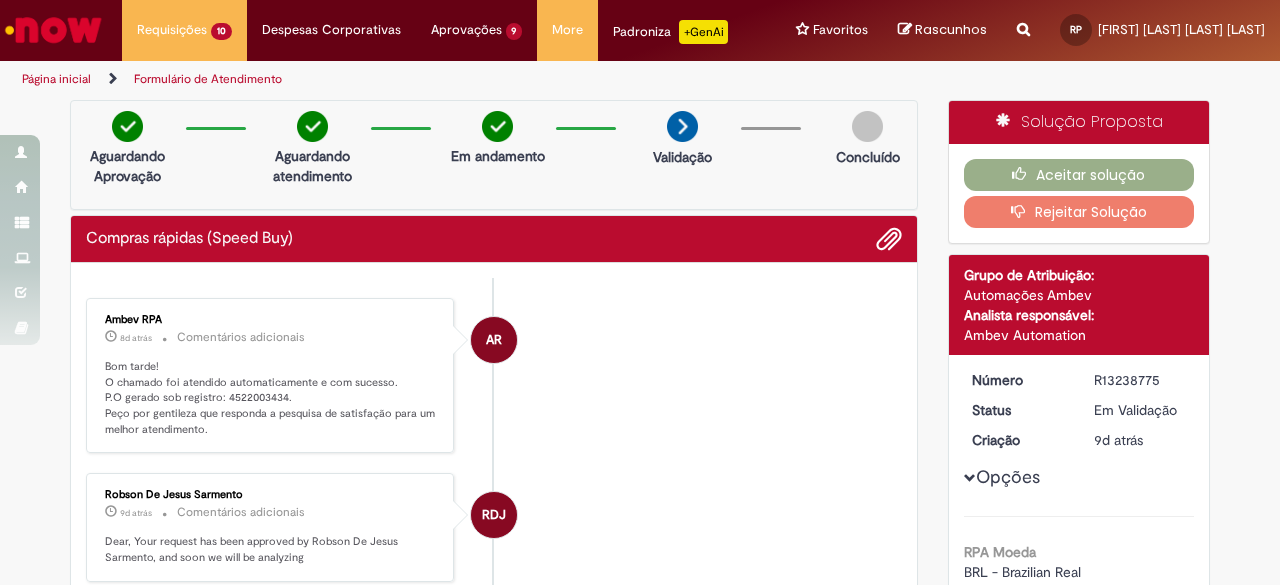 scroll, scrollTop: 0, scrollLeft: 0, axis: both 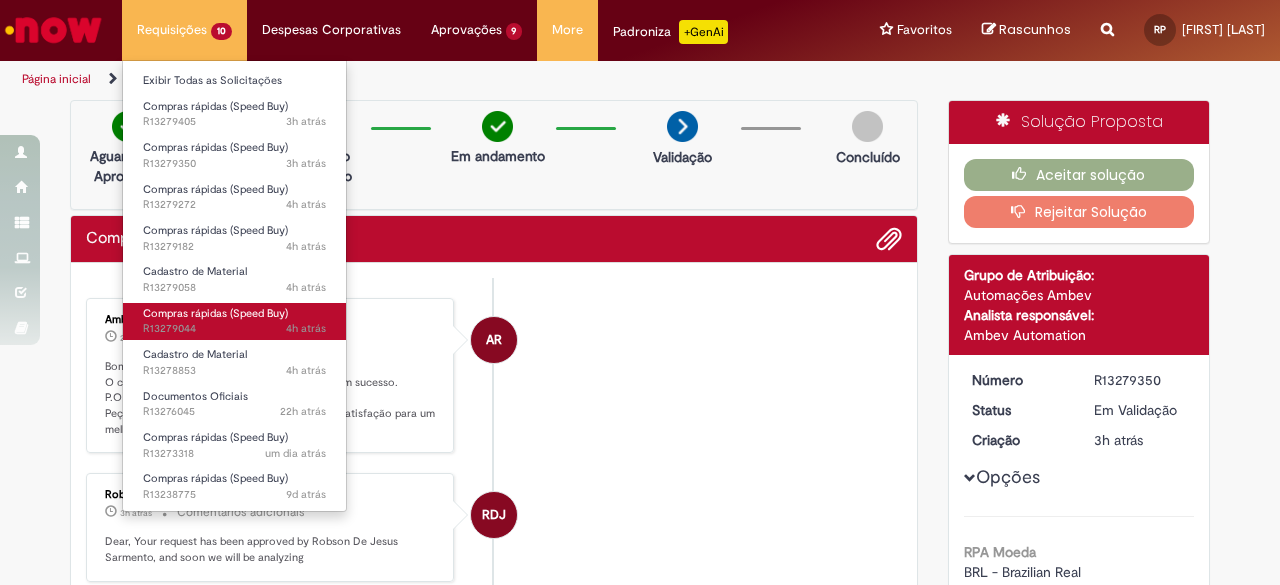 click on "4h atrás 4 horas atrás  R13279044" at bounding box center [234, 329] 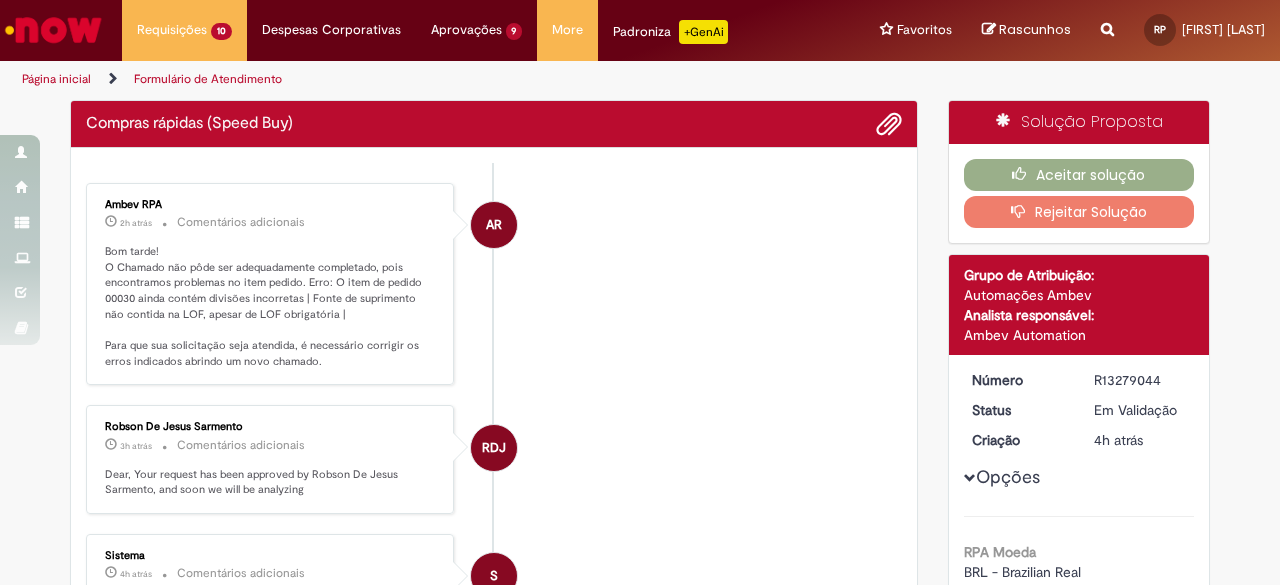 click on "AR
[COMPANY] [INITIALS]
2h atrás 2 horas atrás     Comentários adicionais
Bom tarde!
O Chamado não pôde ser adequadamente completado, pois encontramos problemas no item pedido. Erro: O item de pedido 00030 ainda contém divisões incorretas | Fonte de suprimento não contida na LOF, apesar de LOF obrigatória |
Para que sua solicitação seja atendida, é necessário corrigir os erros indicados abrindo um novo chamado." at bounding box center (494, 284) 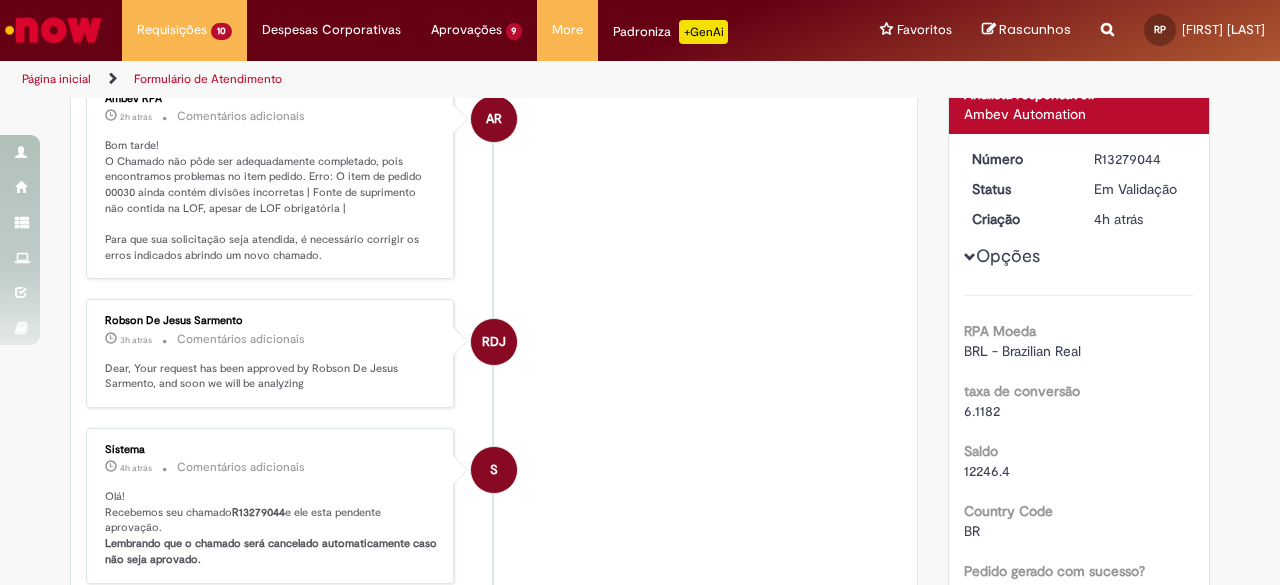 scroll, scrollTop: 226, scrollLeft: 0, axis: vertical 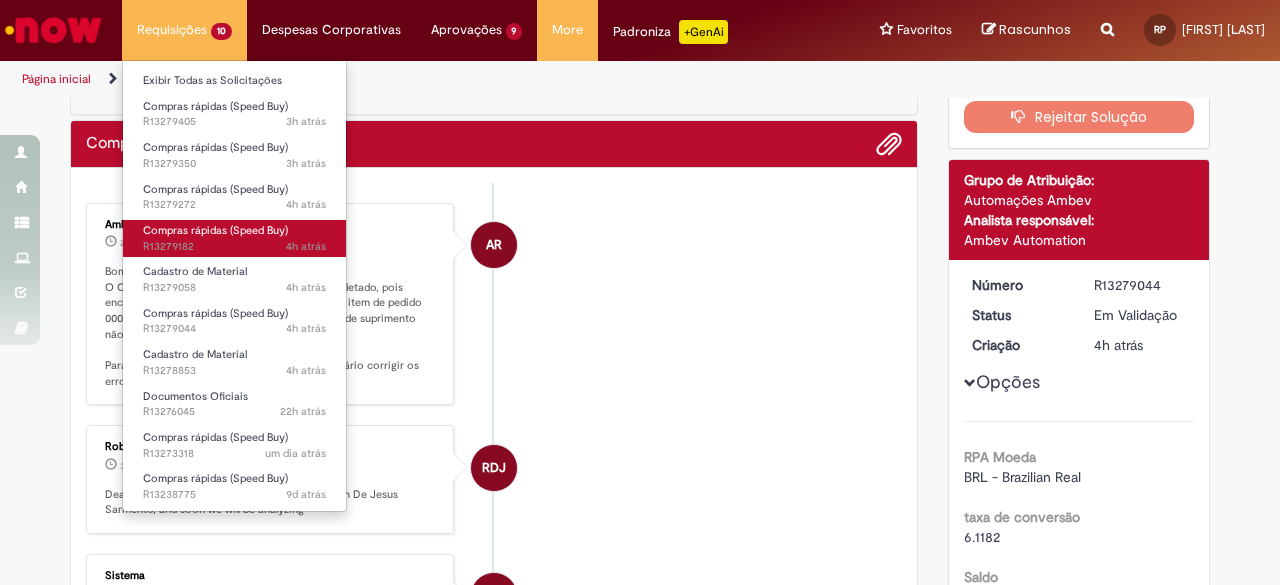 click on "4h atrás 4 horas atrás  R13279182" at bounding box center (234, 247) 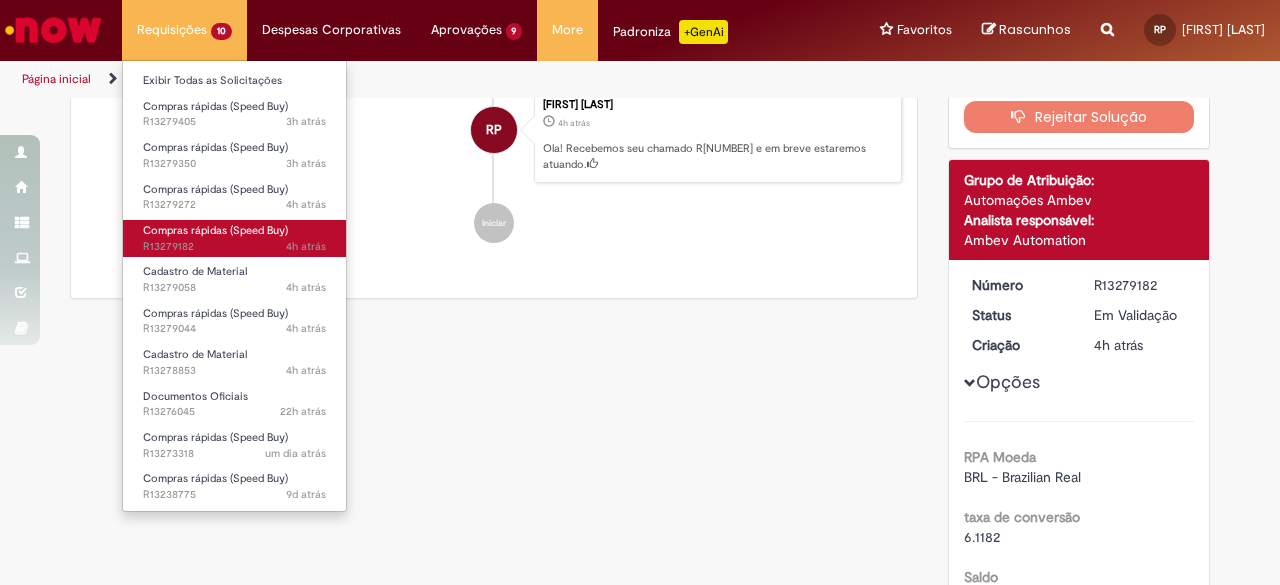 scroll, scrollTop: 0, scrollLeft: 0, axis: both 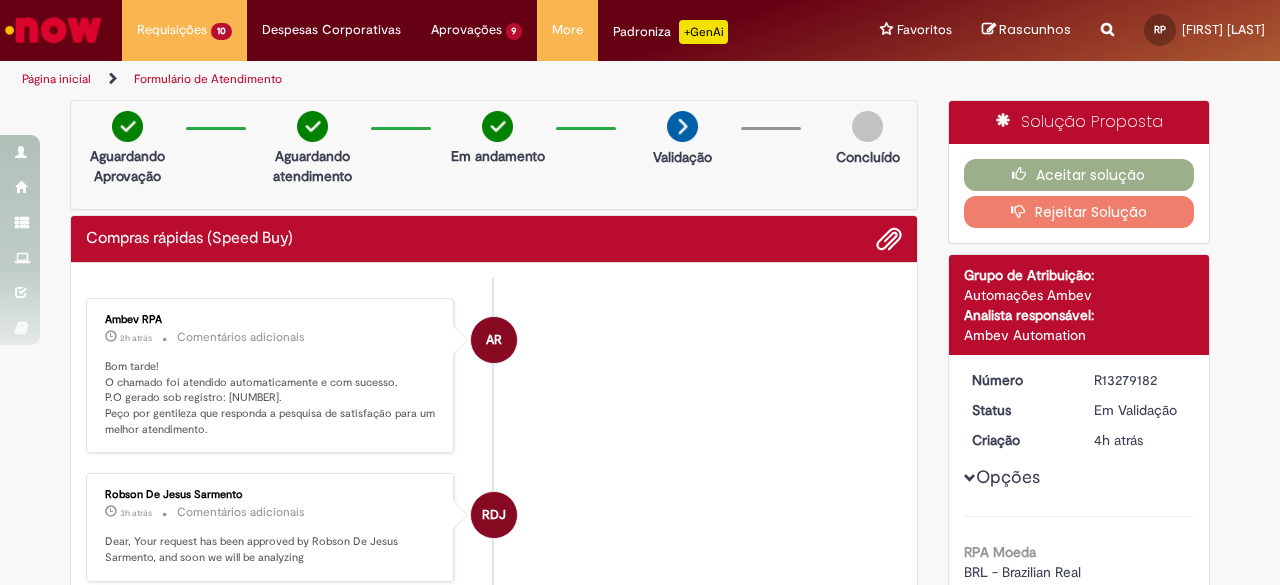 click on "Bom tarde!
O chamado foi atendido automaticamente e com sucesso.
P.O gerado sob registro: [NUMBER].
Peço por gentileza que responda a pesquisa de satisfação para um melhor atendimento." at bounding box center [271, 398] 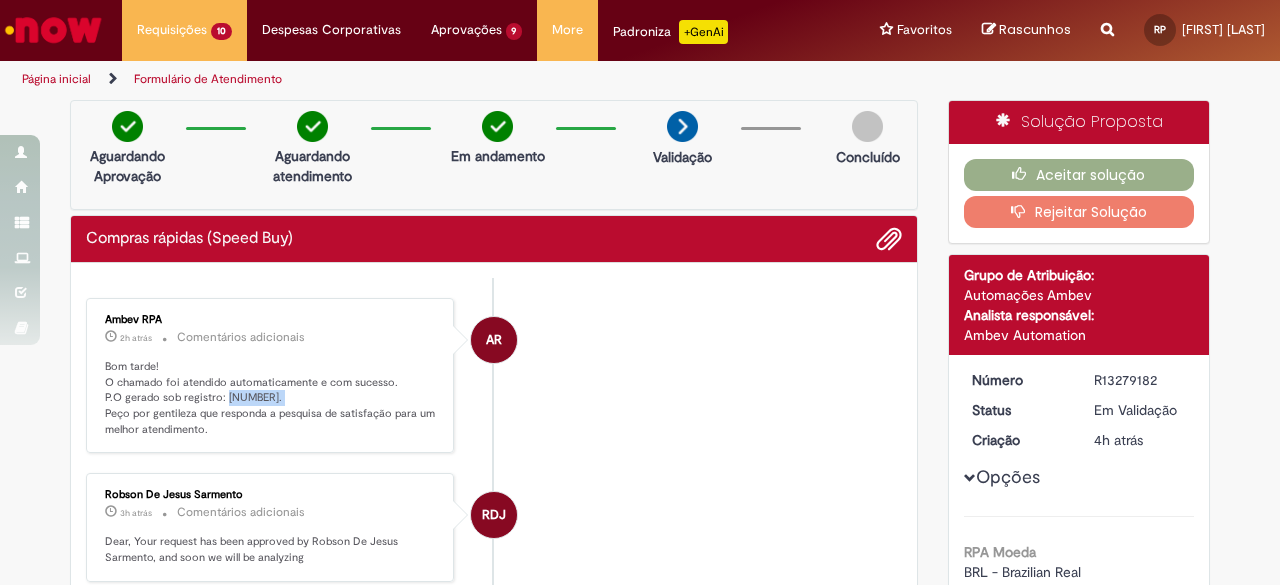 click on "Bom tarde!
O chamado foi atendido automaticamente e com sucesso.
P.O gerado sob registro: [NUMBER].
Peço por gentileza que responda a pesquisa de satisfação para um melhor atendimento." at bounding box center (271, 398) 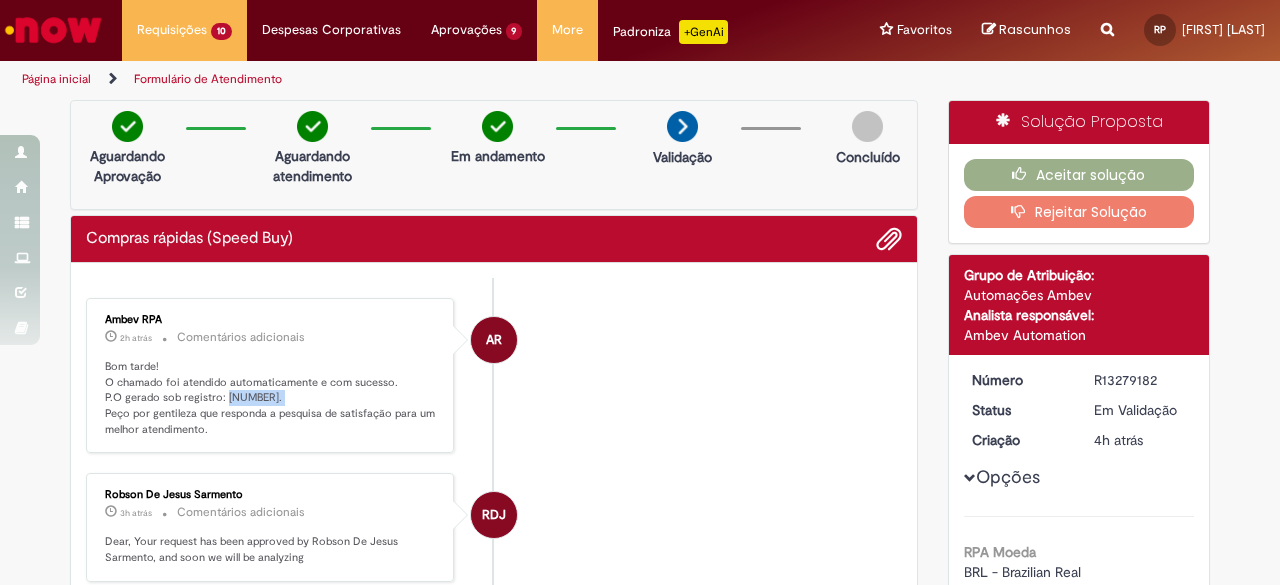 copy on "[NUMBER]" 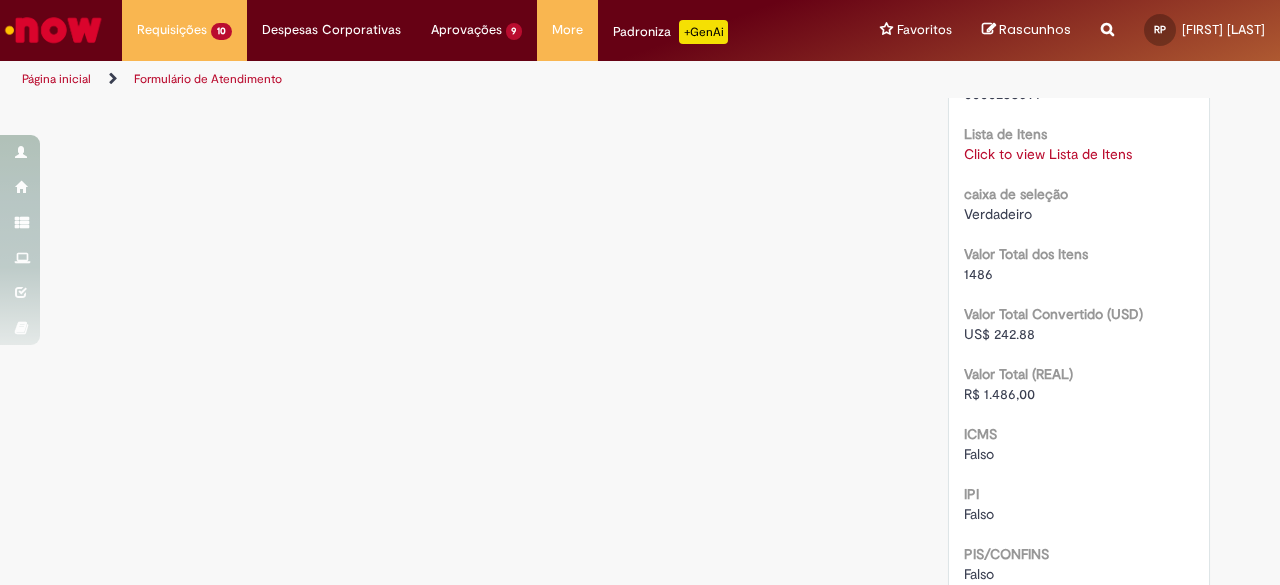 scroll, scrollTop: 2243, scrollLeft: 0, axis: vertical 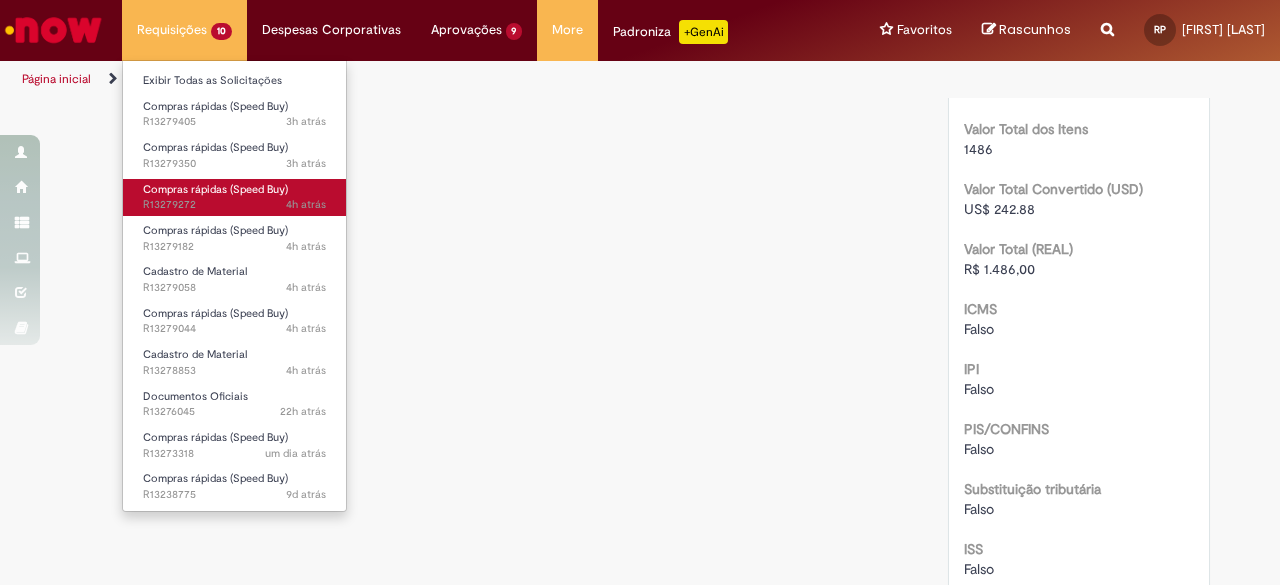 click on "Compras rápidas (Speed Buy)" at bounding box center (215, 189) 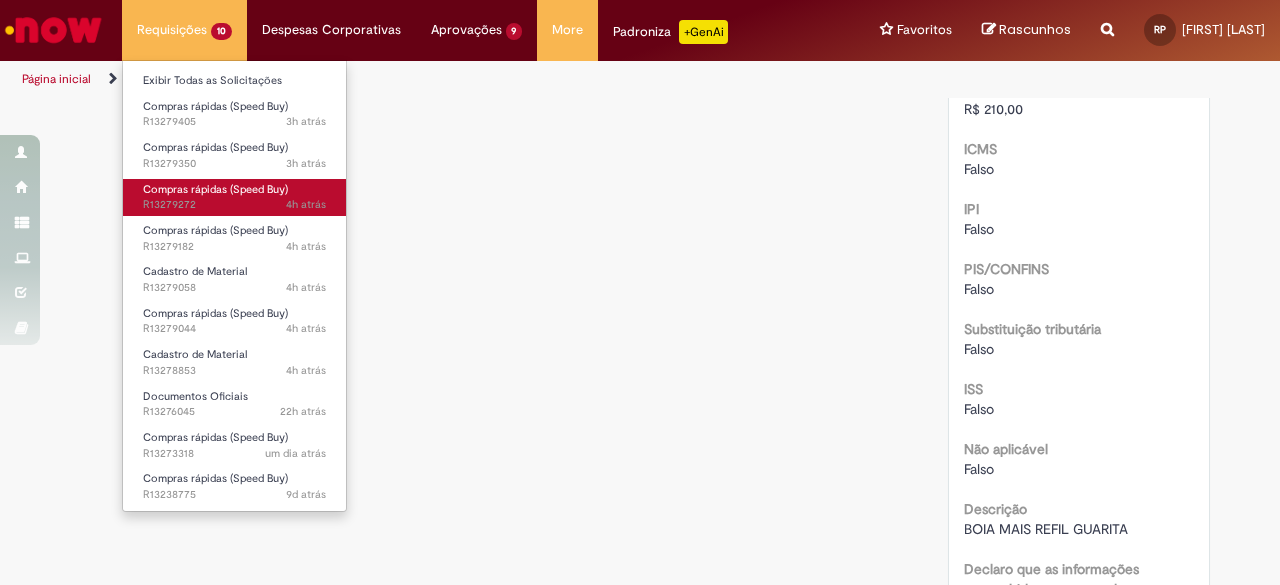 scroll, scrollTop: 0, scrollLeft: 0, axis: both 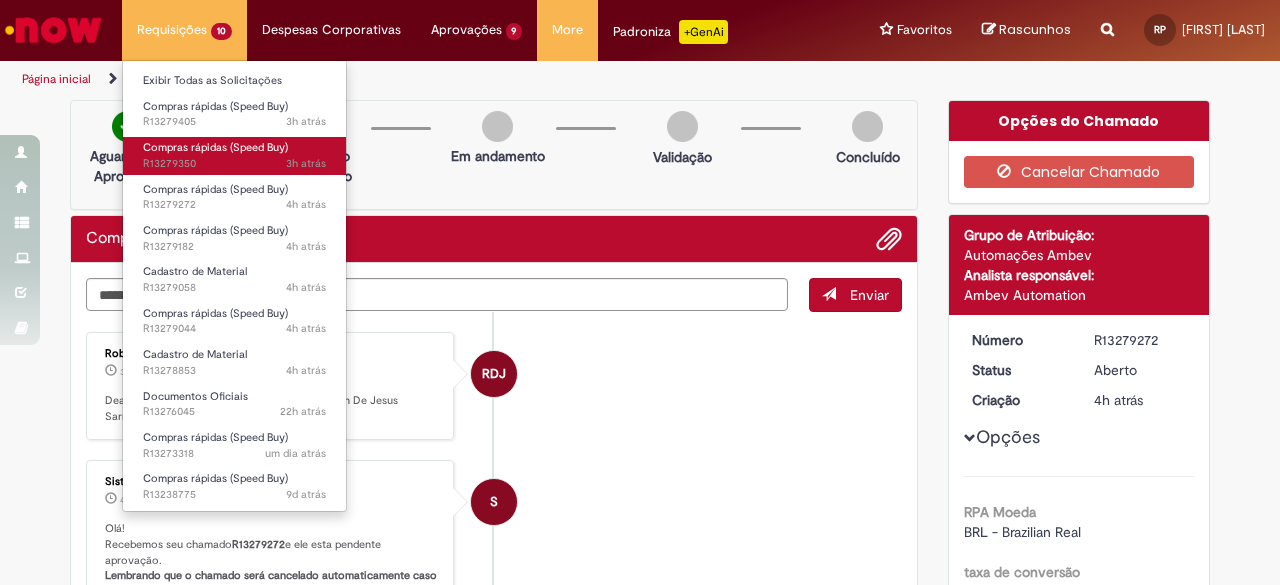 click on "3h atrás 3 horas atrás  R[NUMBER]" at bounding box center [234, 164] 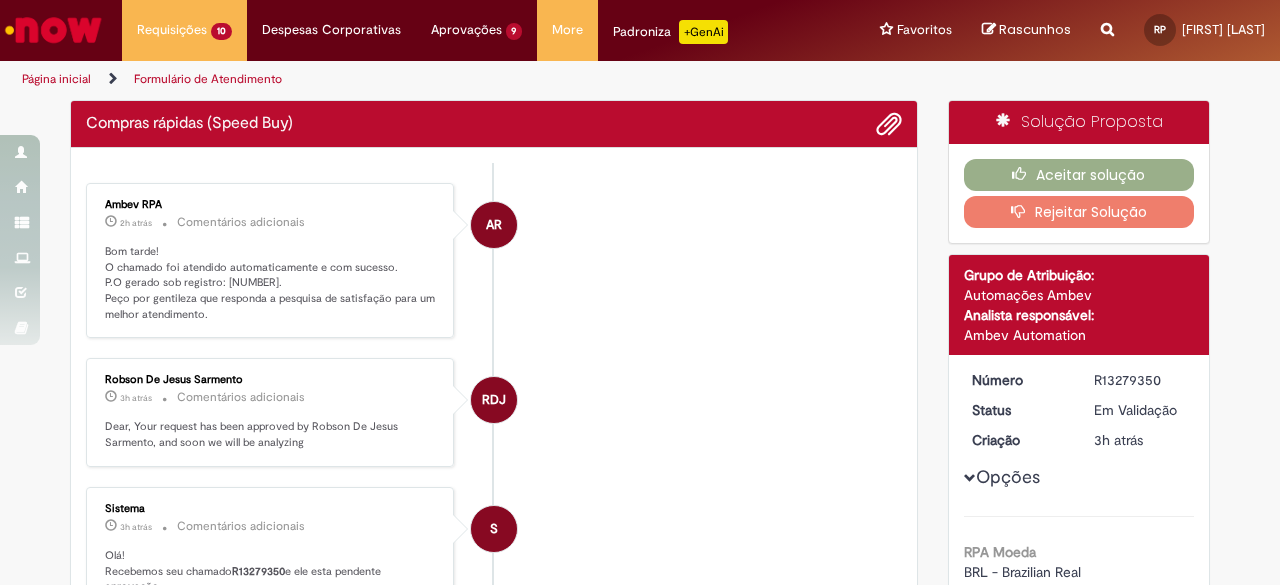 click on "Bom tarde!
O chamado foi atendido automaticamente e com sucesso.
P.O gerado sob registro: [NUMBER].
Peço por gentileza que responda a pesquisa de satisfação para um melhor atendimento." at bounding box center (271, 283) 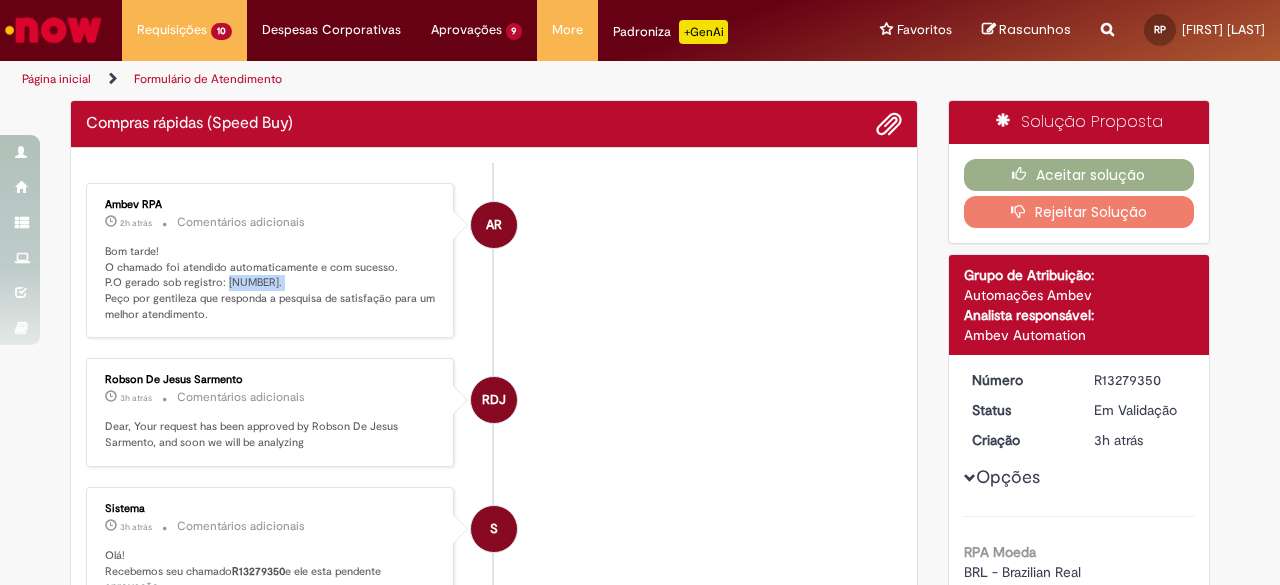 click on "Bom tarde!
O chamado foi atendido automaticamente e com sucesso.
P.O gerado sob registro: [NUMBER].
Peço por gentileza que responda a pesquisa de satisfação para um melhor atendimento." at bounding box center (271, 283) 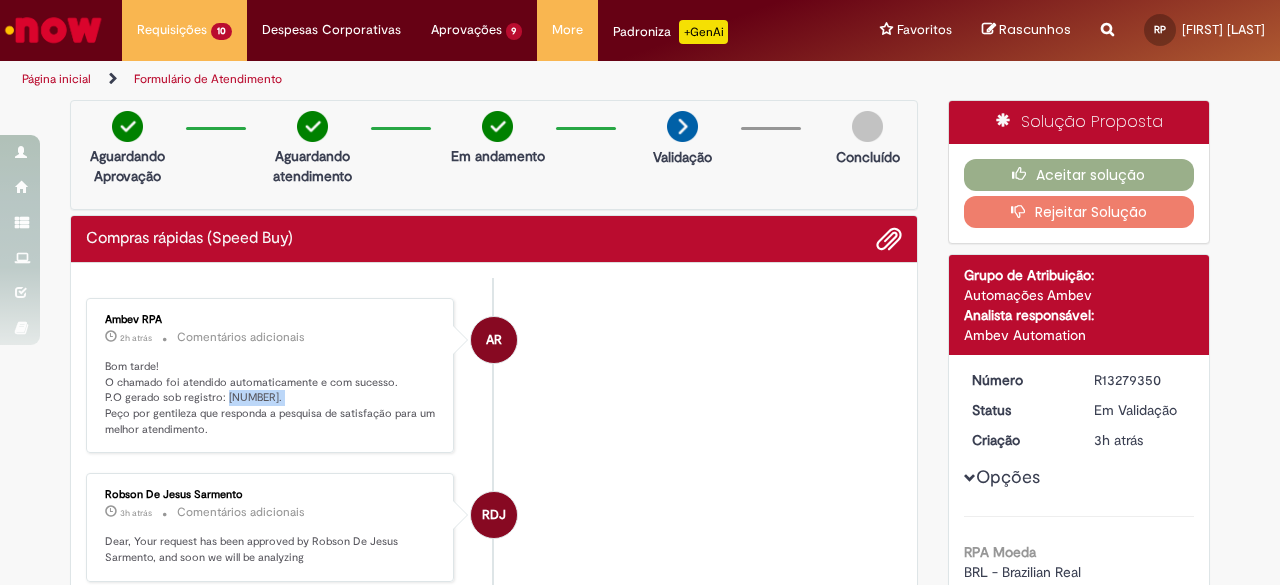 copy on "4522013839" 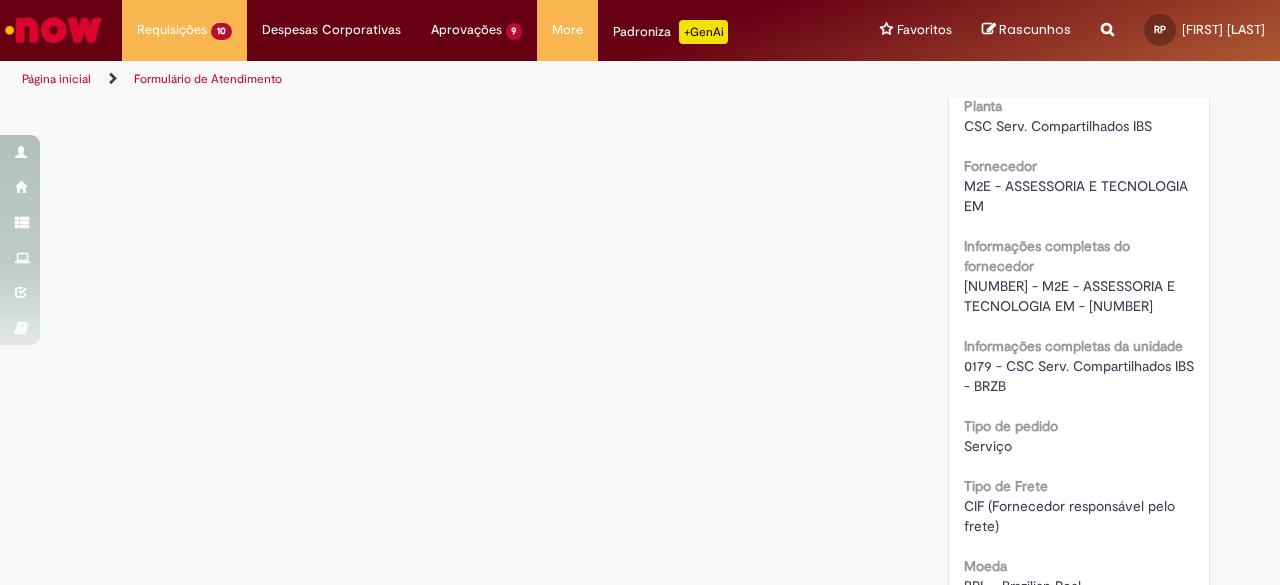 scroll, scrollTop: 1604, scrollLeft: 0, axis: vertical 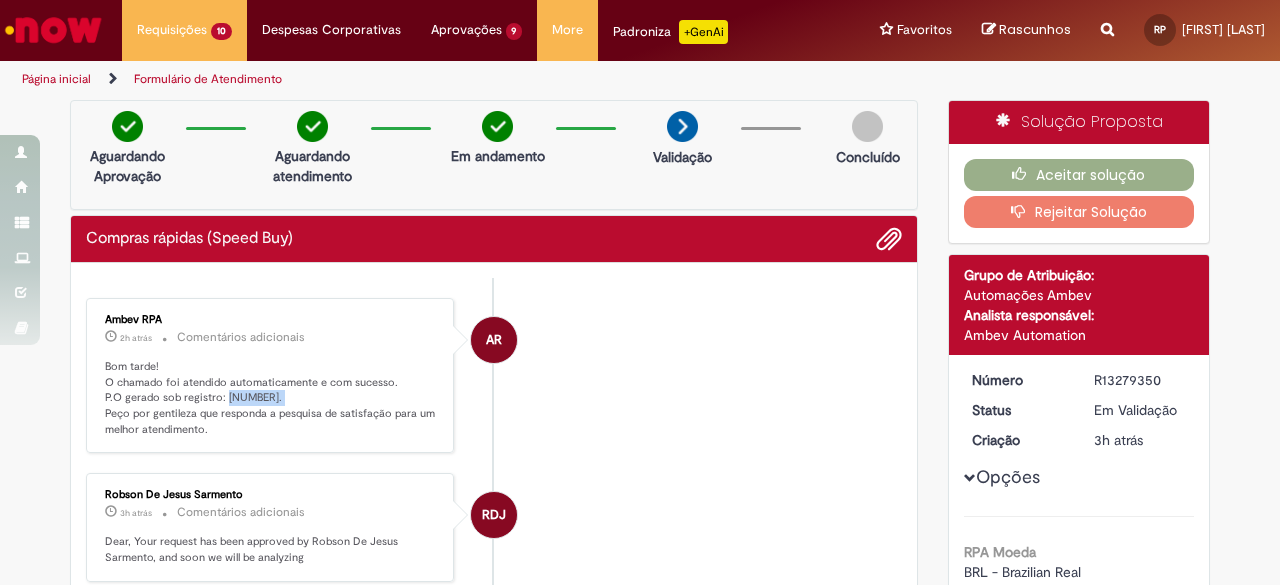 copy on "4522013839" 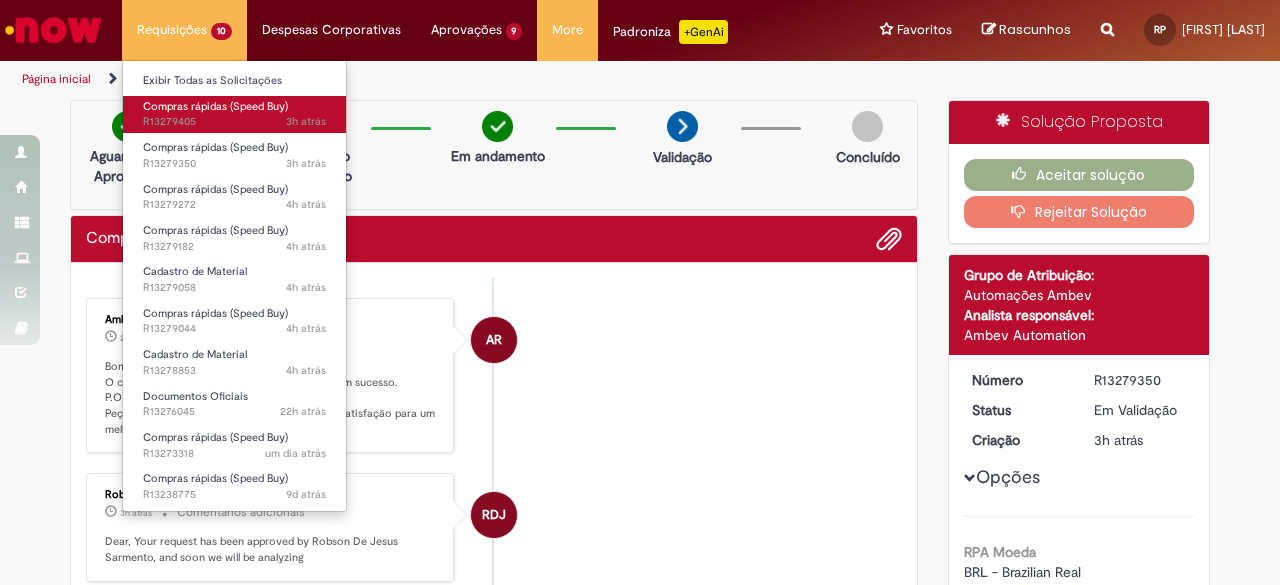 click on "Compras rápidas (Speed Buy)" at bounding box center [215, 106] 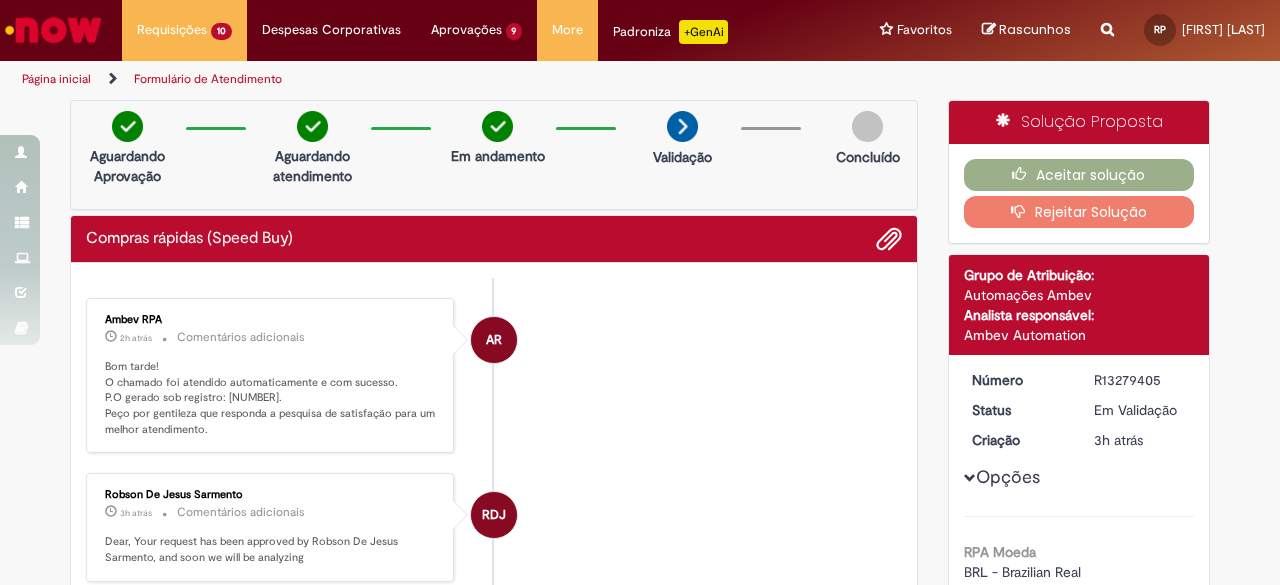 drag, startPoint x: 229, startPoint y: 275, endPoint x: 246, endPoint y: 405, distance: 131.10683 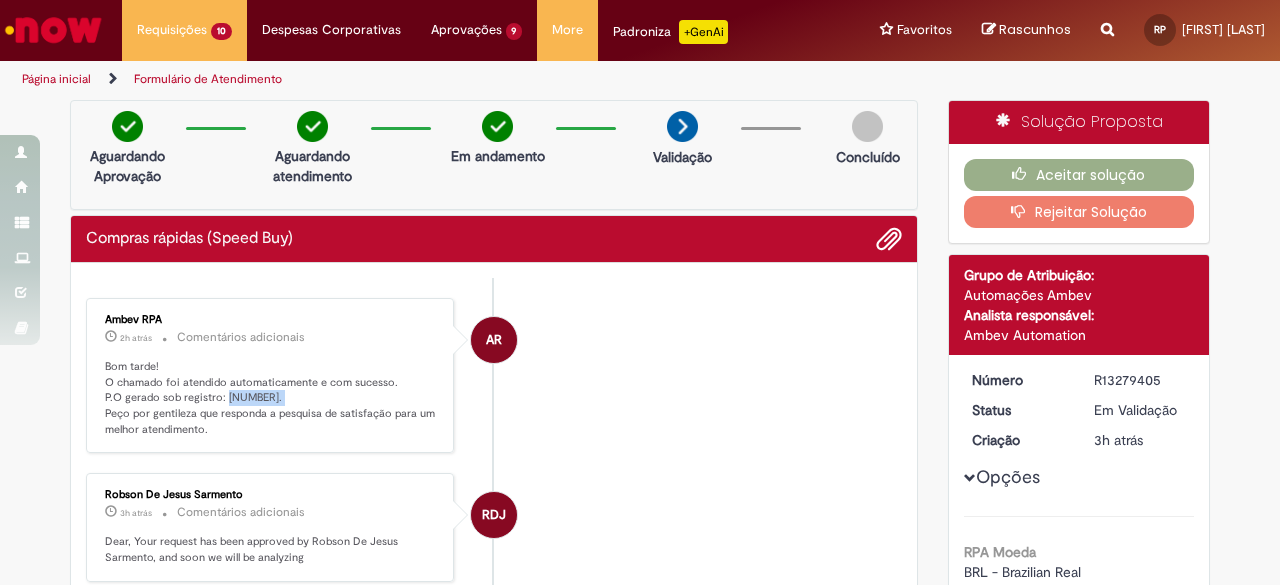 click on "Bom tarde!
O chamado foi atendido automaticamente e com sucesso.
P.O gerado sob registro: [NUMBER].
Peço por gentileza que responda a pesquisa de satisfação para um melhor atendimento." at bounding box center [271, 398] 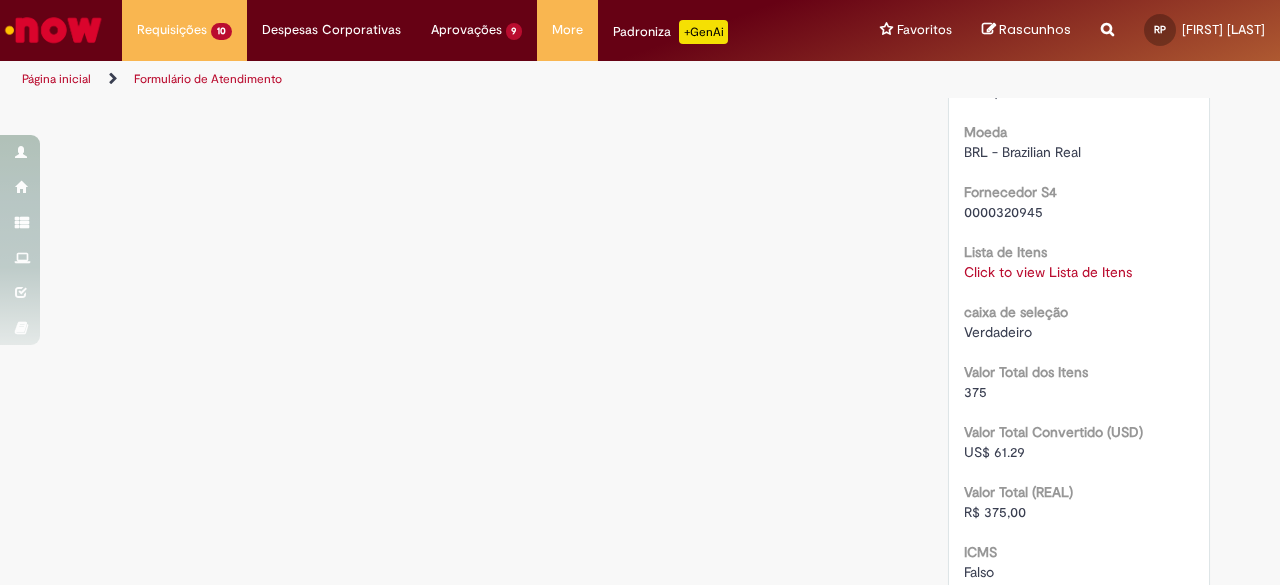 scroll, scrollTop: 2094, scrollLeft: 0, axis: vertical 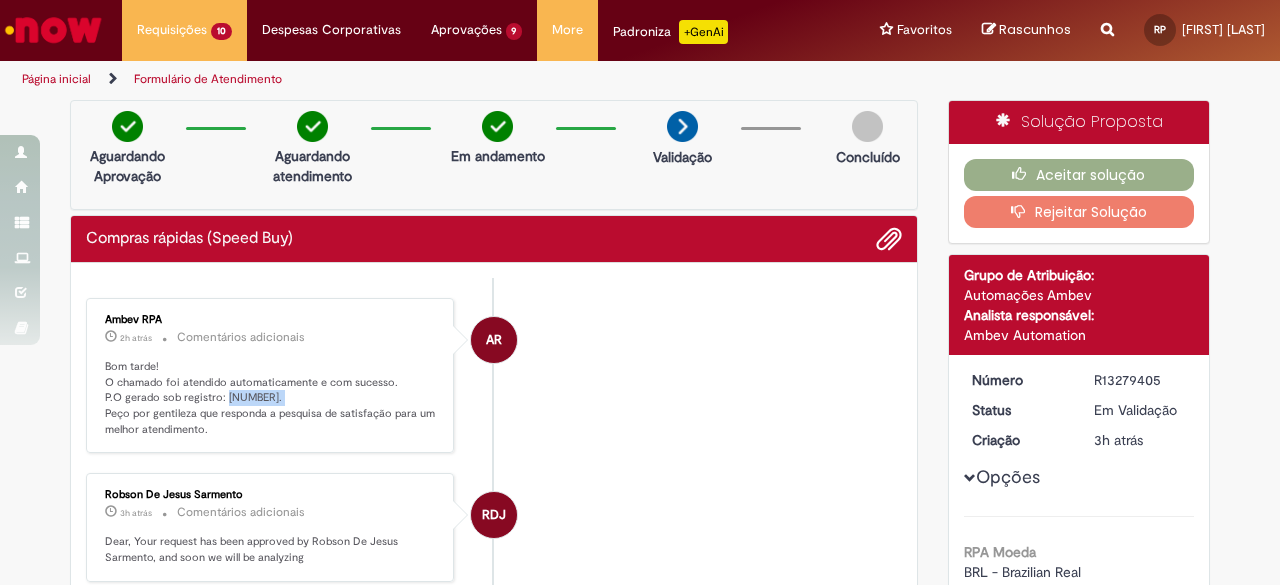 copy on "[NUMBER]" 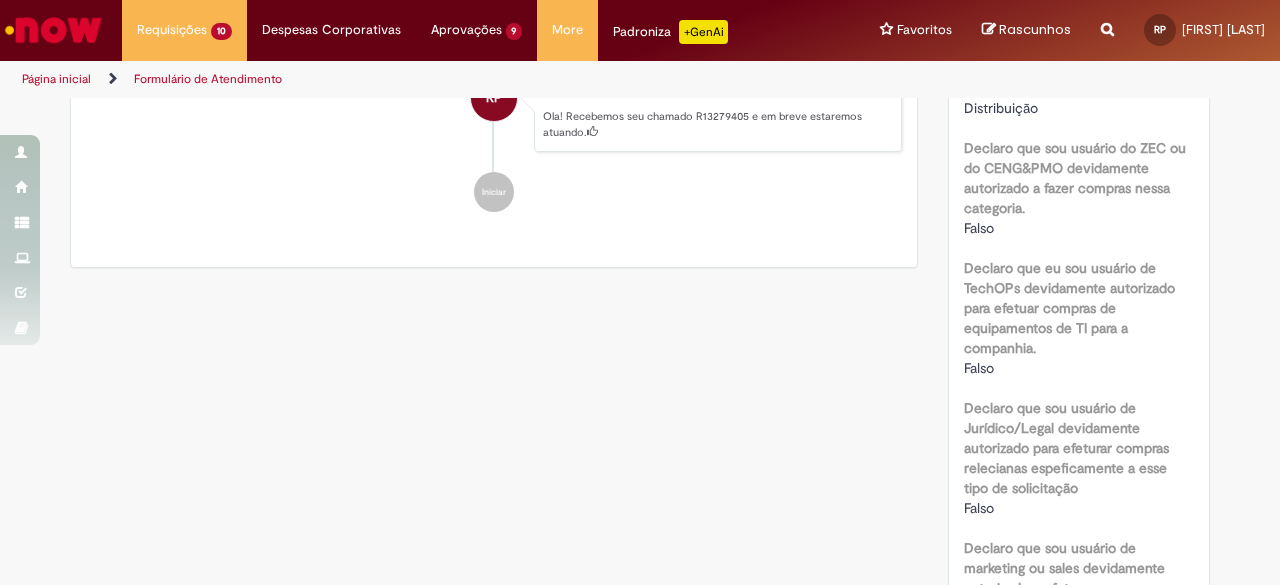 scroll, scrollTop: 666, scrollLeft: 0, axis: vertical 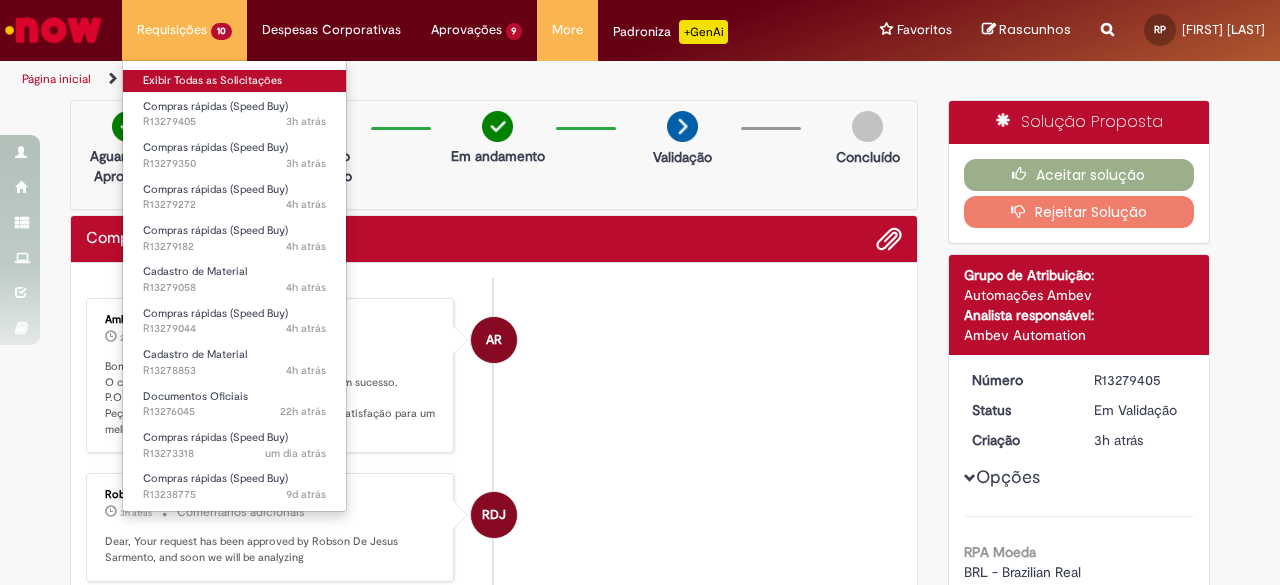 click on "Exibir Todas as Solicitações" at bounding box center [234, 81] 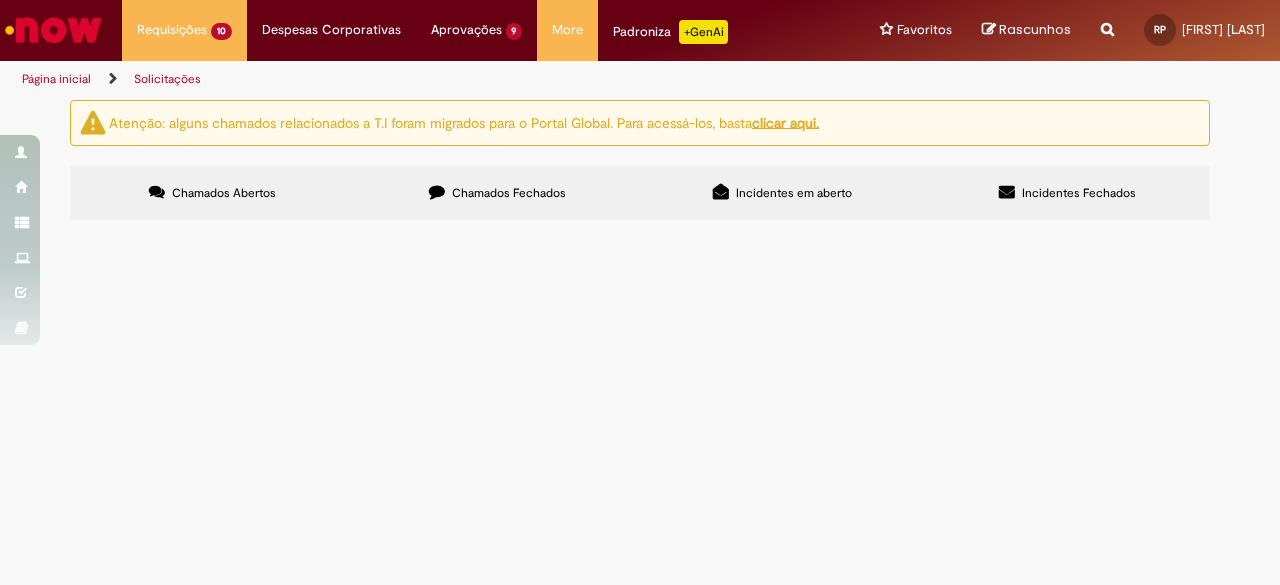 click on "Chamados Fechados" at bounding box center [497, 193] 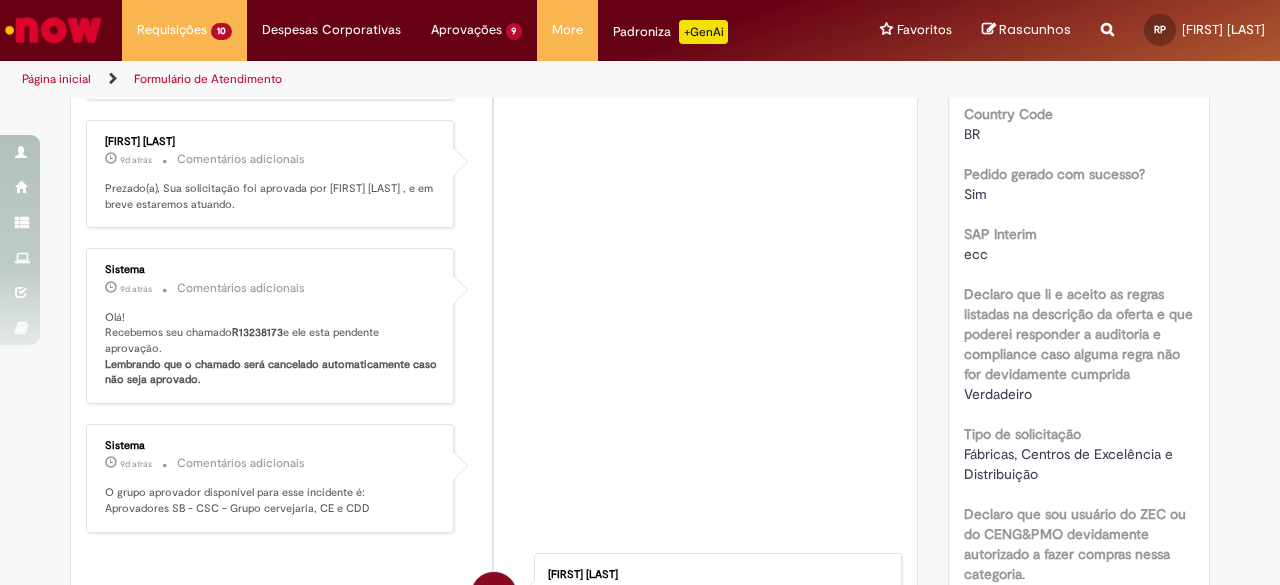 scroll, scrollTop: 0, scrollLeft: 0, axis: both 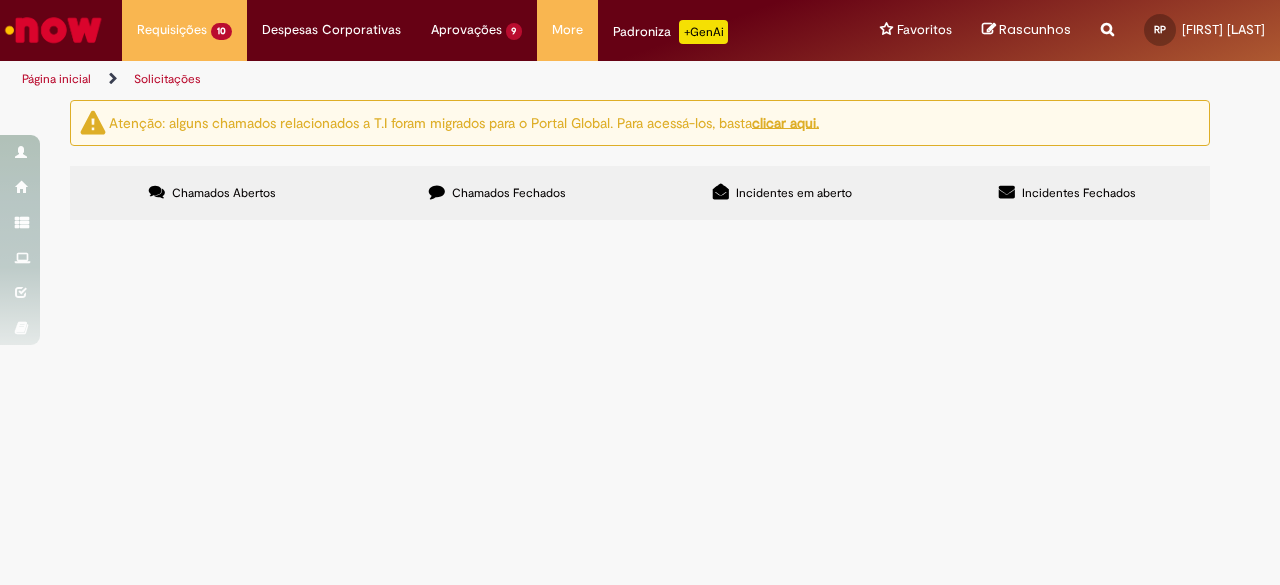 click on "Chamados Fechados" at bounding box center (509, 193) 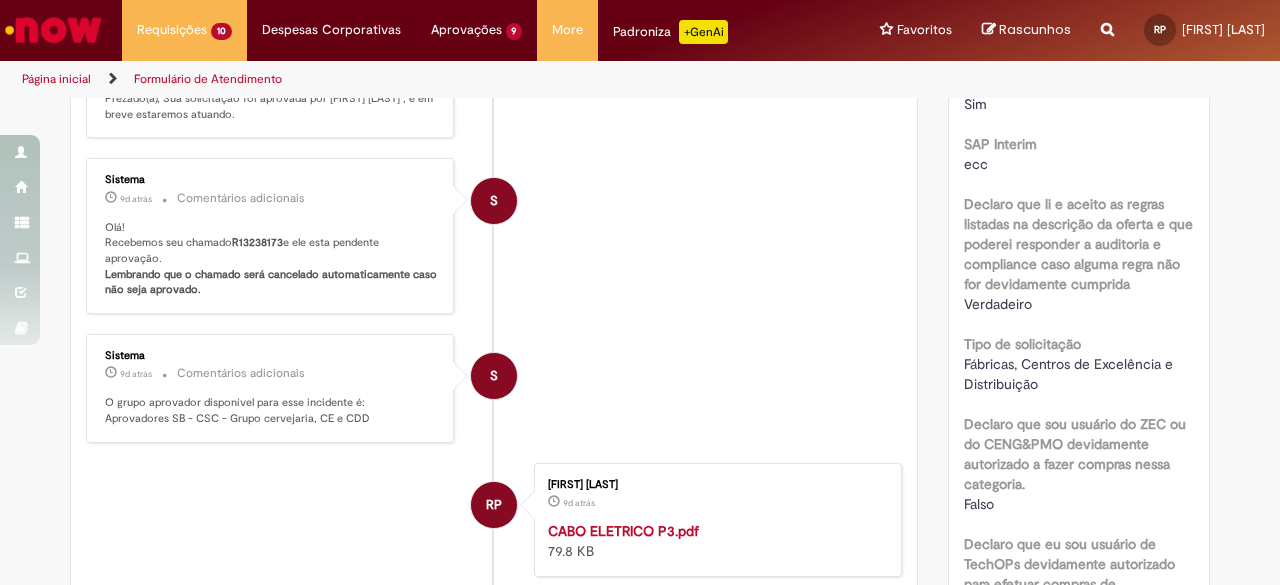 scroll, scrollTop: 0, scrollLeft: 0, axis: both 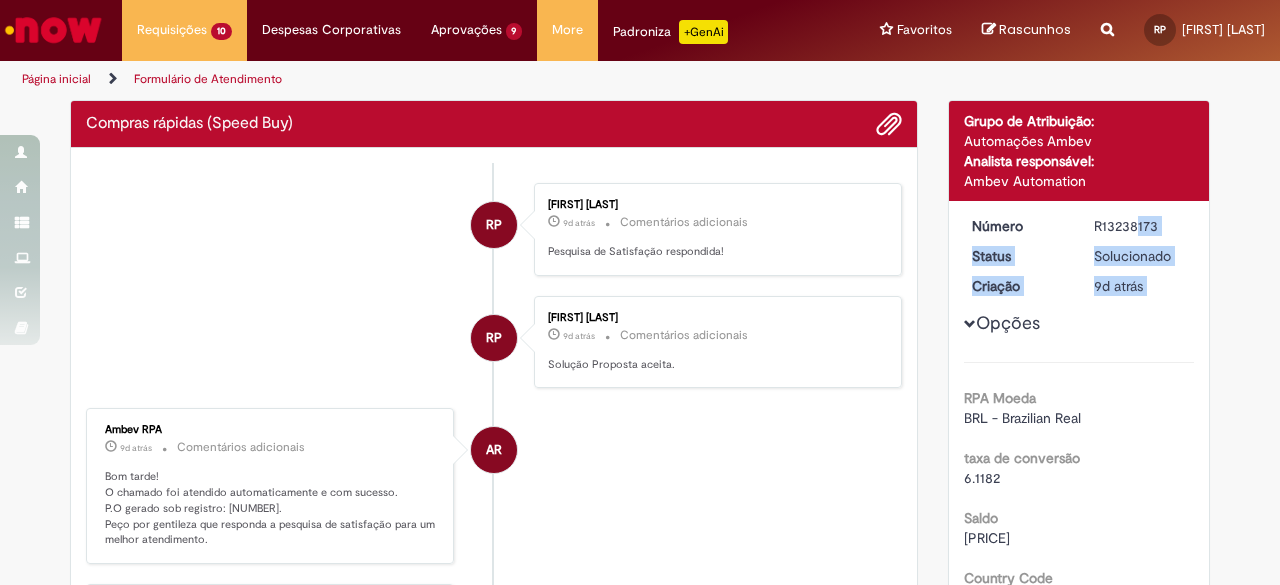 drag, startPoint x: 1074, startPoint y: 231, endPoint x: 1177, endPoint y: 236, distance: 103.121284 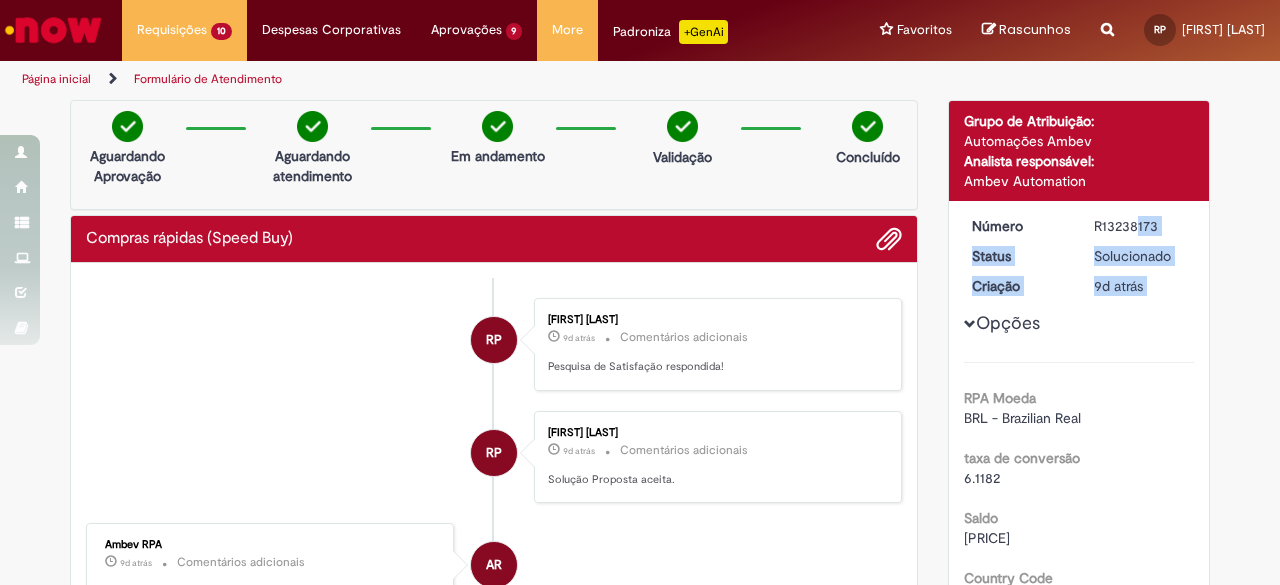 click on "R13238173" at bounding box center (1140, 226) 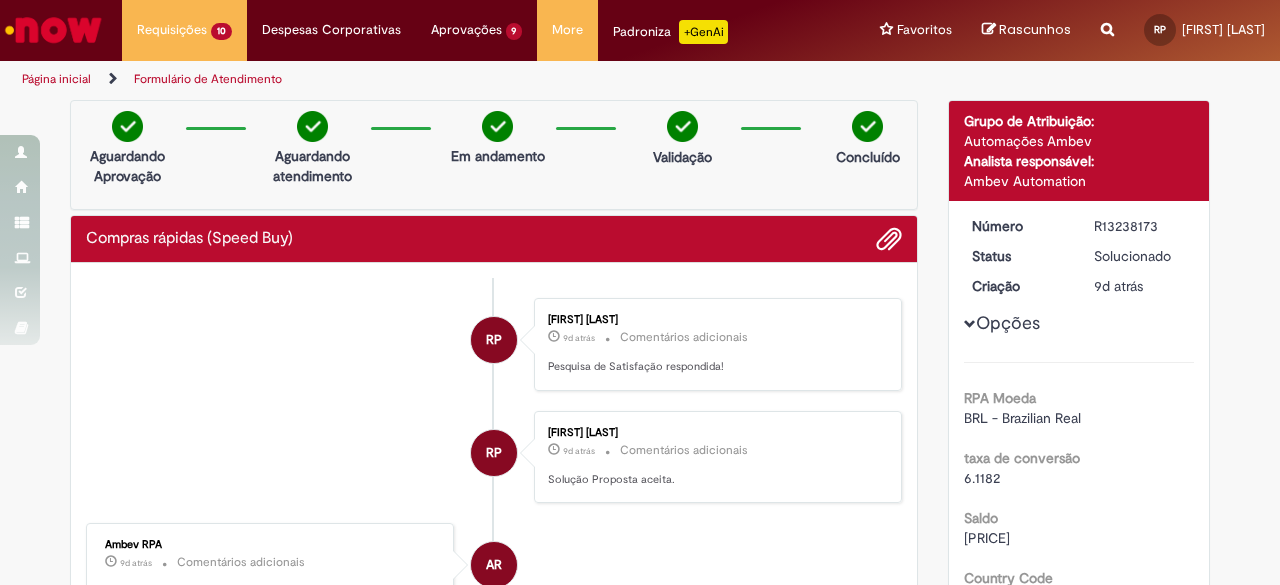 drag, startPoint x: 1084, startPoint y: 223, endPoint x: 1170, endPoint y: 226, distance: 86.05231 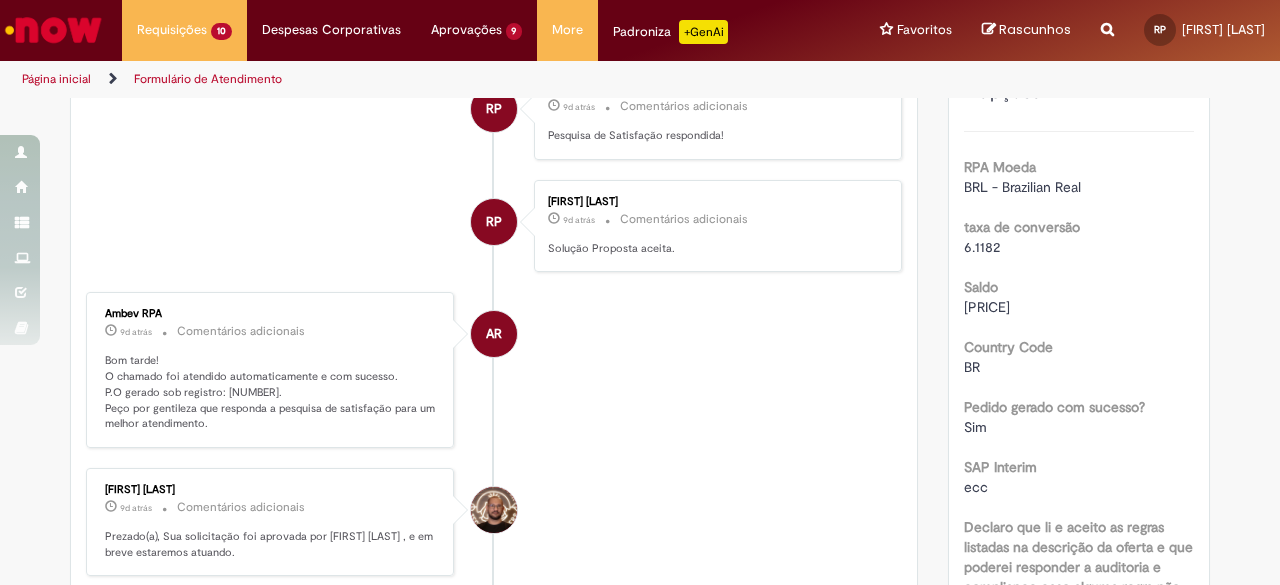 scroll, scrollTop: 300, scrollLeft: 0, axis: vertical 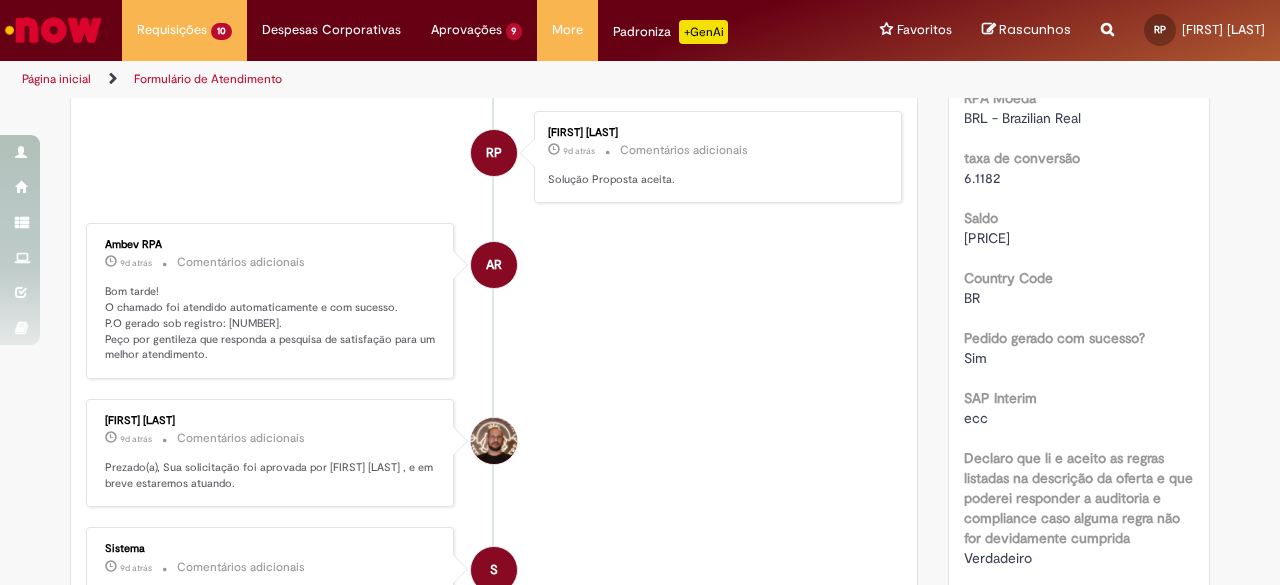 click on "Bom tarde!
O chamado foi atendido automaticamente e com sucesso.
P.O gerado sob registro: [NUMBER].
Peço por gentileza que responda a pesquisa de satisfação para um melhor atendimento." at bounding box center [271, 323] 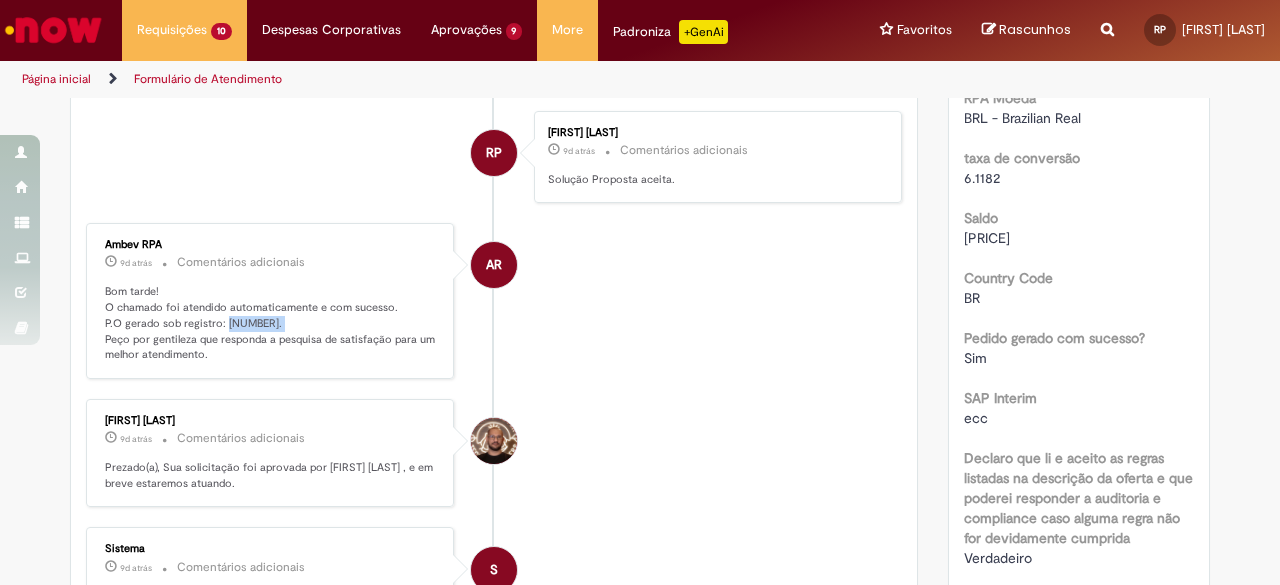click on "Bom tarde!
O chamado foi atendido automaticamente e com sucesso.
P.O gerado sob registro: [NUMBER].
Peço por gentileza que responda a pesquisa de satisfação para um melhor atendimento." at bounding box center [271, 323] 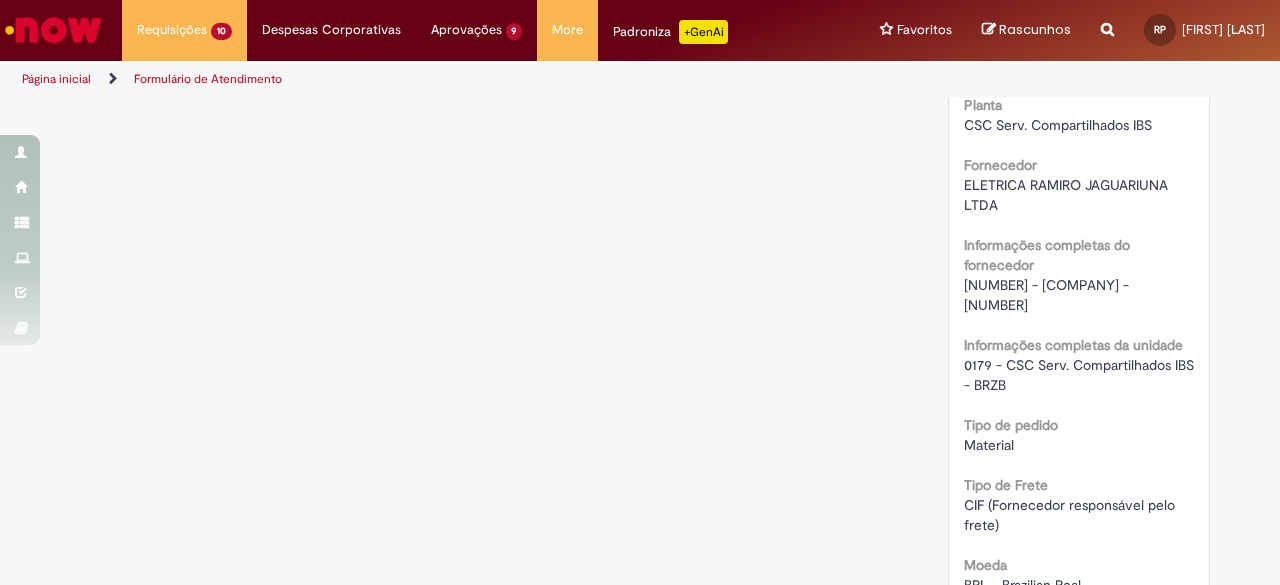 scroll, scrollTop: 1412, scrollLeft: 0, axis: vertical 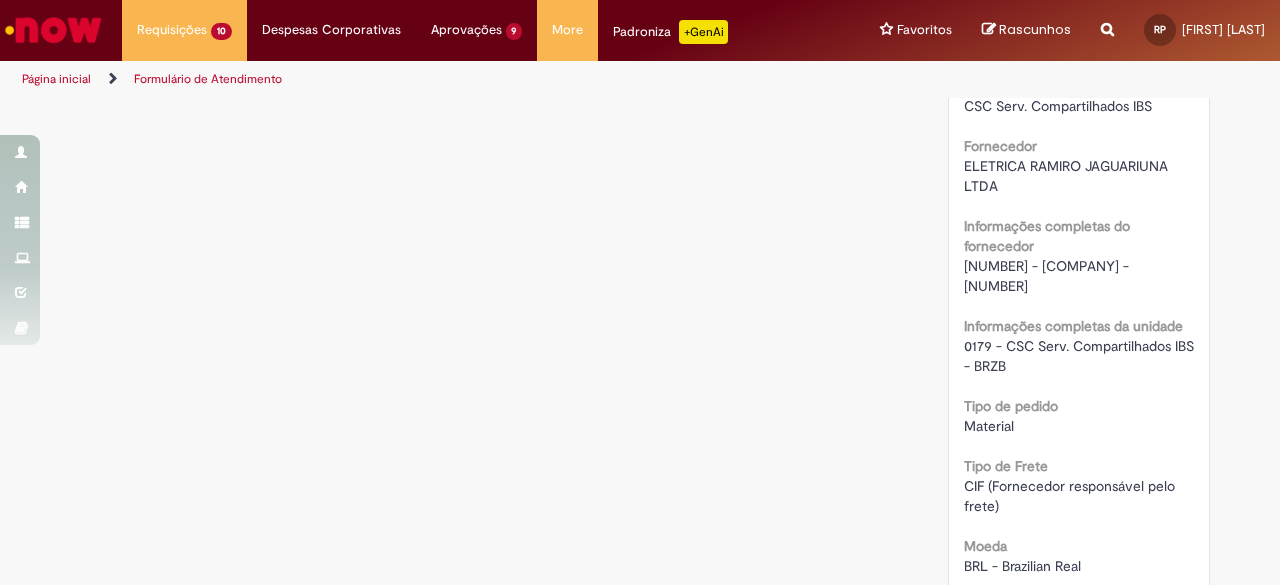 click on "[NUMBER] - [COMPANY] - [NUMBER]" at bounding box center [1048, 276] 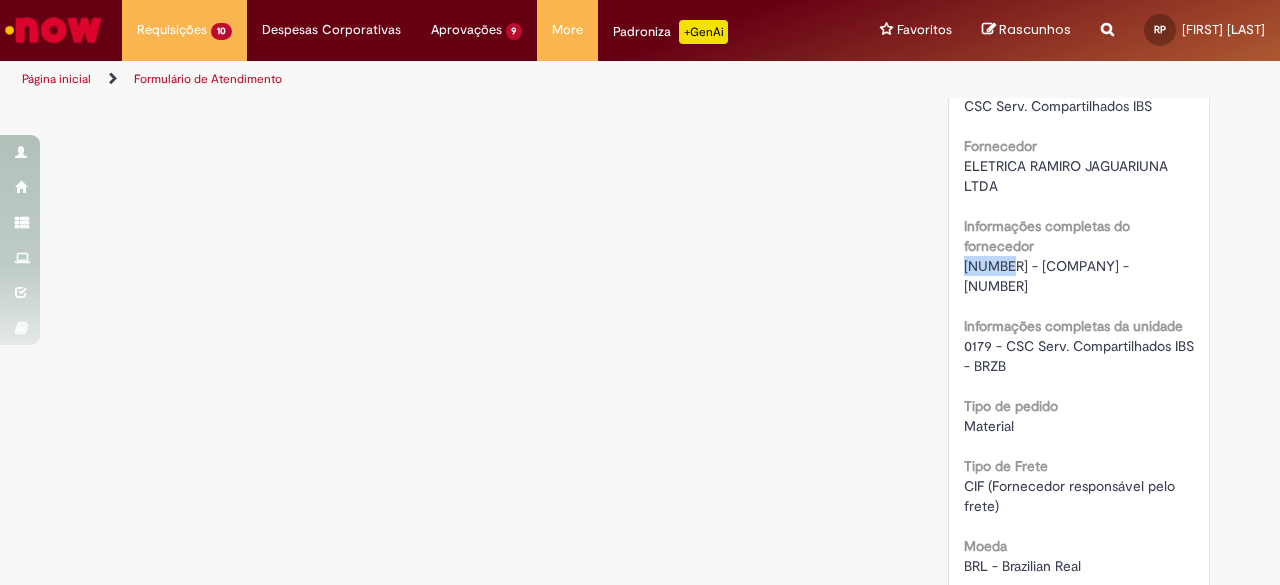click on "[NUMBER] - [COMPANY] - [NUMBER]" at bounding box center [1048, 276] 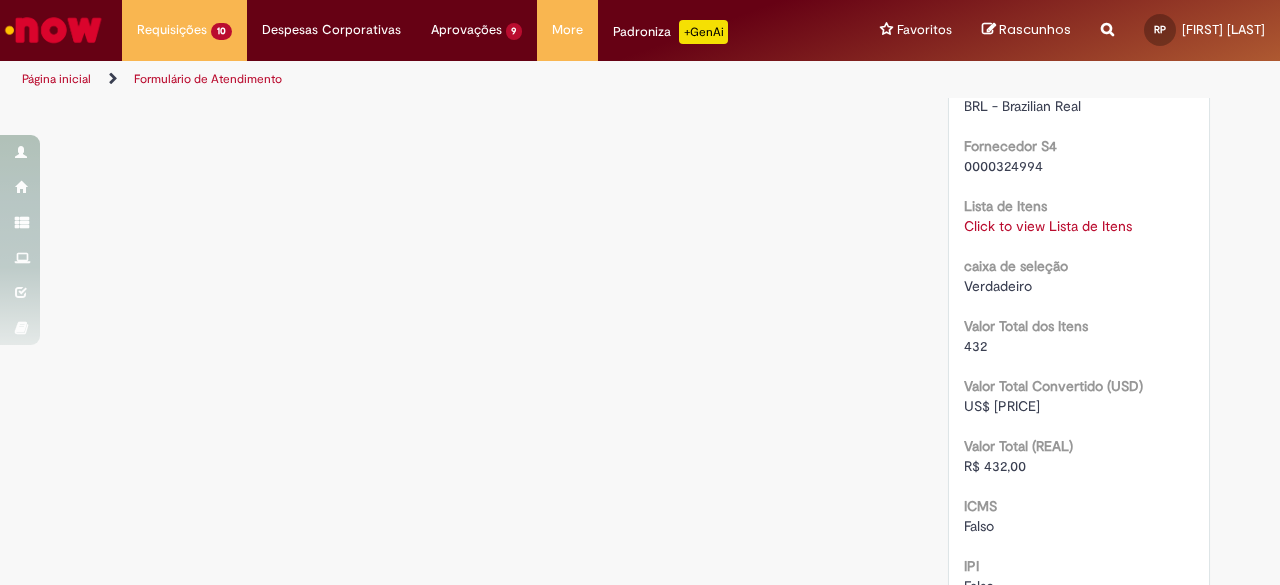 scroll, scrollTop: 1900, scrollLeft: 0, axis: vertical 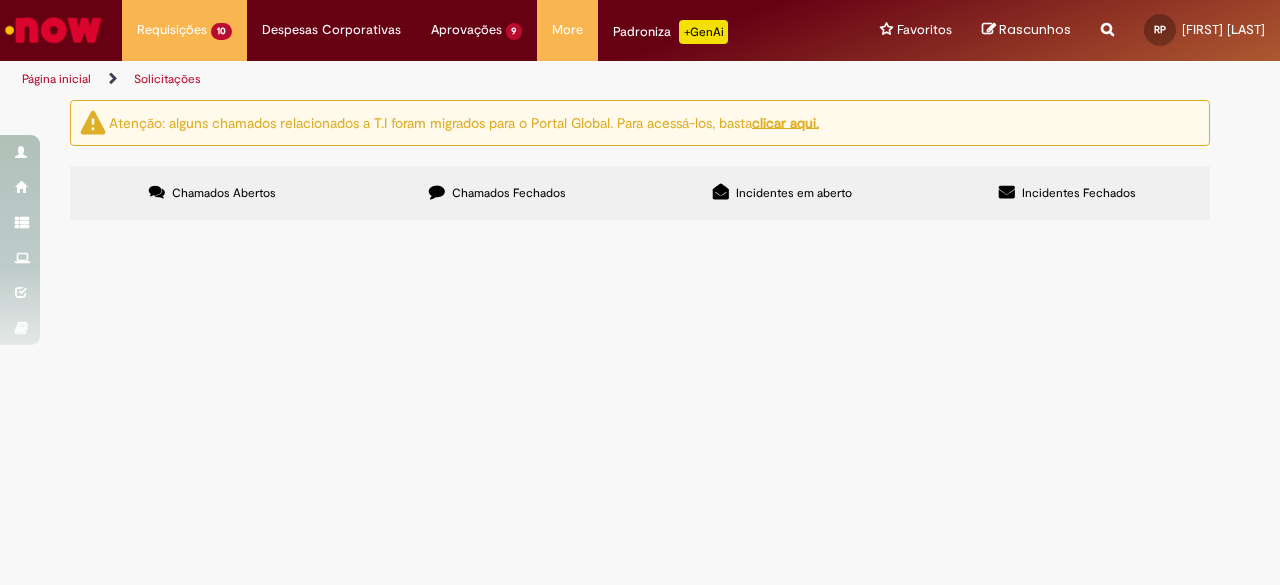 click on "Chamados Fechados" at bounding box center (509, 193) 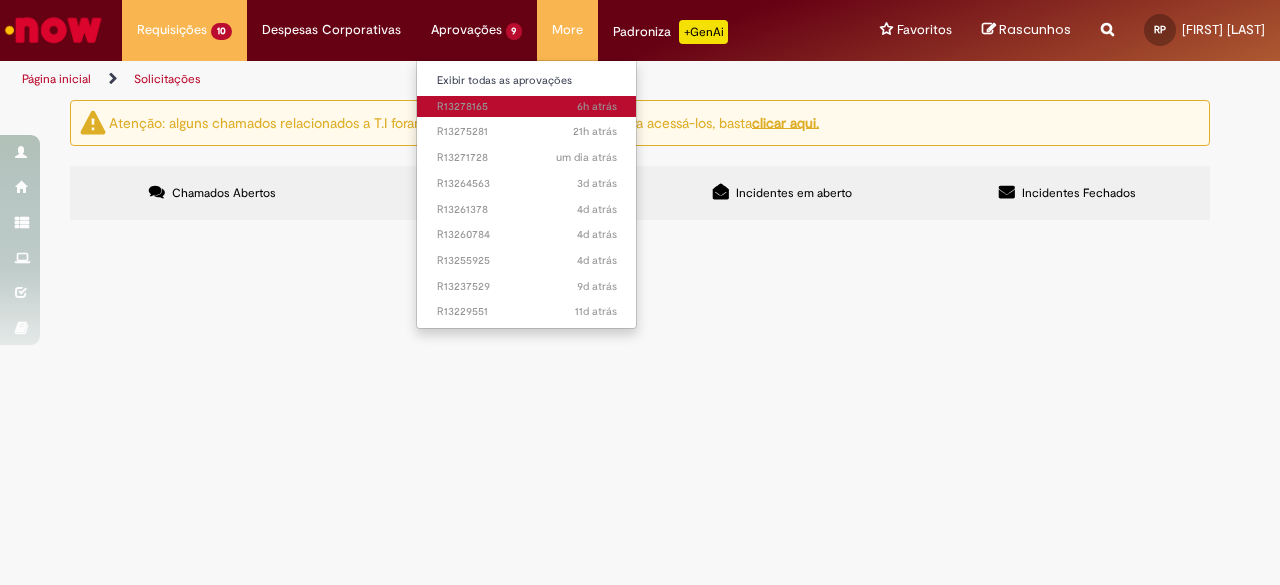 click on "[TIME] atrás [TIME] [ALPHANUMERIC]" at bounding box center (527, 107) 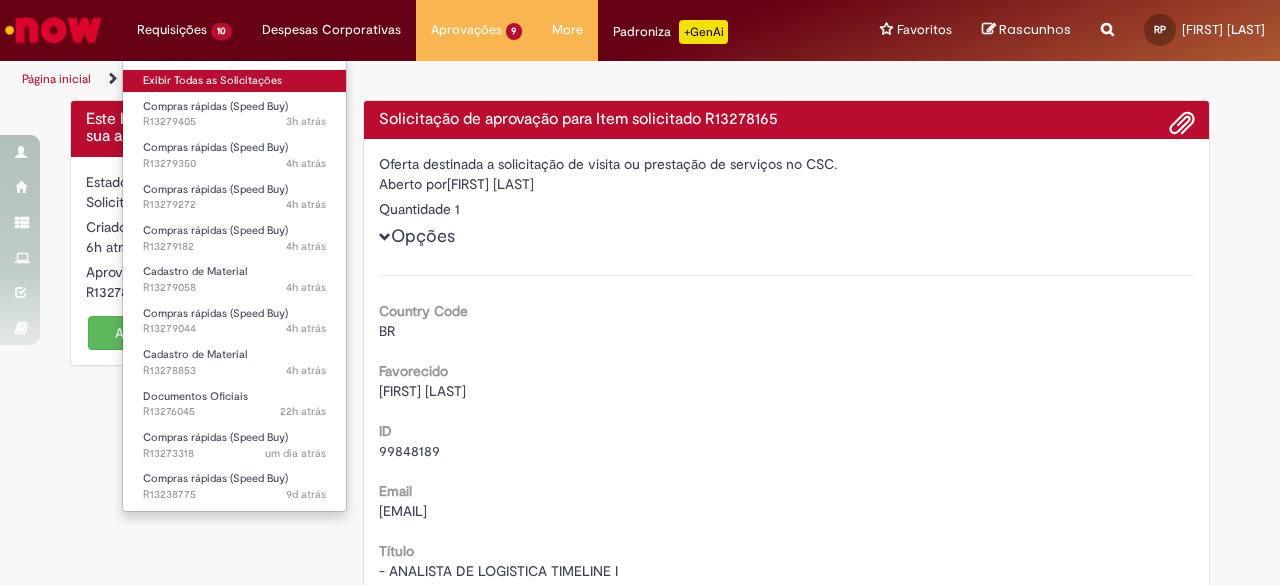 click on "Exibir Todas as Solicitações" at bounding box center [234, 81] 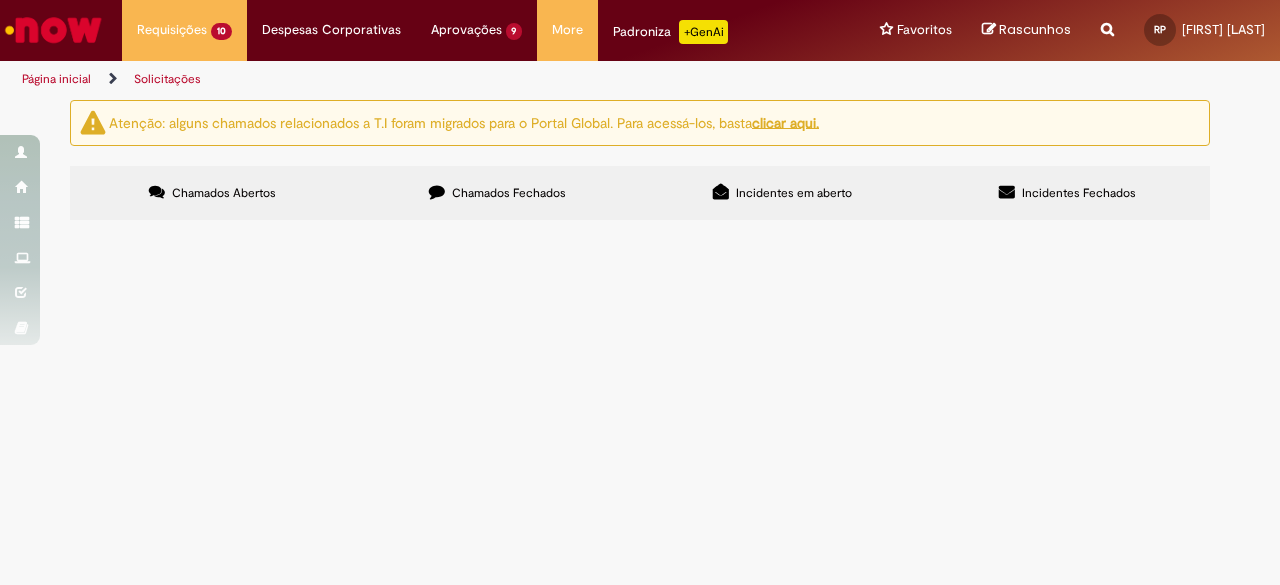 click on "Chamados Fechados" at bounding box center [509, 193] 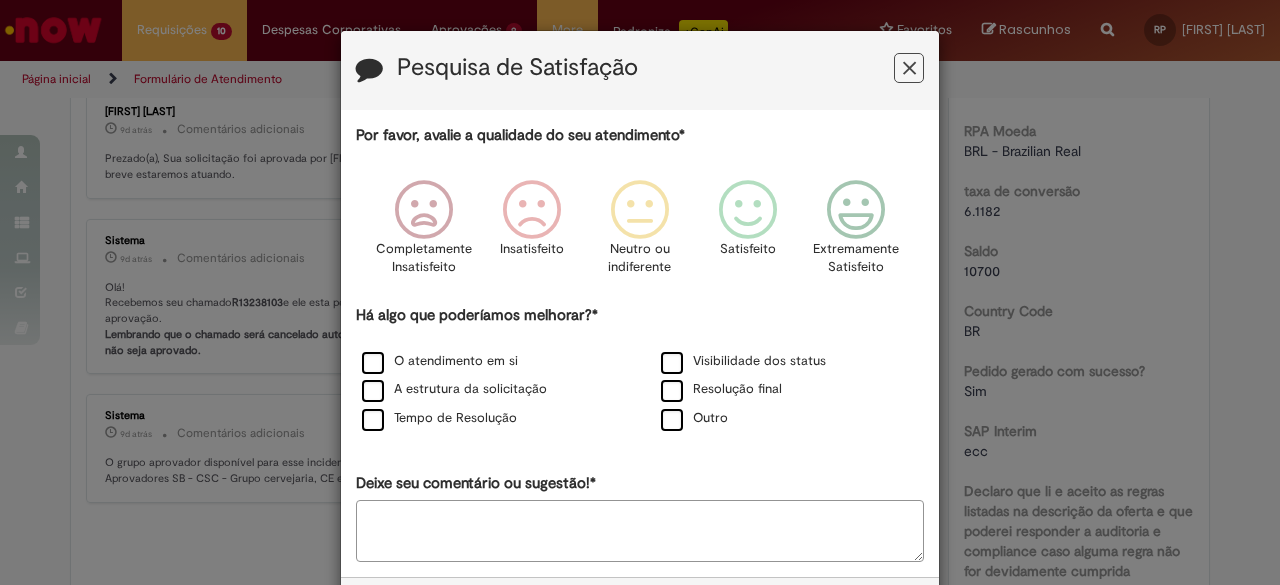 scroll, scrollTop: 0, scrollLeft: 0, axis: both 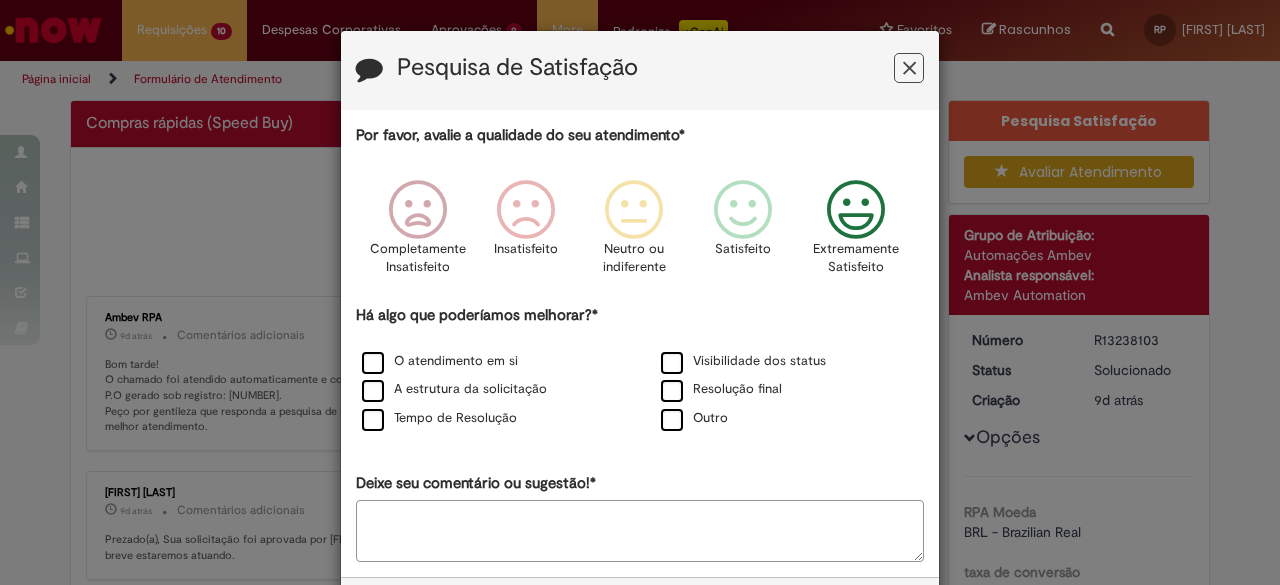 click at bounding box center (856, 210) 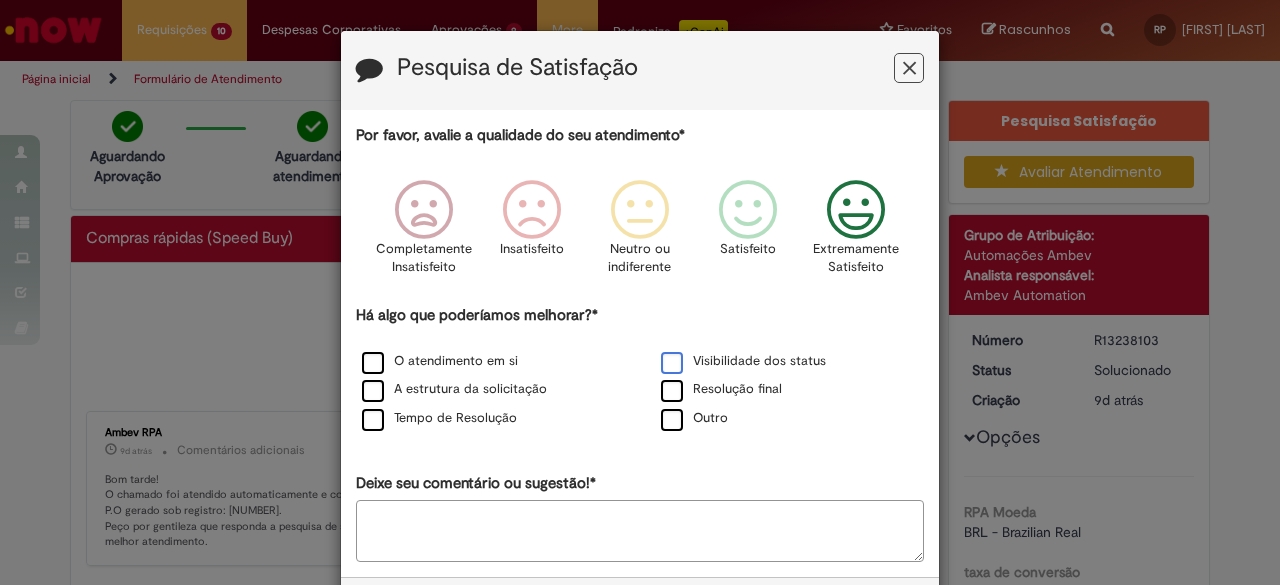 click on "Visibilidade dos status" at bounding box center (743, 361) 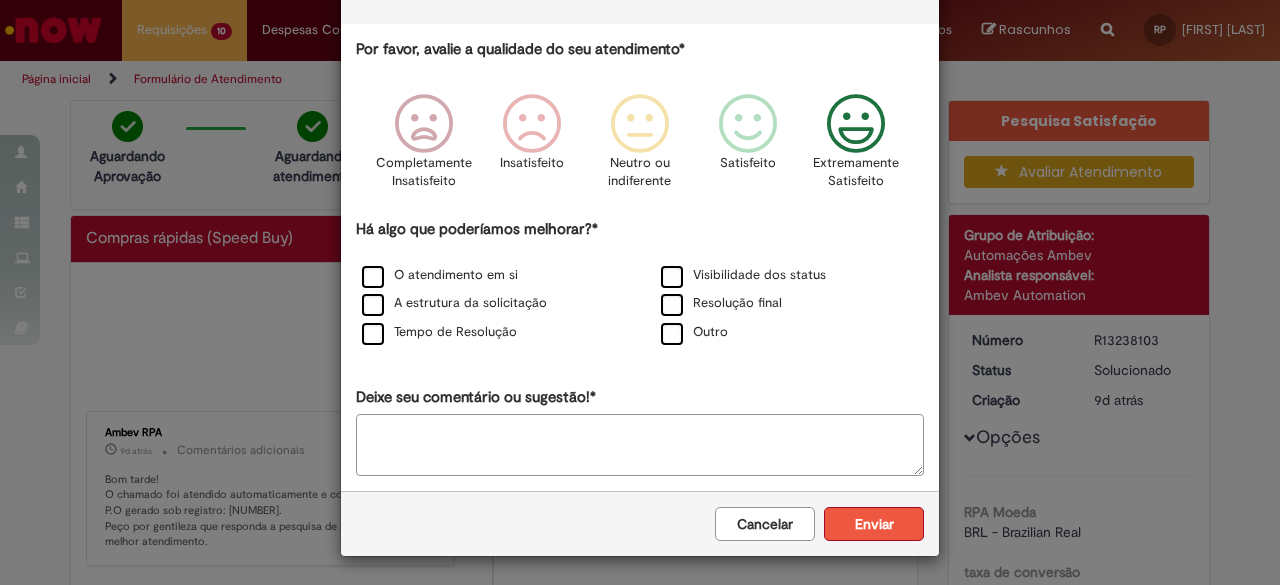 scroll, scrollTop: 85, scrollLeft: 0, axis: vertical 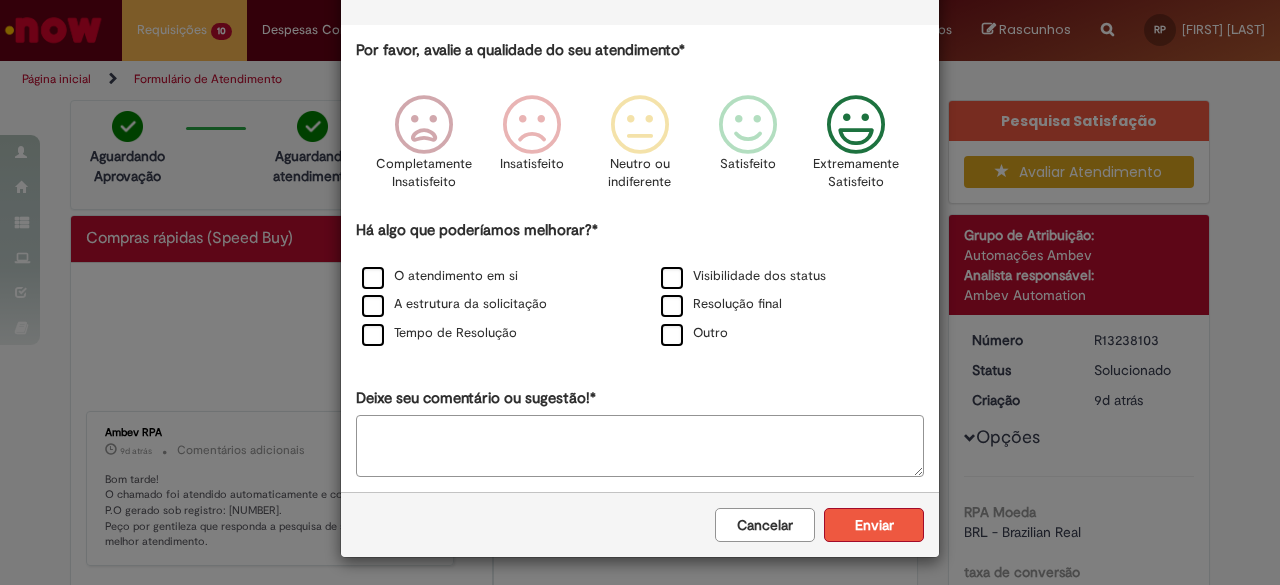 click on "Enviar" at bounding box center [874, 525] 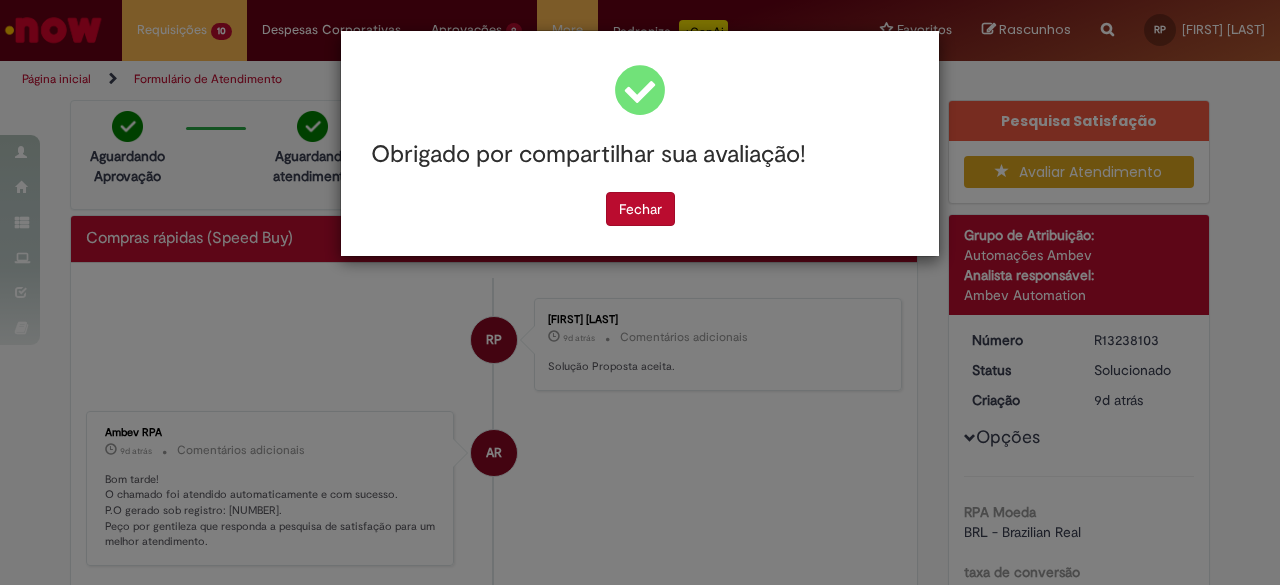 scroll, scrollTop: 0, scrollLeft: 0, axis: both 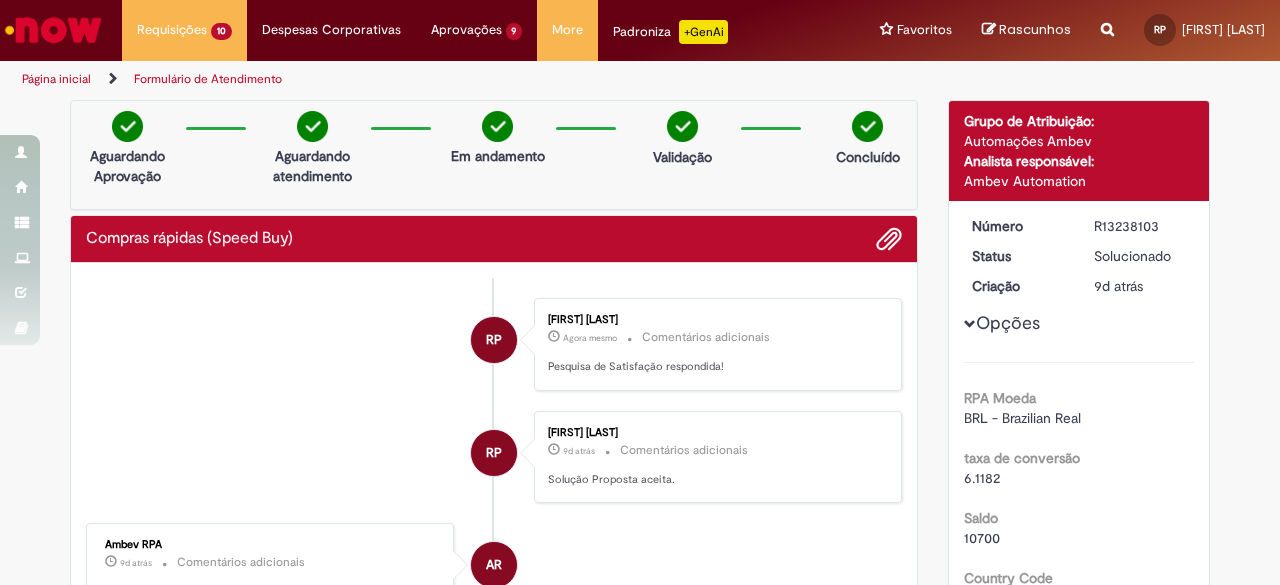 drag, startPoint x: 1084, startPoint y: 222, endPoint x: 1148, endPoint y: 229, distance: 64.381676 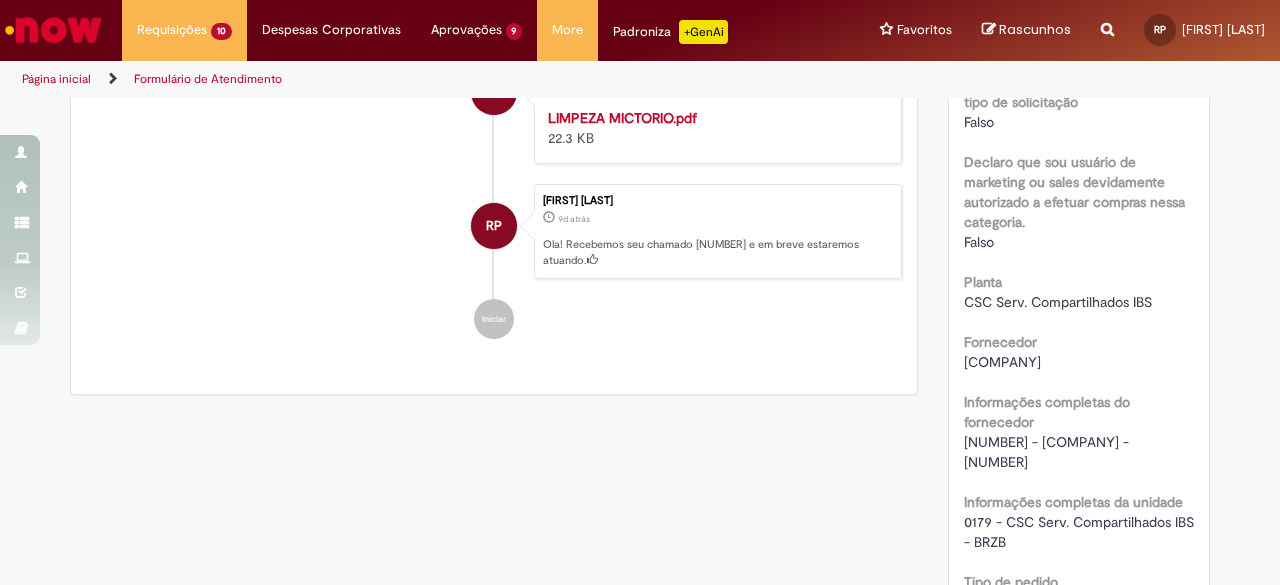 scroll, scrollTop: 1210, scrollLeft: 0, axis: vertical 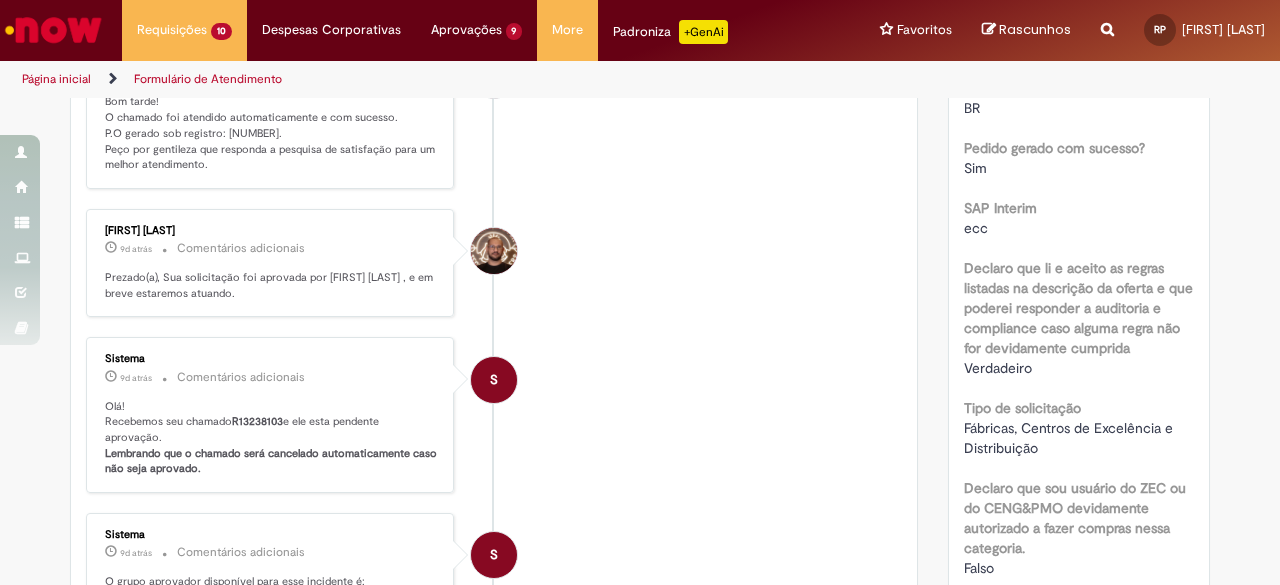 click on "Bom tarde!
O chamado foi atendido automaticamente e com sucesso.
P.O gerado sob registro: [NUMBER].
Peço por gentileza que responda a pesquisa de satisfação para um melhor atendimento." at bounding box center [271, 133] 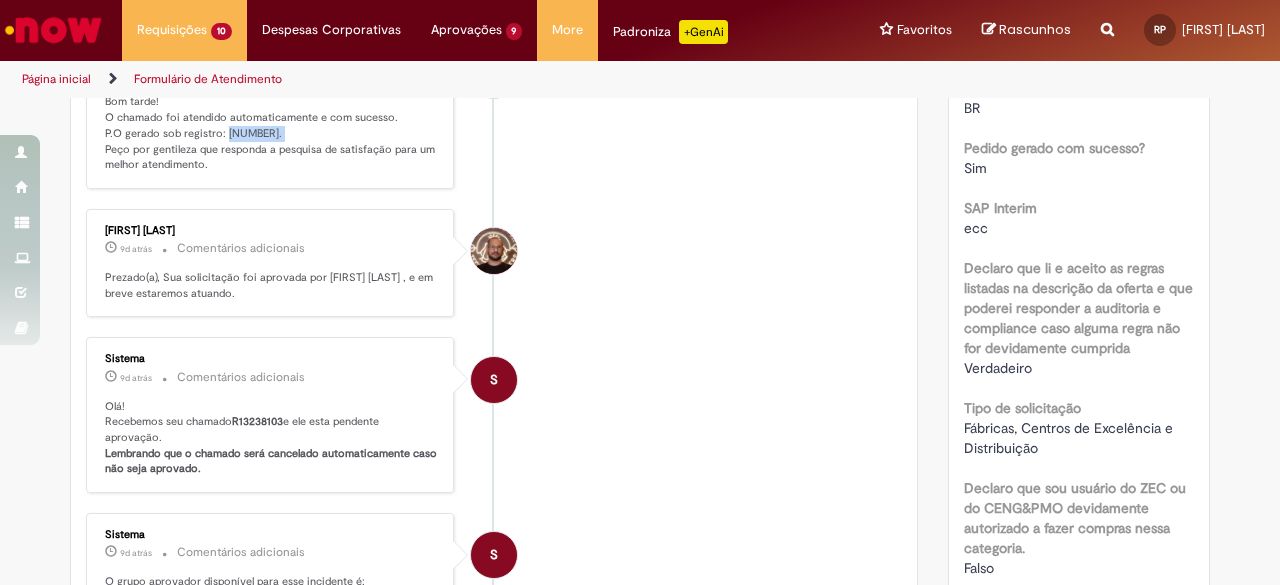 click on "Bom tarde!
O chamado foi atendido automaticamente e com sucesso.
P.O gerado sob registro: [NUMBER].
Peço por gentileza que responda a pesquisa de satisfação para um melhor atendimento." at bounding box center (271, 133) 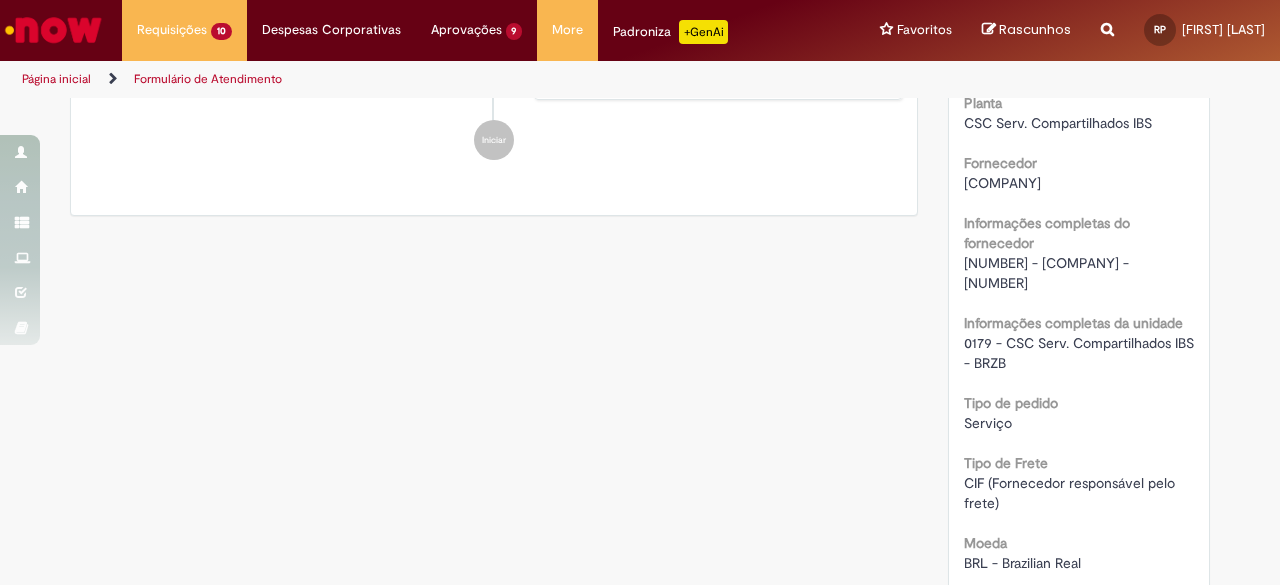 scroll, scrollTop: 1409, scrollLeft: 0, axis: vertical 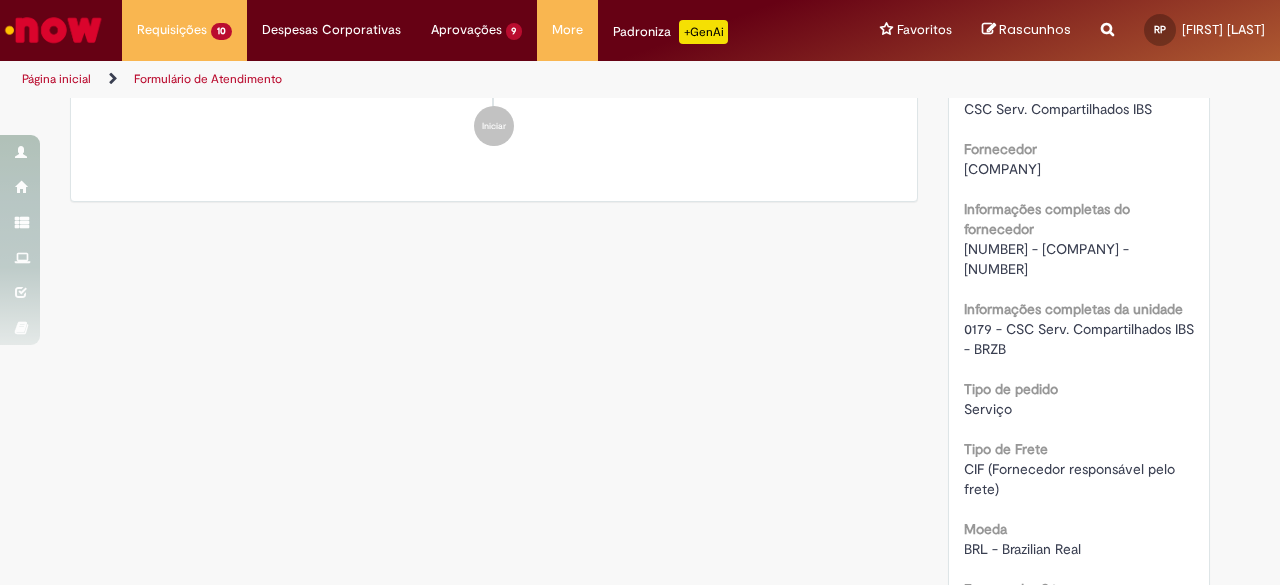 click on "[NUMBER] - [COMPANY] - [NUMBER]" at bounding box center [1048, 259] 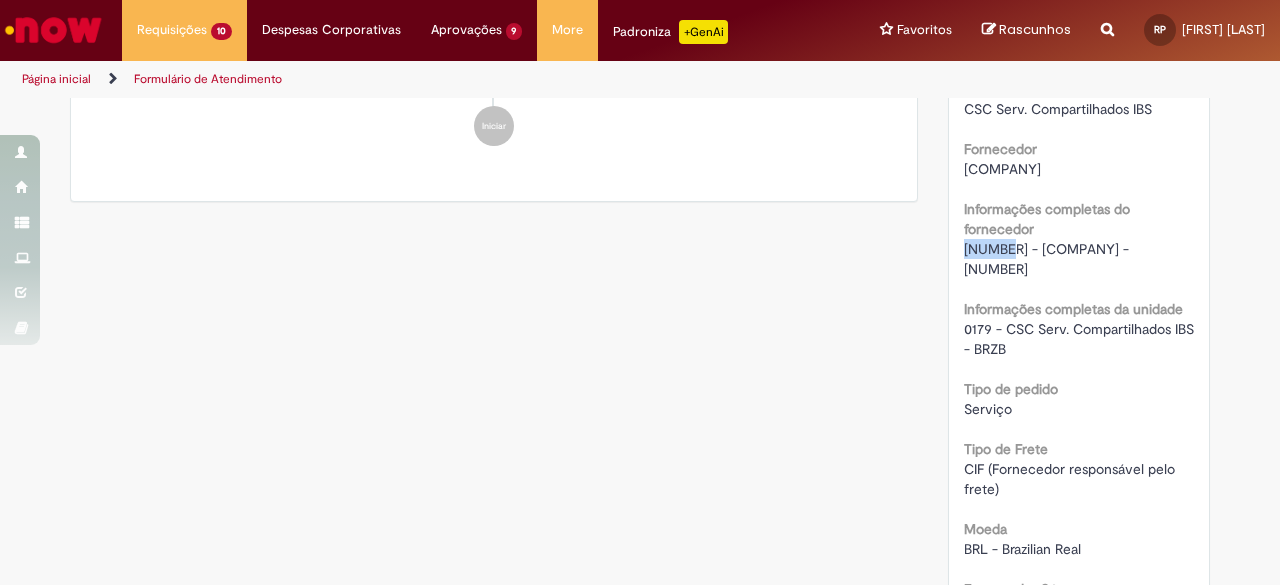 click on "[NUMBER] - [COMPANY] - [NUMBER]" at bounding box center (1048, 259) 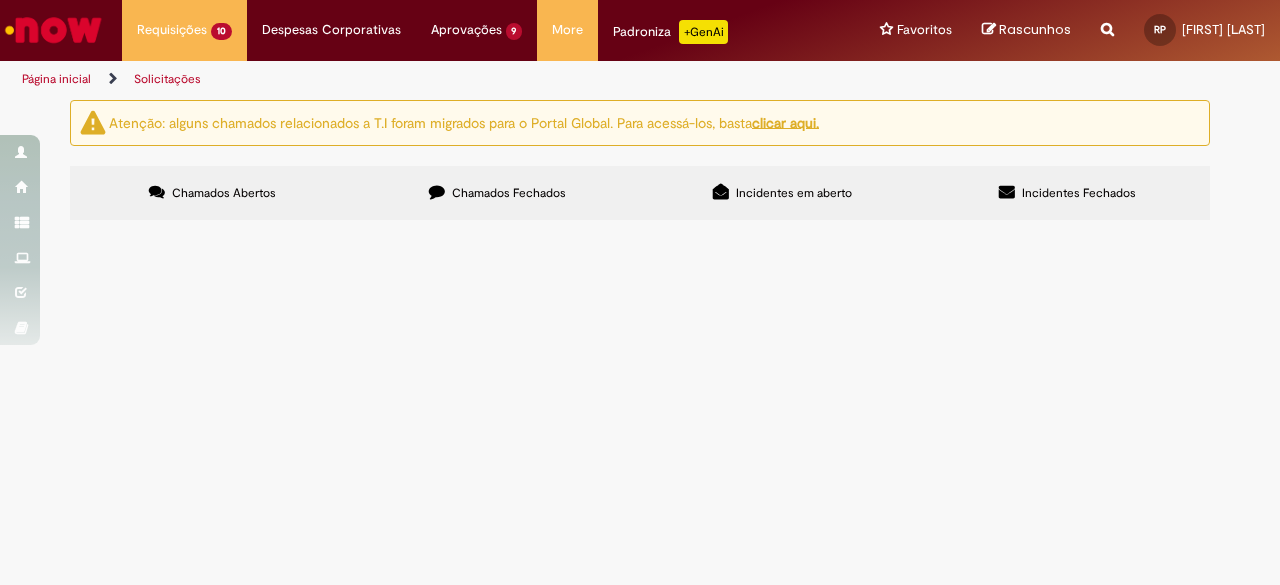 click on "Chamados Fechados" at bounding box center (497, 193) 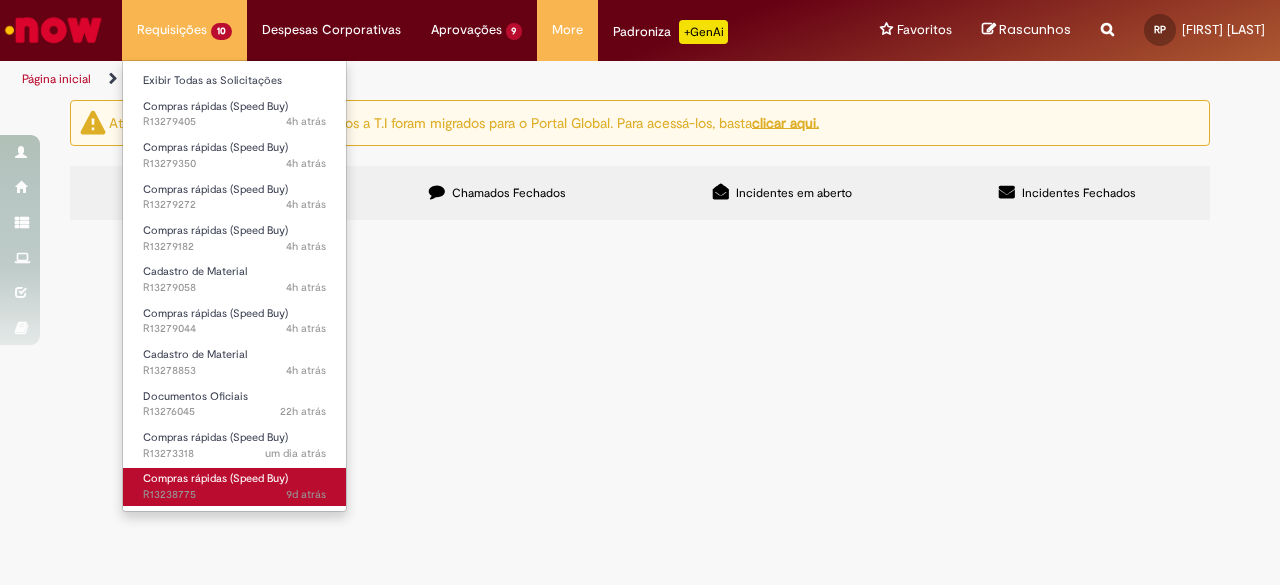 click on "Compras rápidas (Speed Buy)" at bounding box center [215, 478] 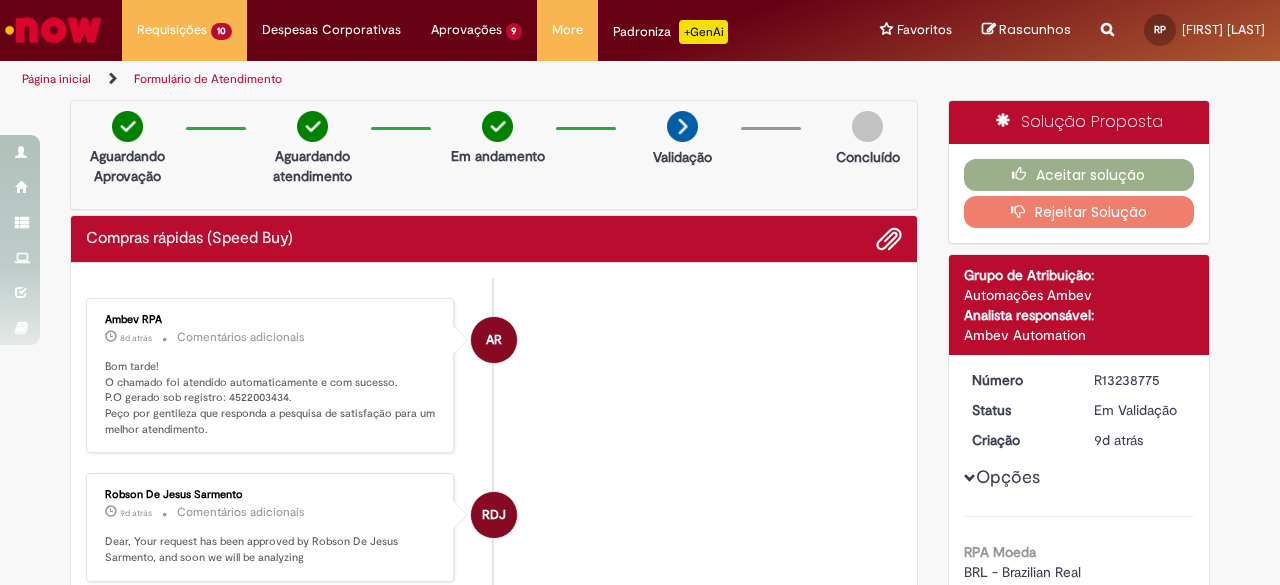 drag, startPoint x: 1075, startPoint y: 378, endPoint x: 1154, endPoint y: 377, distance: 79.00633 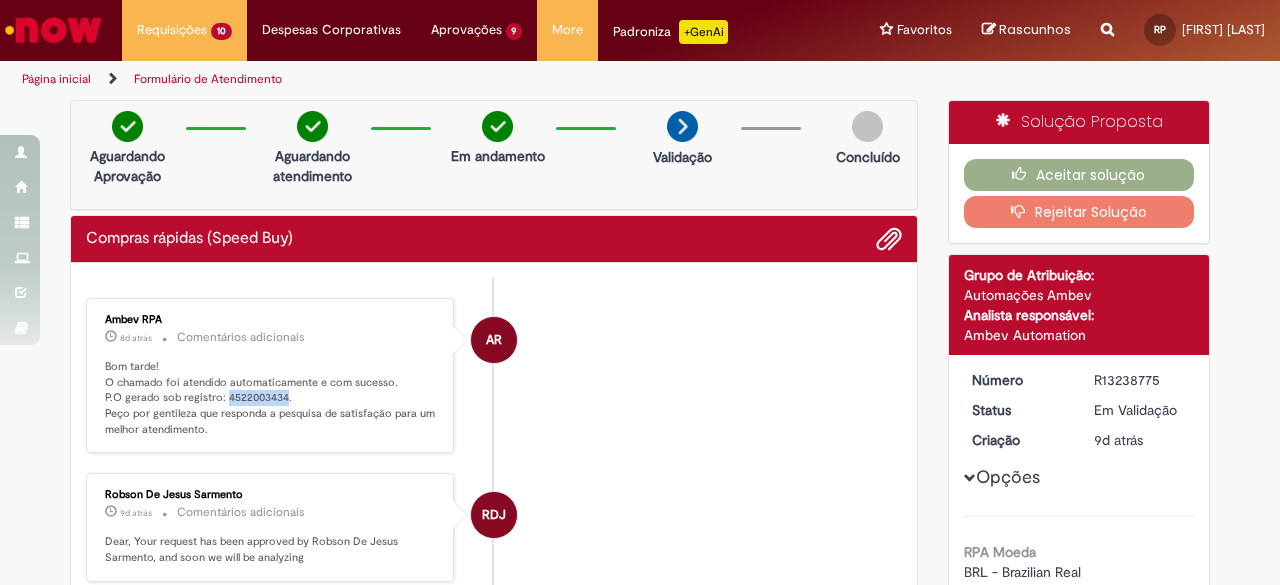 click on "Bom tarde!
O chamado foi atendido automaticamente e com sucesso.
P.O gerado sob registro: 4522003434.
Peço por gentileza que responda a pesquisa de satisfação para um melhor atendimento." at bounding box center [271, 398] 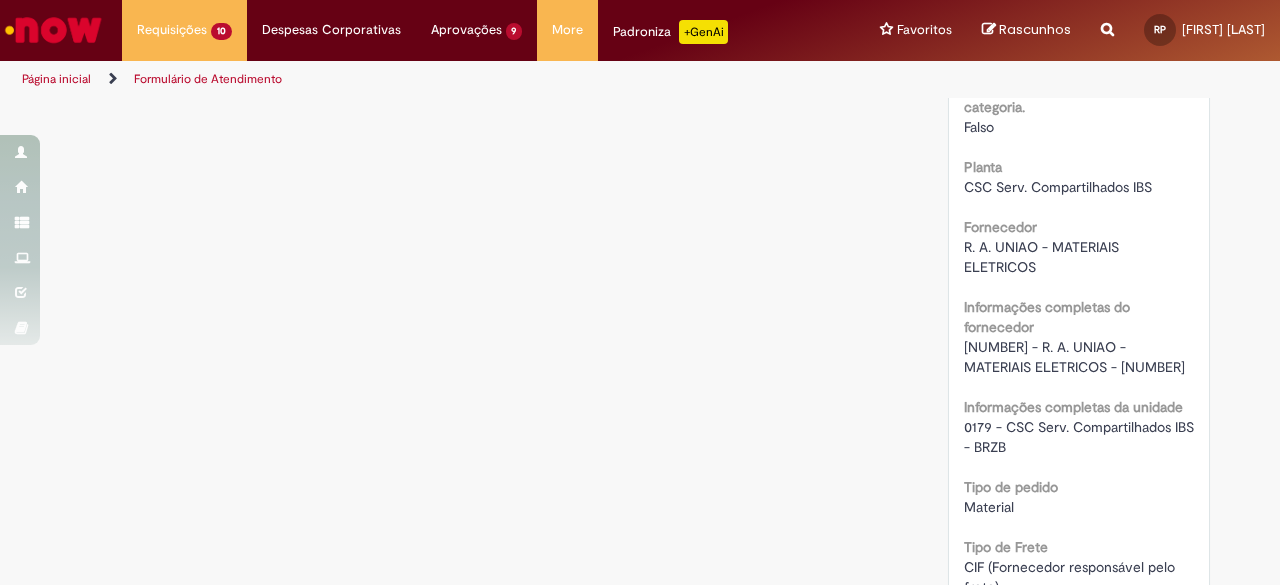 scroll, scrollTop: 1504, scrollLeft: 0, axis: vertical 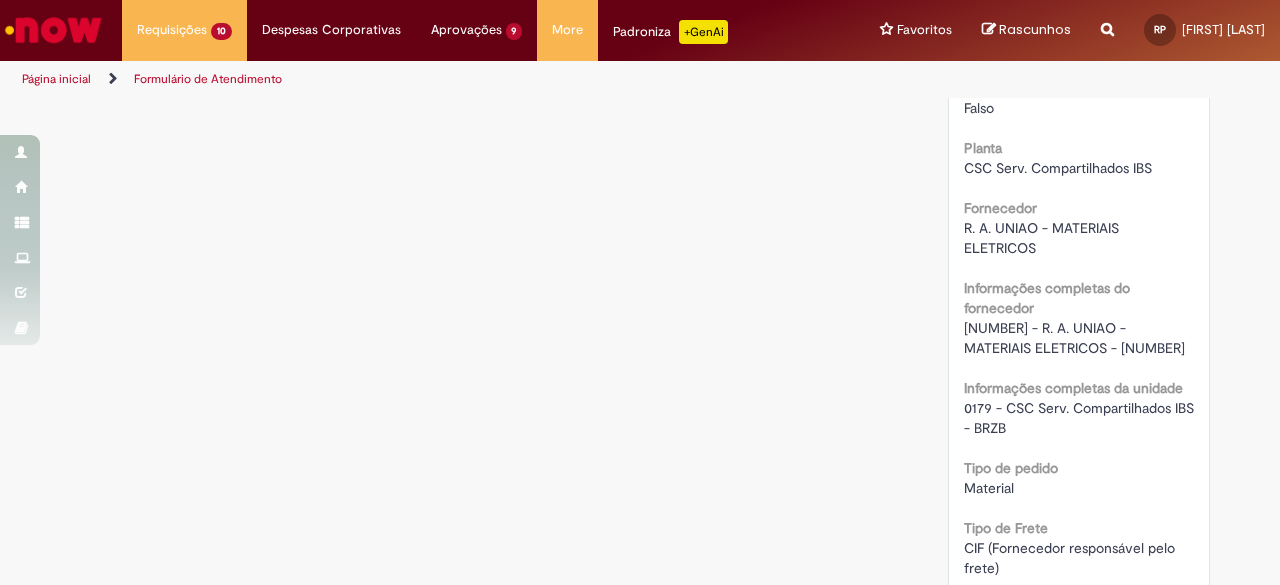 click on "[NUMBER] - R. A. UNIAO - MATERIAIS ELETRICOS - [NUMBER]" at bounding box center [1074, 338] 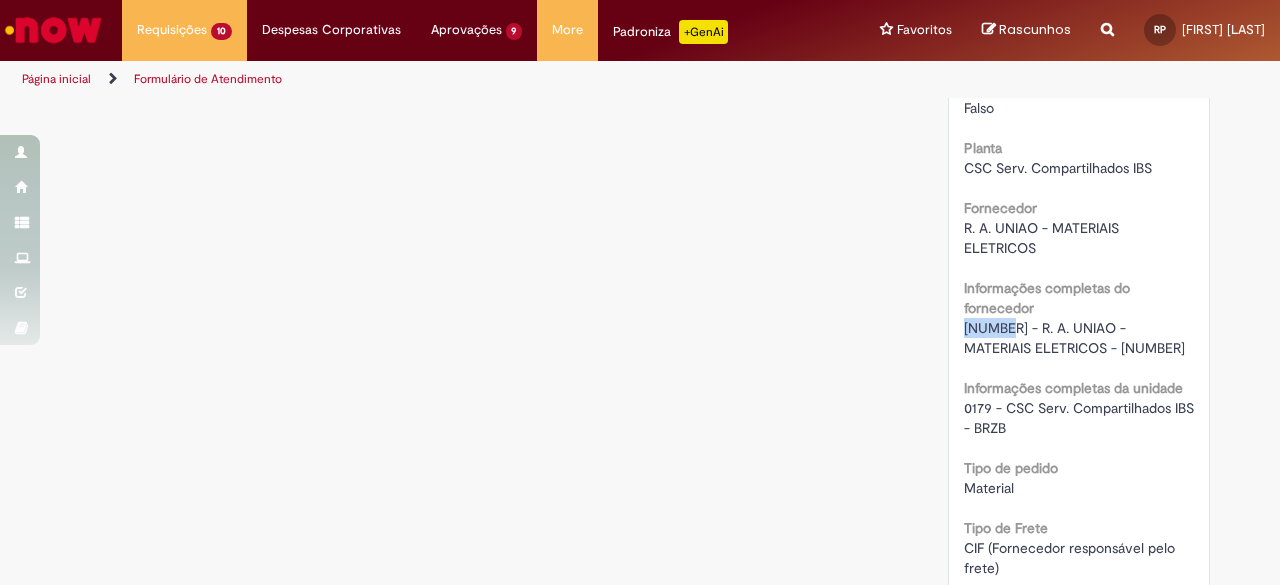 click on "[NUMBER] - R. A. UNIAO - MATERIAIS ELETRICOS - [NUMBER]" at bounding box center (1074, 338) 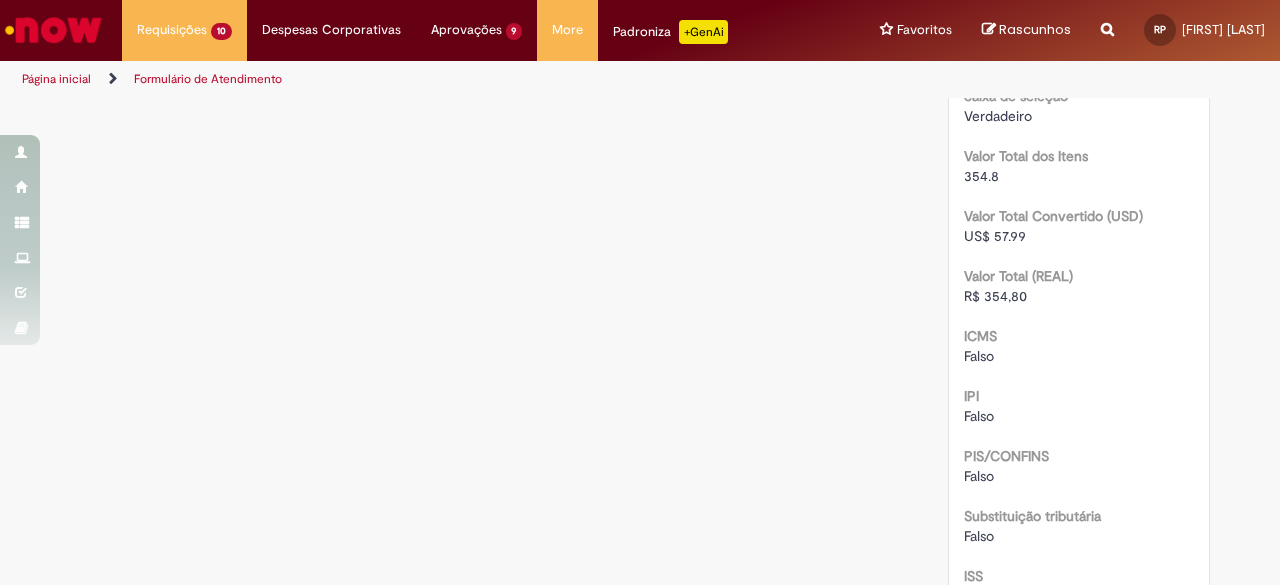 scroll, scrollTop: 2181, scrollLeft: 0, axis: vertical 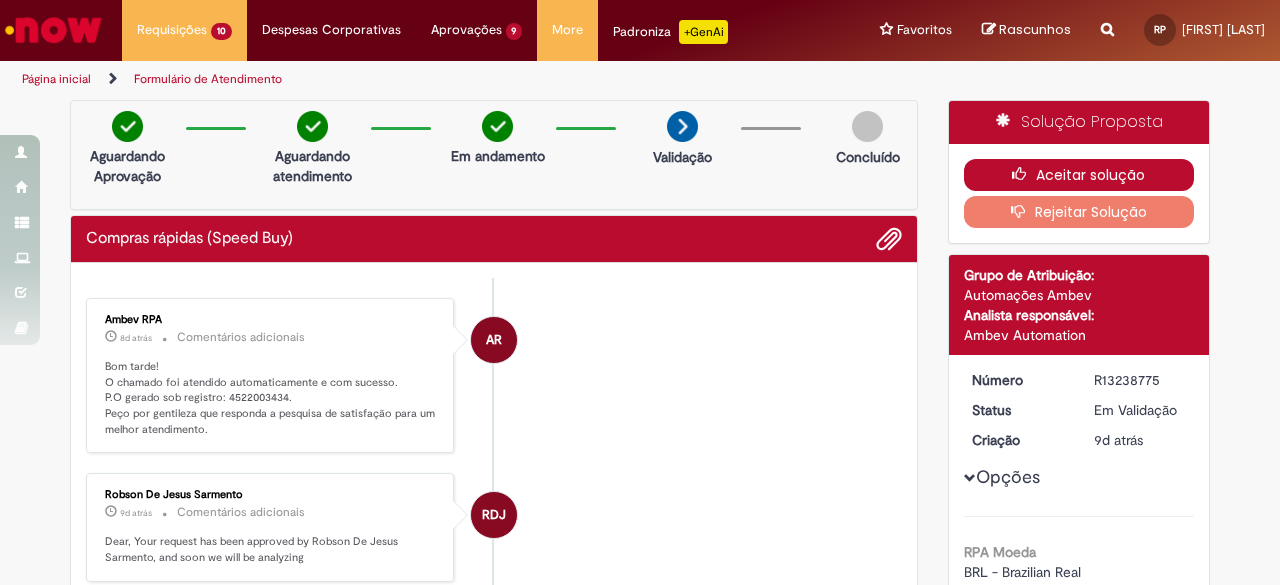 click on "Aceitar solução" at bounding box center (1079, 175) 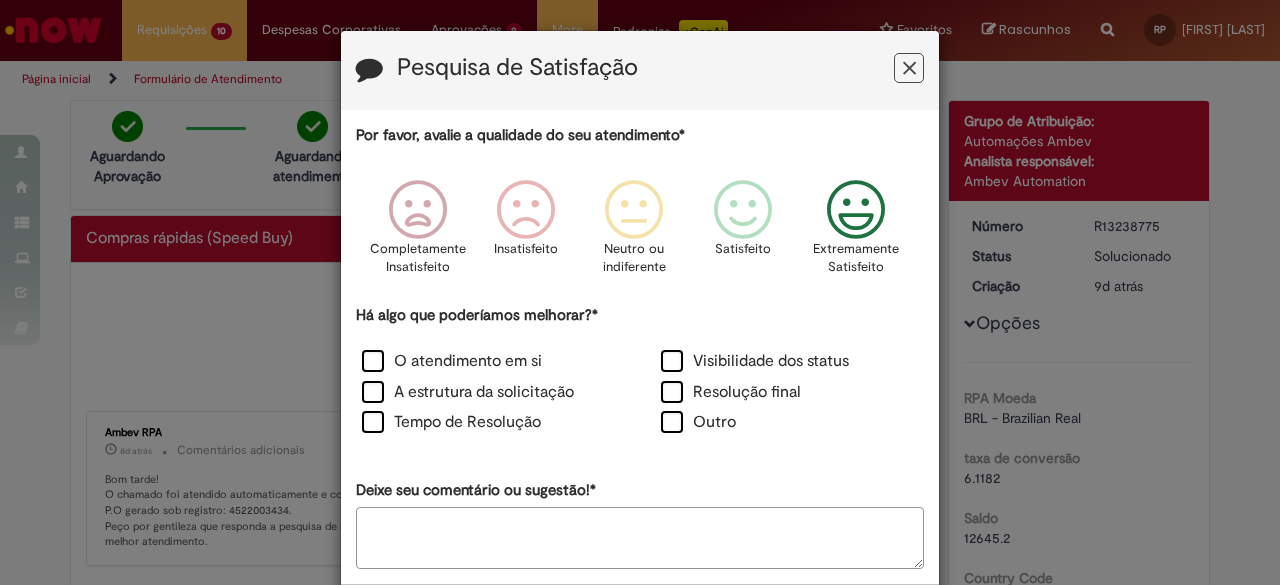click at bounding box center [856, 210] 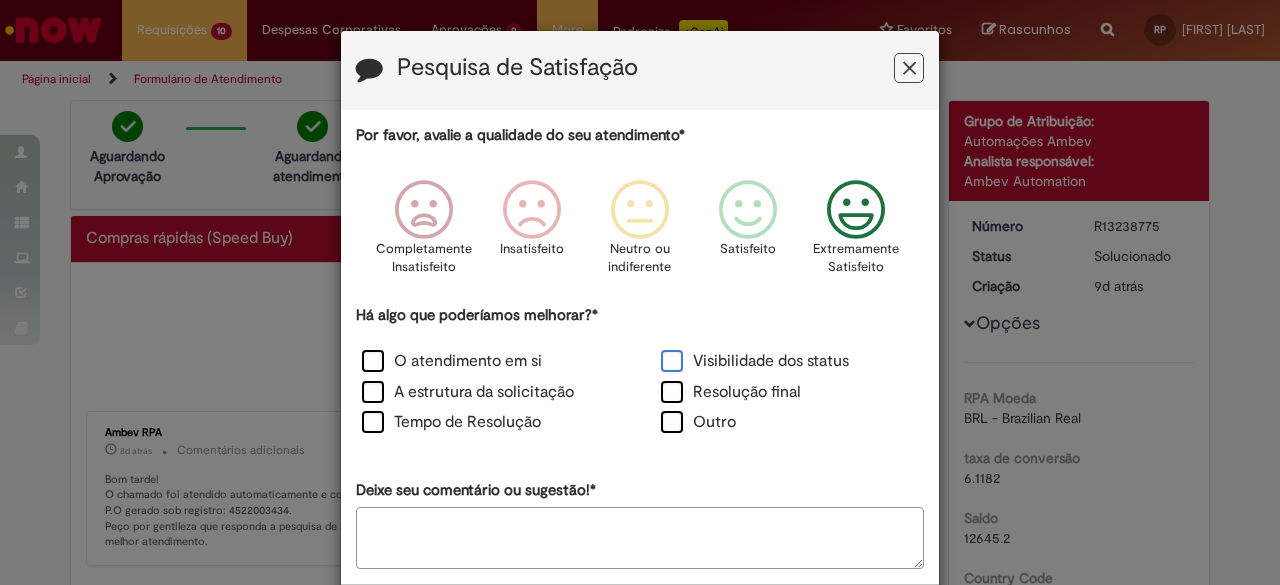 click on "Visibilidade dos status" at bounding box center [755, 361] 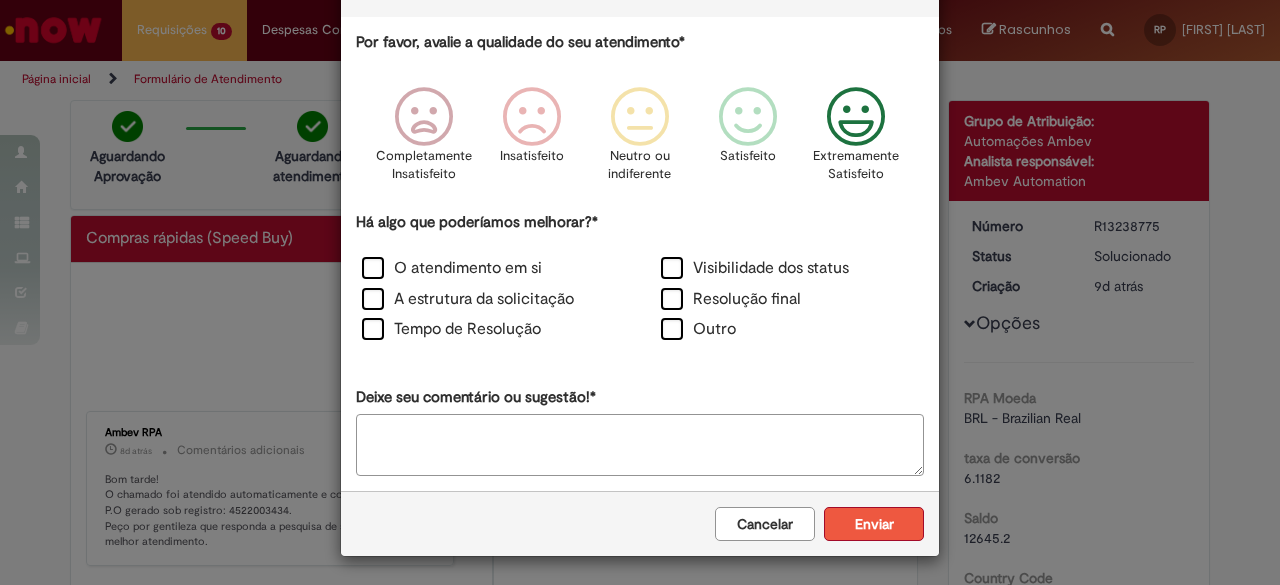 scroll, scrollTop: 92, scrollLeft: 0, axis: vertical 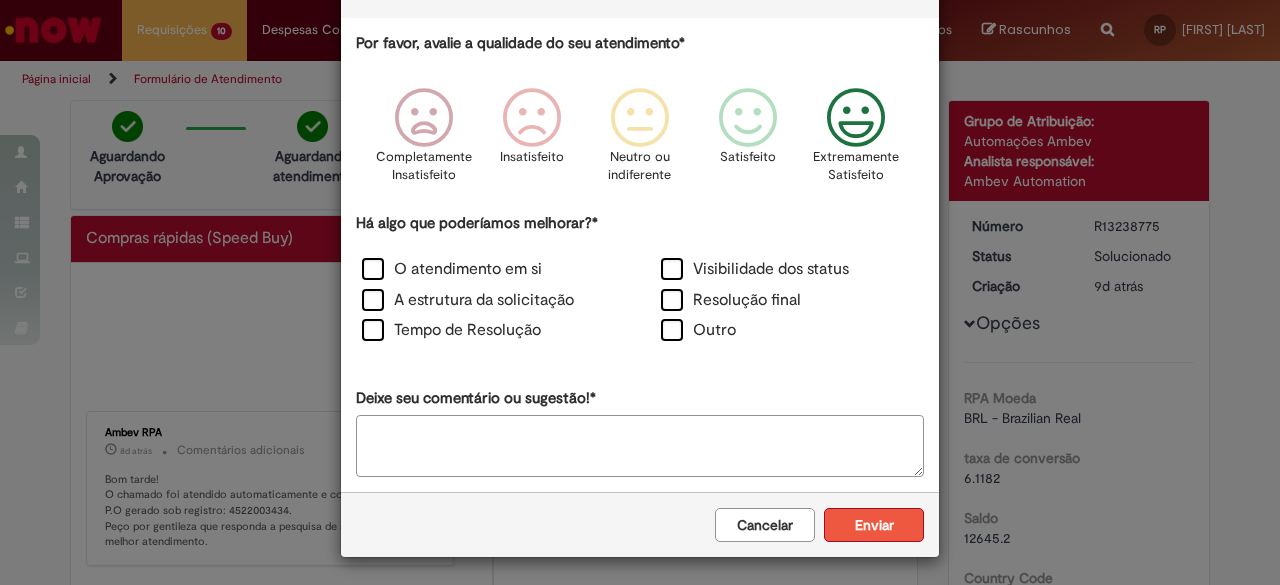 click on "Enviar" at bounding box center [874, 525] 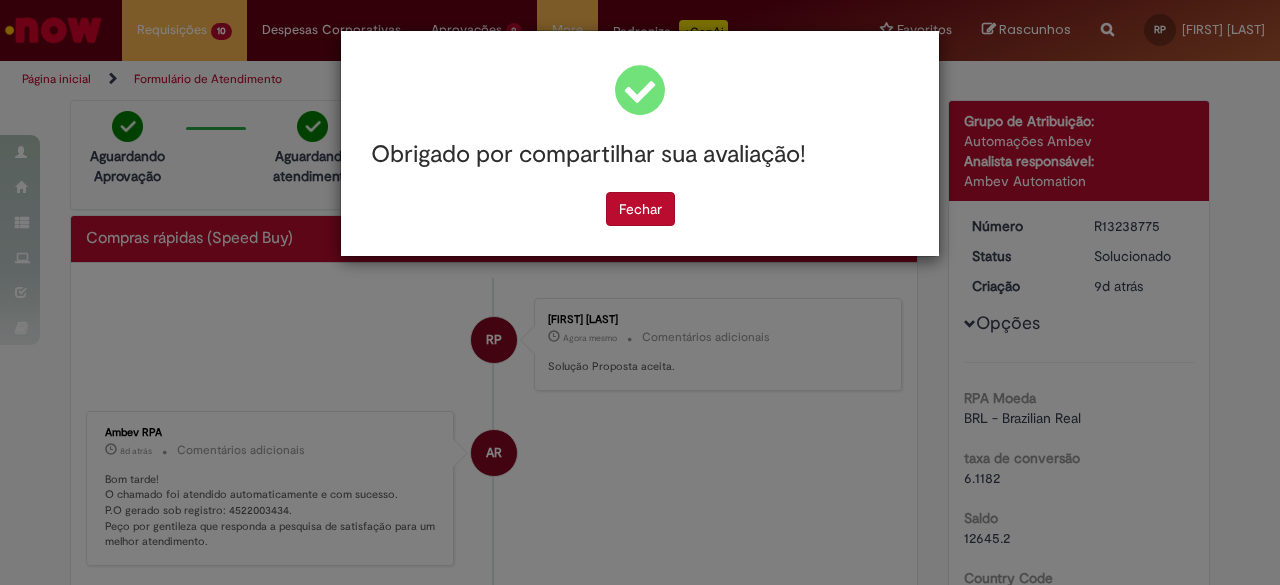 scroll, scrollTop: 0, scrollLeft: 0, axis: both 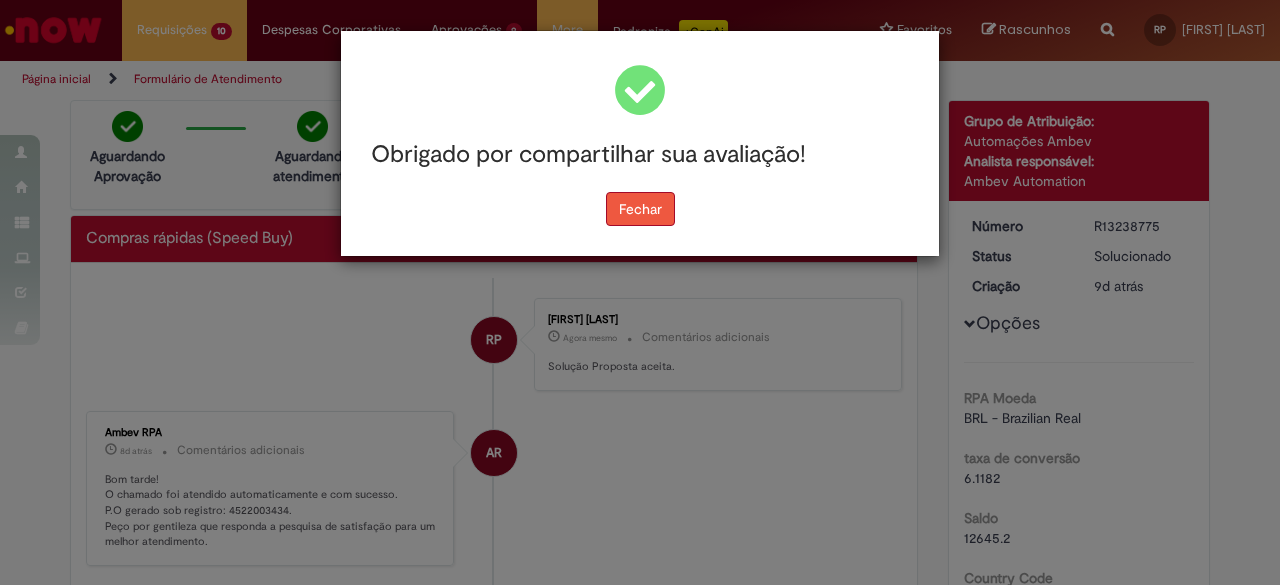 click on "Fechar" at bounding box center [640, 209] 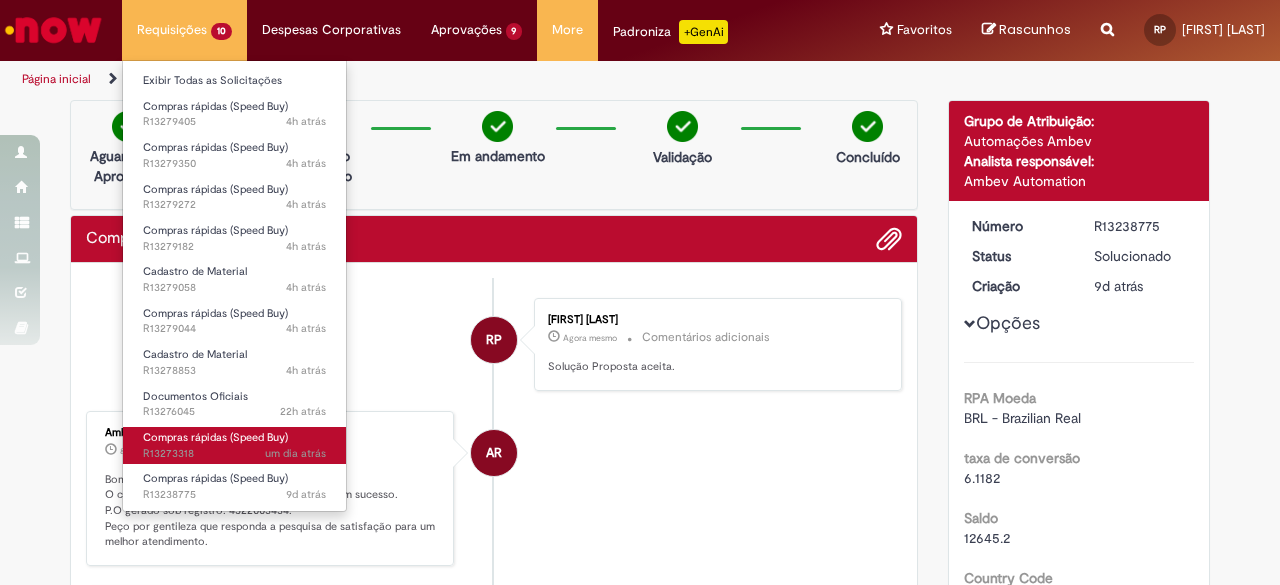 click on "Compras rápidas (Speed Buy)" at bounding box center [215, 437] 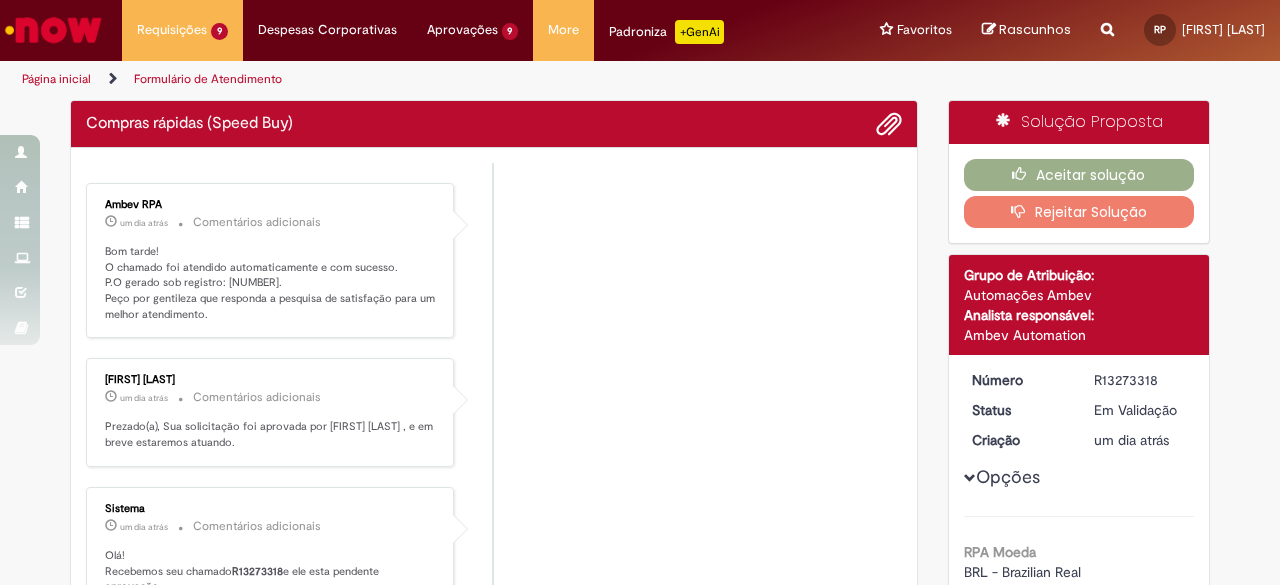 click on "[COMPANY] [INITIALS]
um dia atrás um dia atrás     Comentários adicionais
Bom tarde!
O chamado foi atendido automaticamente e com sucesso.
P.O gerado sob registro: [NUMBER].
Peço por gentileza que responda a pesquisa de satisfação para um melhor atendimento.
[FIRST] [LAST]
um dia atrás um dia atrás     Comentários adicionais
Prezado(a), Sua solicitação foi aprovada por [FIRST] [LAST] , e em breve estaremos atuando.
Sistema" at bounding box center [494, 632] 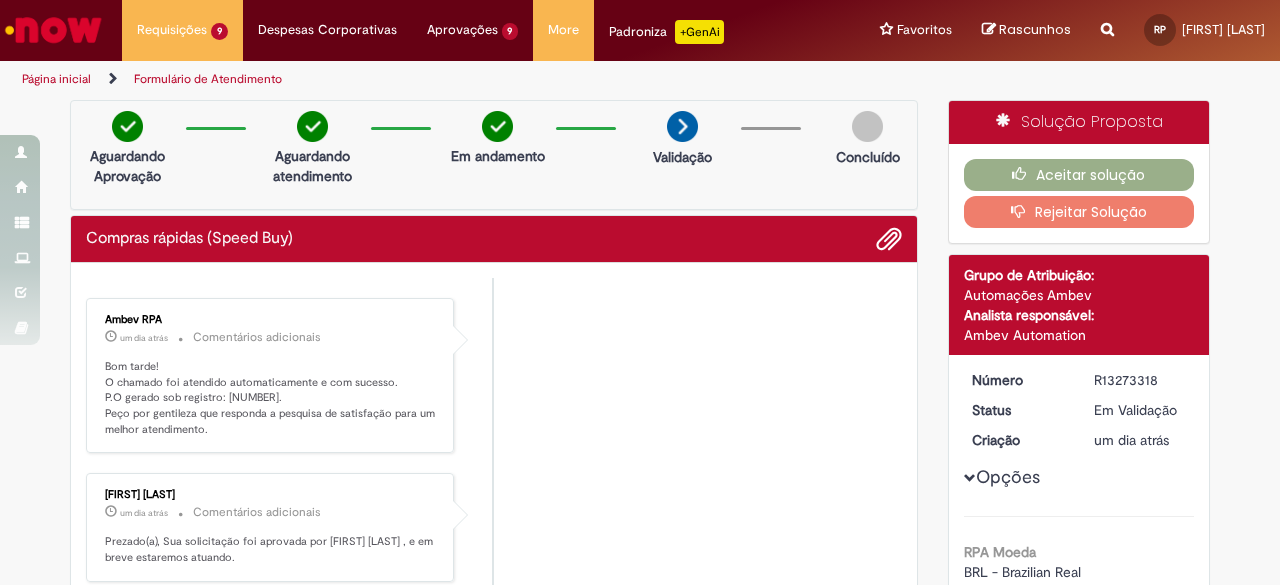 click on "[COMPANY] [INITIALS]
um dia atrás um dia atrás     Comentários adicionais
Bom tarde!
O chamado foi atendido automaticamente e com sucesso.
P.O gerado sob registro: [NUMBER].
Peço por gentileza que responda a pesquisa de satisfação para um melhor atendimento.
[FIRST] [LAST]
um dia atrás um dia atrás     Comentários adicionais
Prezado(a), Sua solicitação foi aprovada por [FIRST] [LAST] , e em breve estaremos atuando.
Sistema" at bounding box center (494, 747) 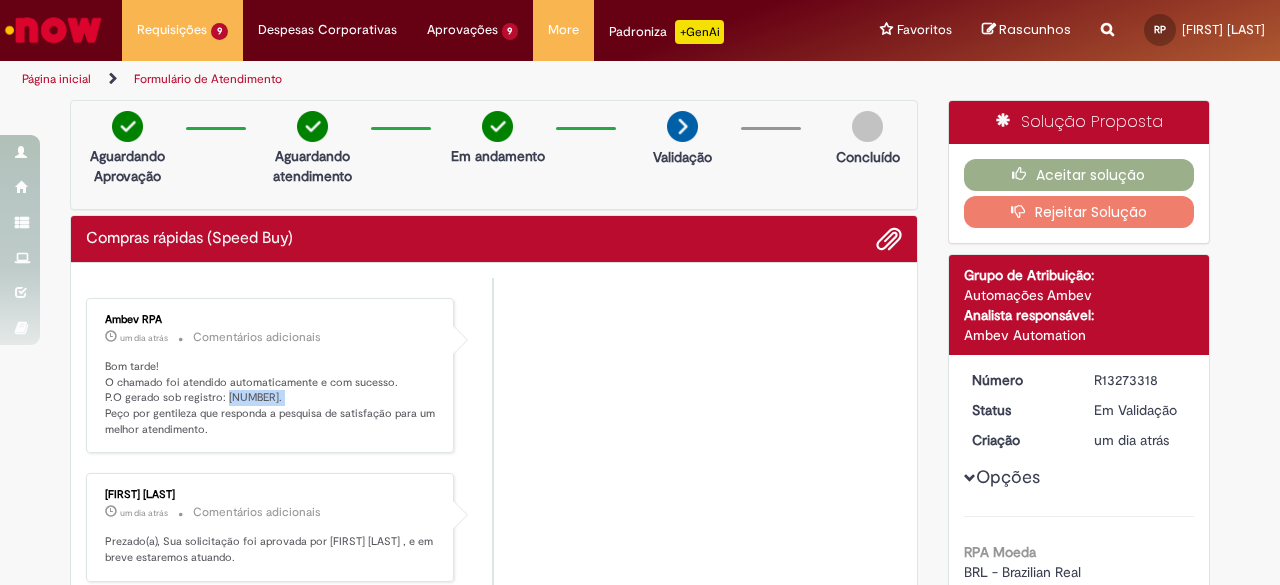 click on "Bom tarde!
O chamado foi atendido automaticamente e com sucesso.
P.O gerado sob registro: [NUMBER].
Peço por gentileza que responda a pesquisa de satisfação para um melhor atendimento." at bounding box center (271, 398) 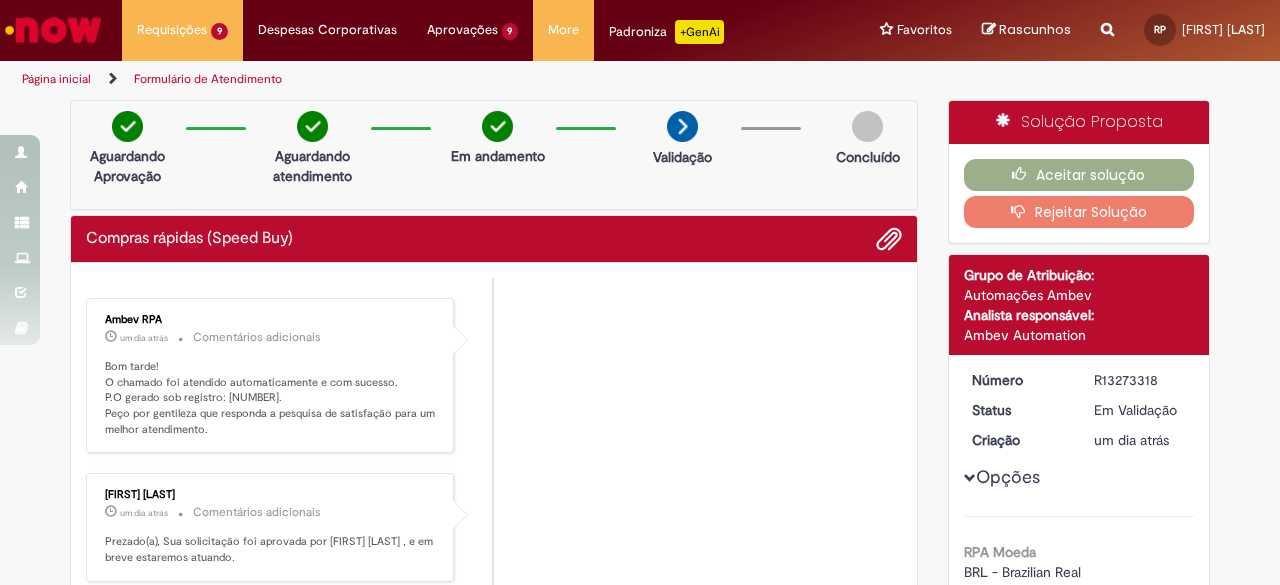 click on "R13273318" at bounding box center (1140, 380) 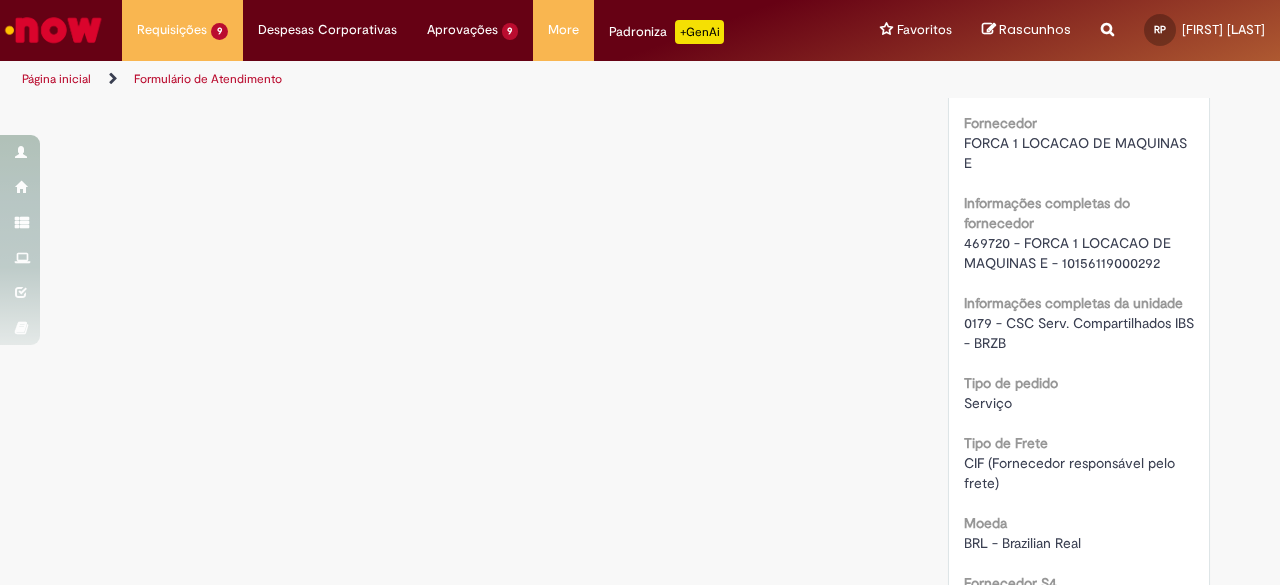 scroll, scrollTop: 1603, scrollLeft: 0, axis: vertical 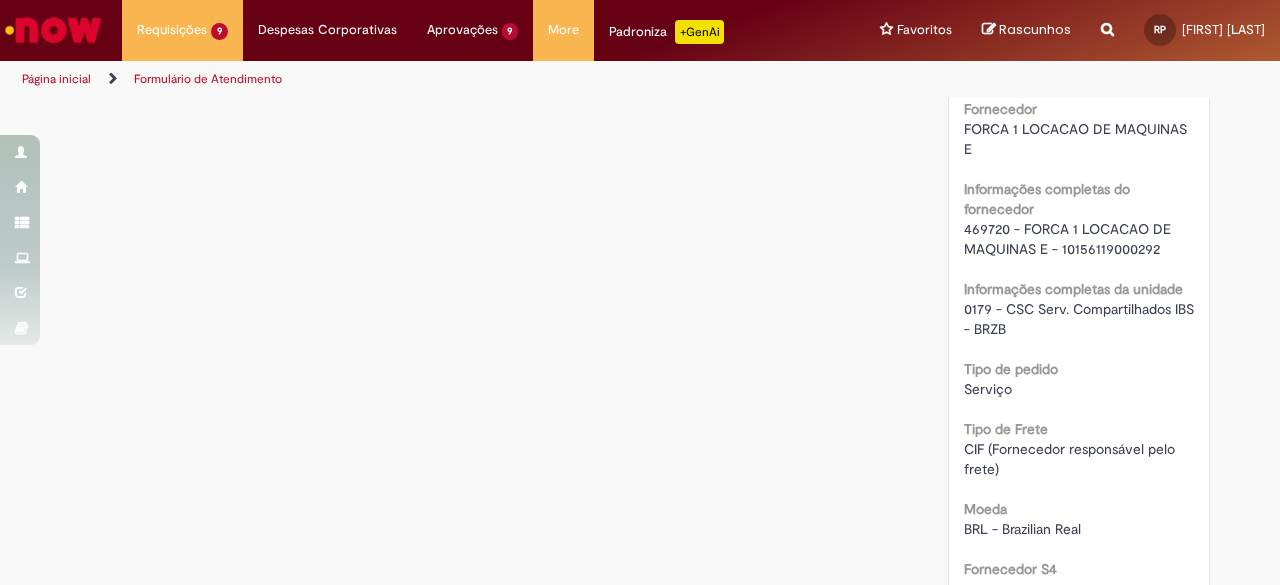 click on "469720 - FORCA 1 LOCACAO DE MAQUINAS E - 10156119000292" at bounding box center (1069, 239) 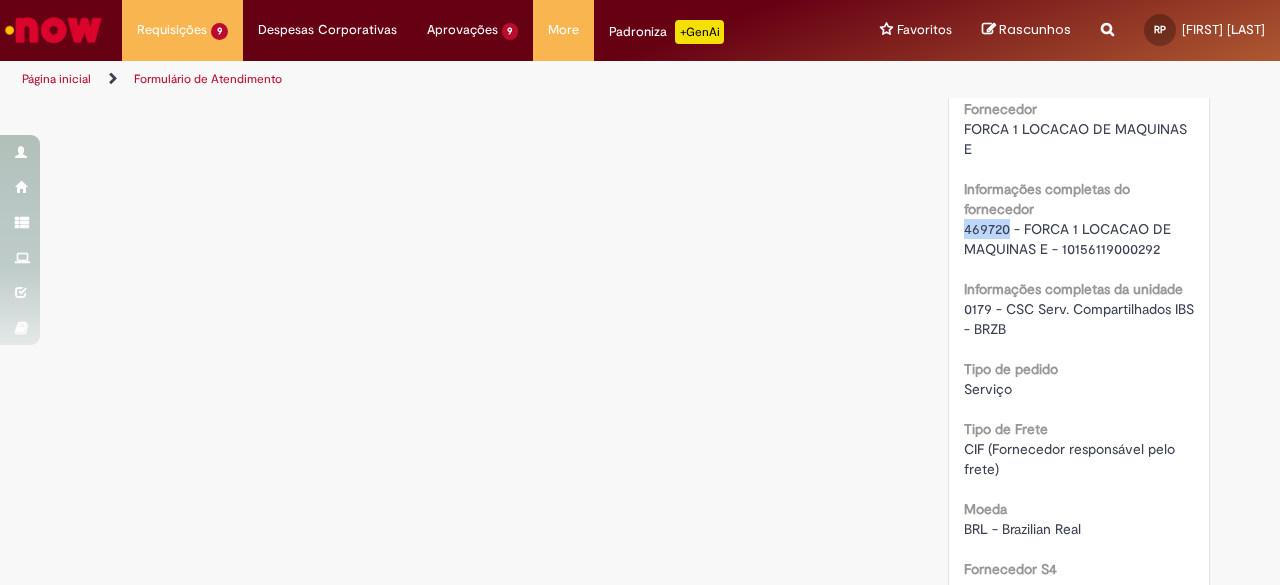 click on "469720 - FORCA 1 LOCACAO DE MAQUINAS E - 10156119000292" at bounding box center (1069, 239) 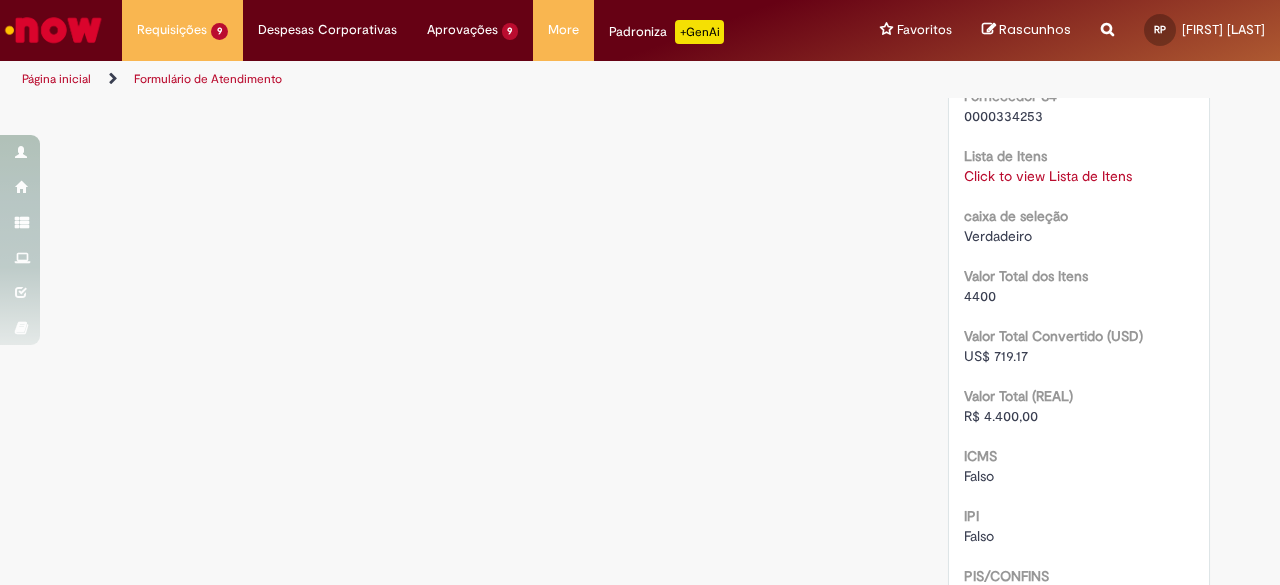 scroll, scrollTop: 2128, scrollLeft: 0, axis: vertical 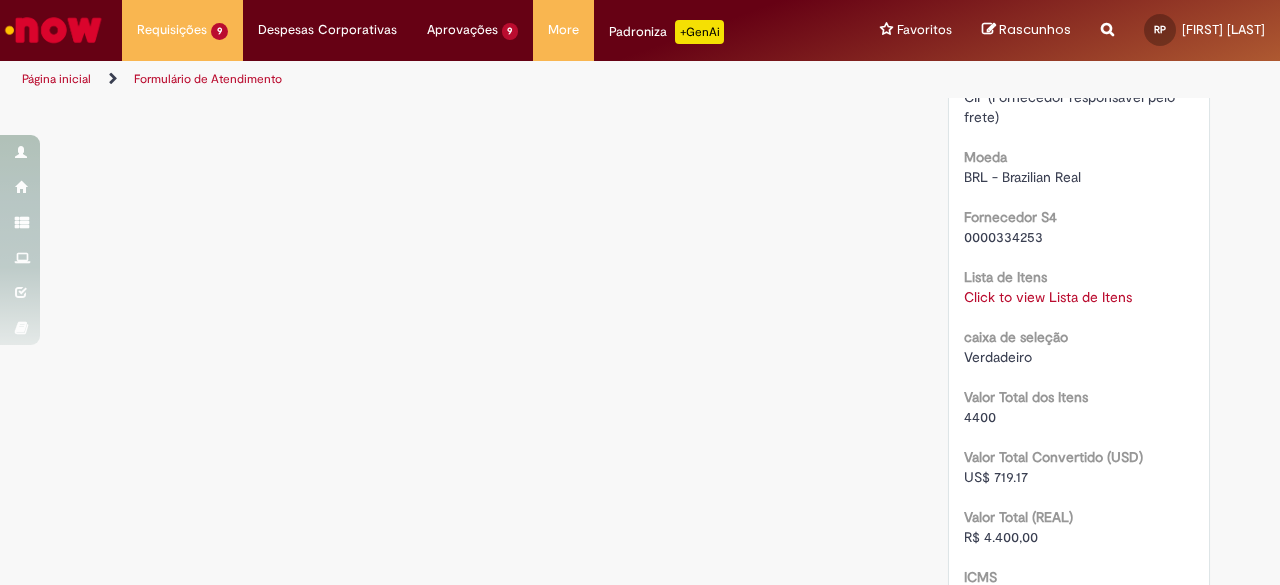 click on "Click to view Lista de Itens" at bounding box center [1048, 297] 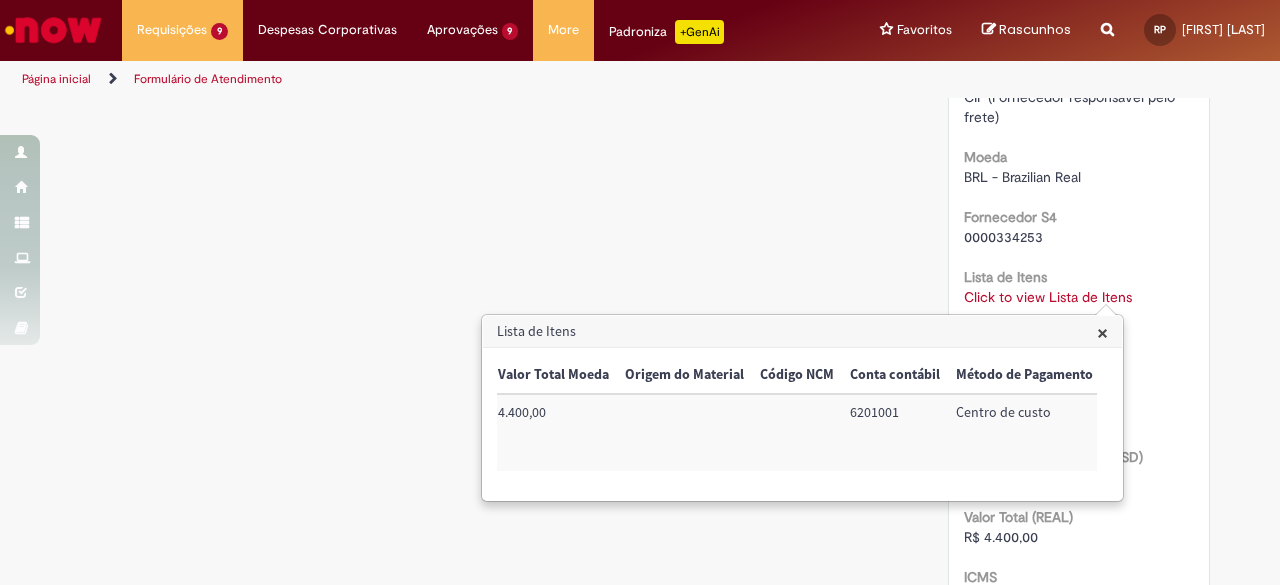 scroll, scrollTop: 0, scrollLeft: 757, axis: horizontal 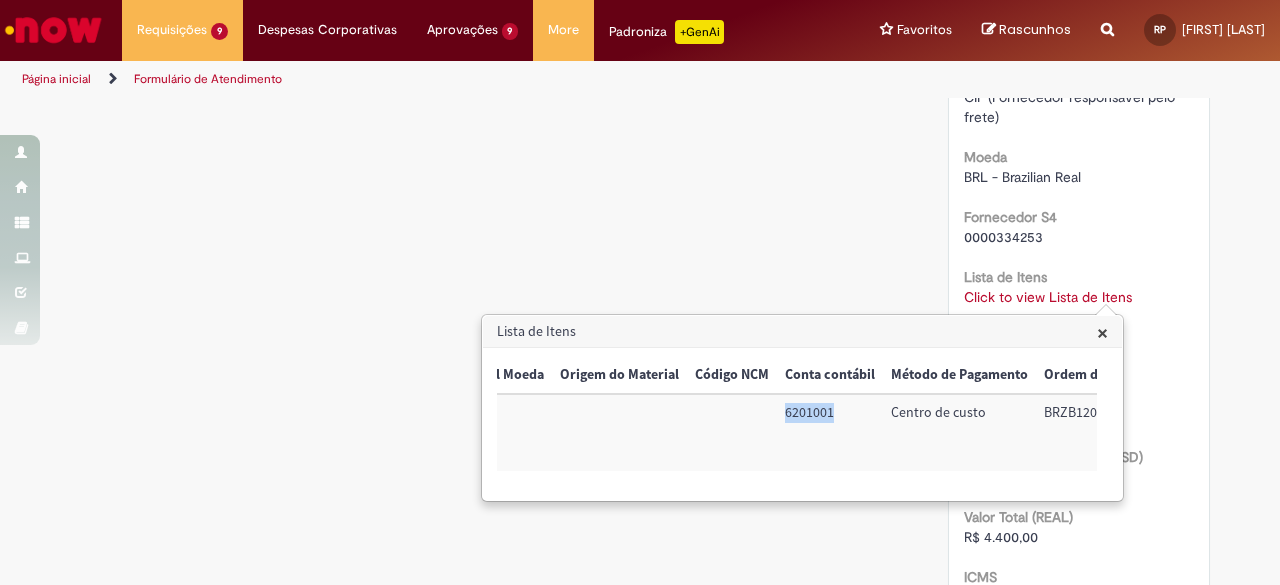 drag, startPoint x: 769, startPoint y: 417, endPoint x: 832, endPoint y: 423, distance: 63.28507 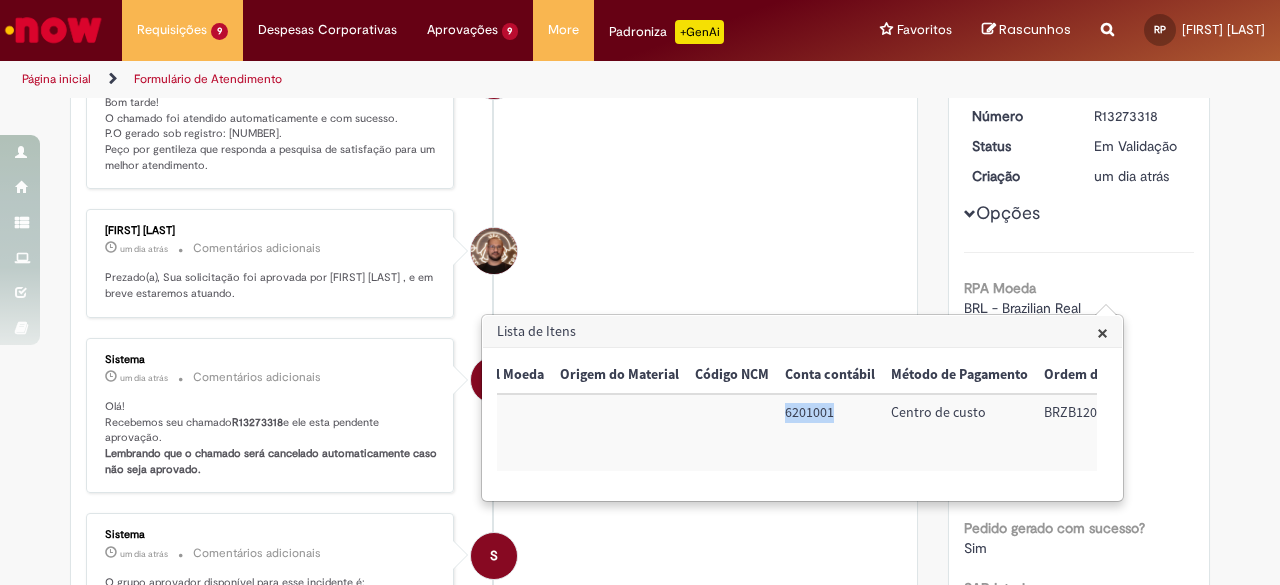 scroll, scrollTop: 21, scrollLeft: 0, axis: vertical 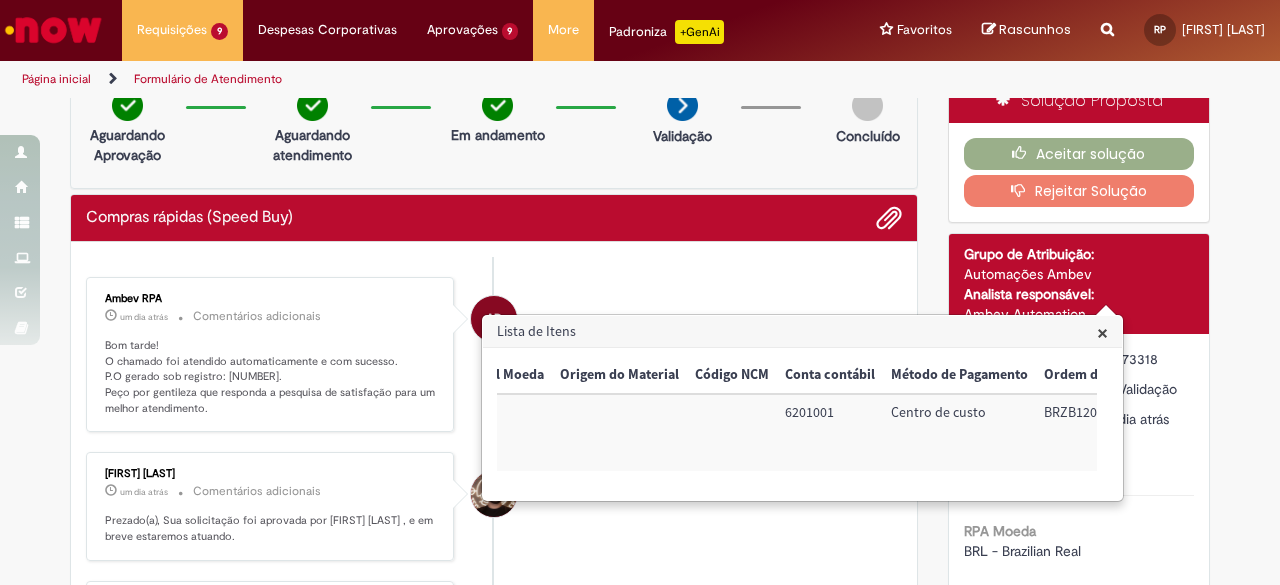 click on "AR
Ambev RPA
um dia atrás um dia atrás     Comentários adicionais
Bom tarde!
O chamado foi atendido automaticamente e com sucesso.
P.O gerado sob registro: [NUMBER].
Peço por gentileza que responda a pesquisa de satisfação para um melhor atendimento.
[FIRST] [LAST]
um dia atrás um dia atrás     Comentários adicionais
Prezado(a), Sua solicitação foi aprovada por [FIRST] [LAST] , e em breve estaremos atuando.
S" at bounding box center (494, 726) 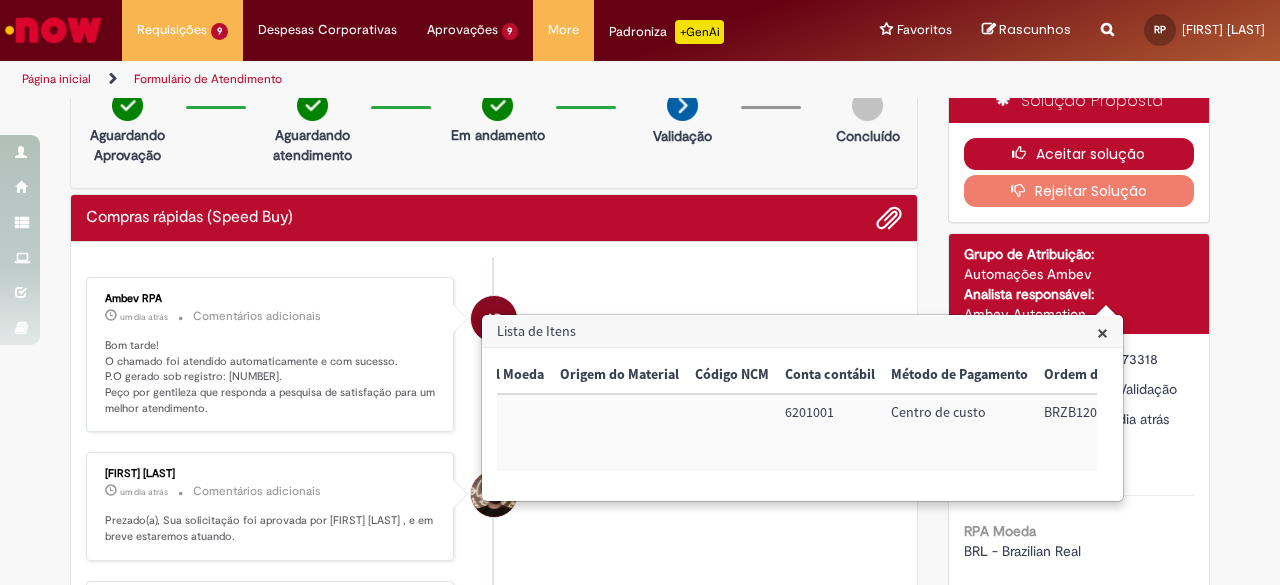 click on "Aceitar solução" at bounding box center [1079, 154] 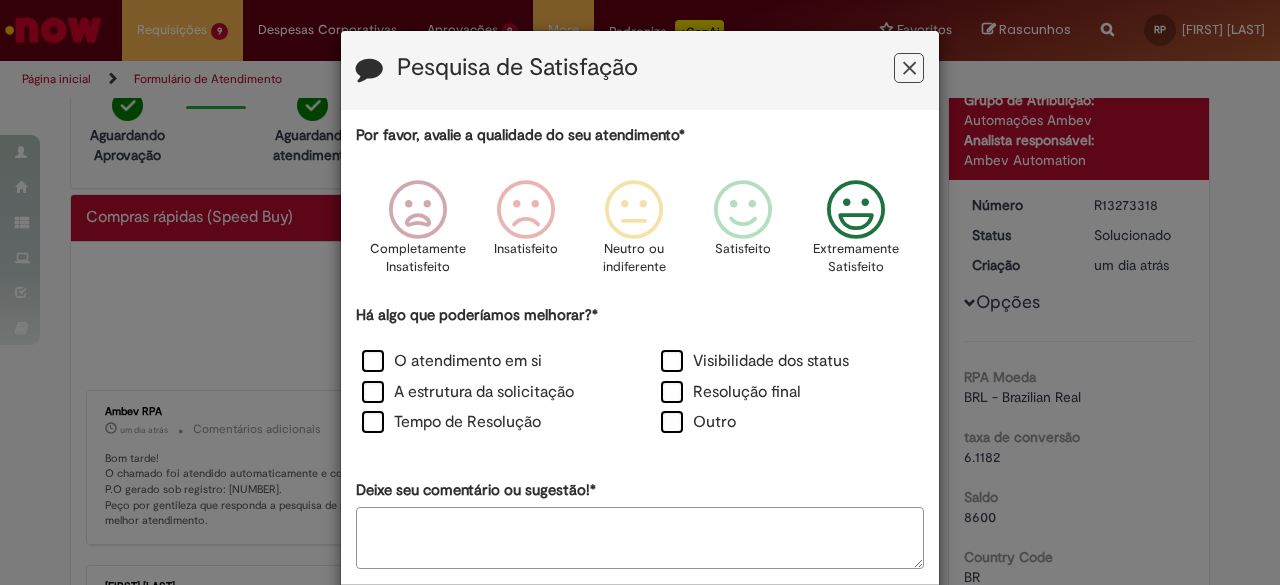 click at bounding box center (856, 210) 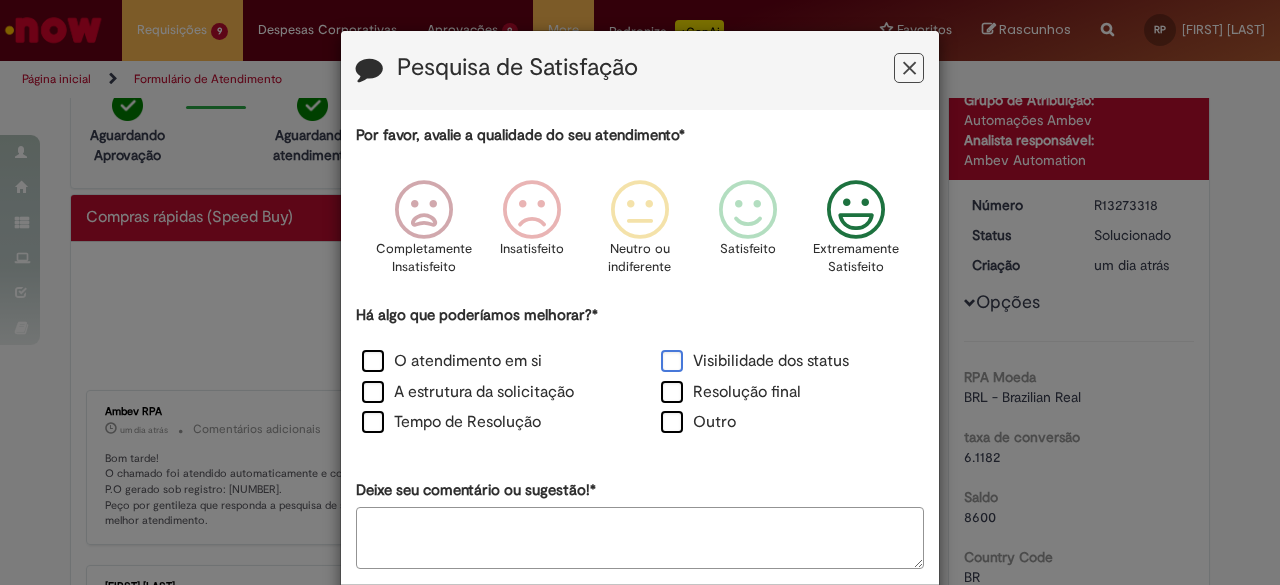 click on "Visibilidade dos status" at bounding box center (755, 361) 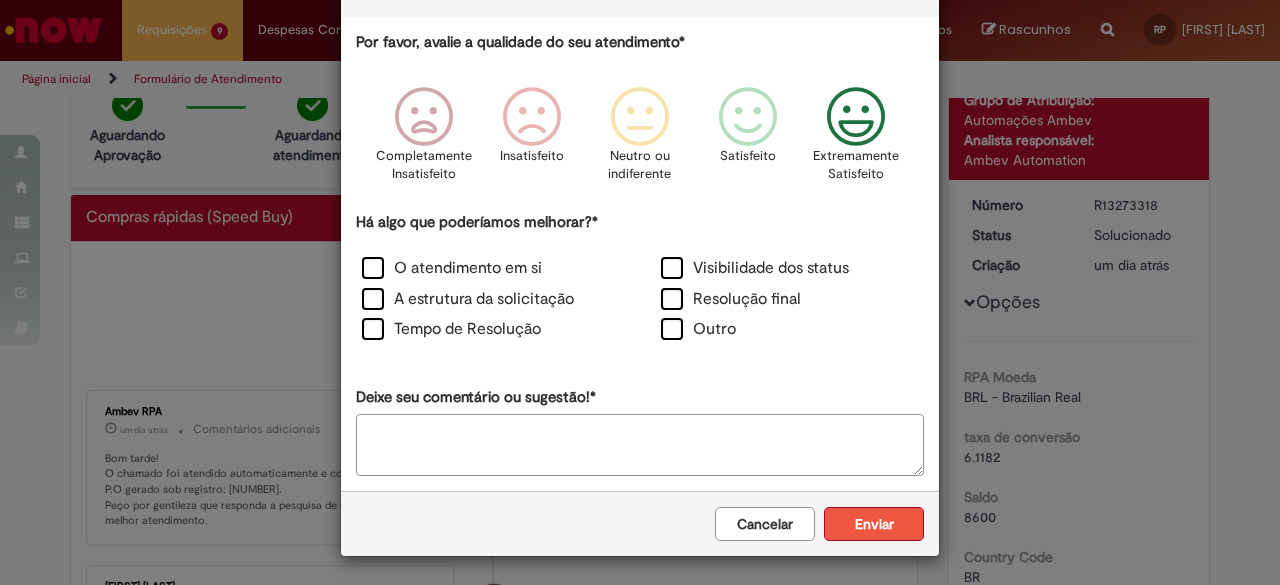 scroll, scrollTop: 92, scrollLeft: 0, axis: vertical 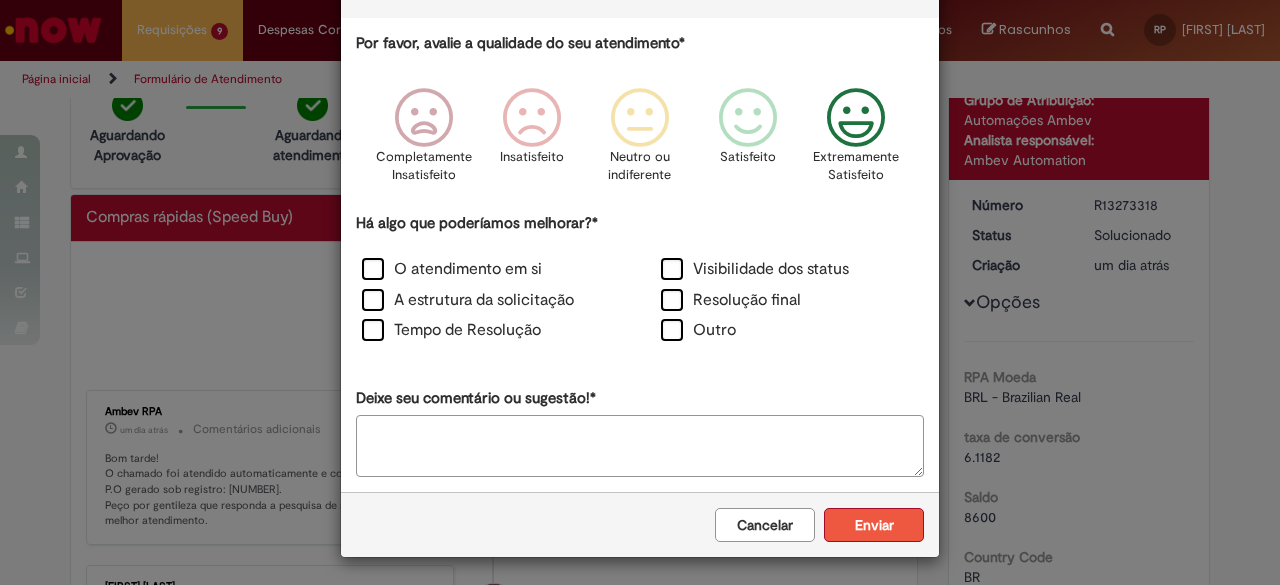 click on "Enviar" at bounding box center [874, 525] 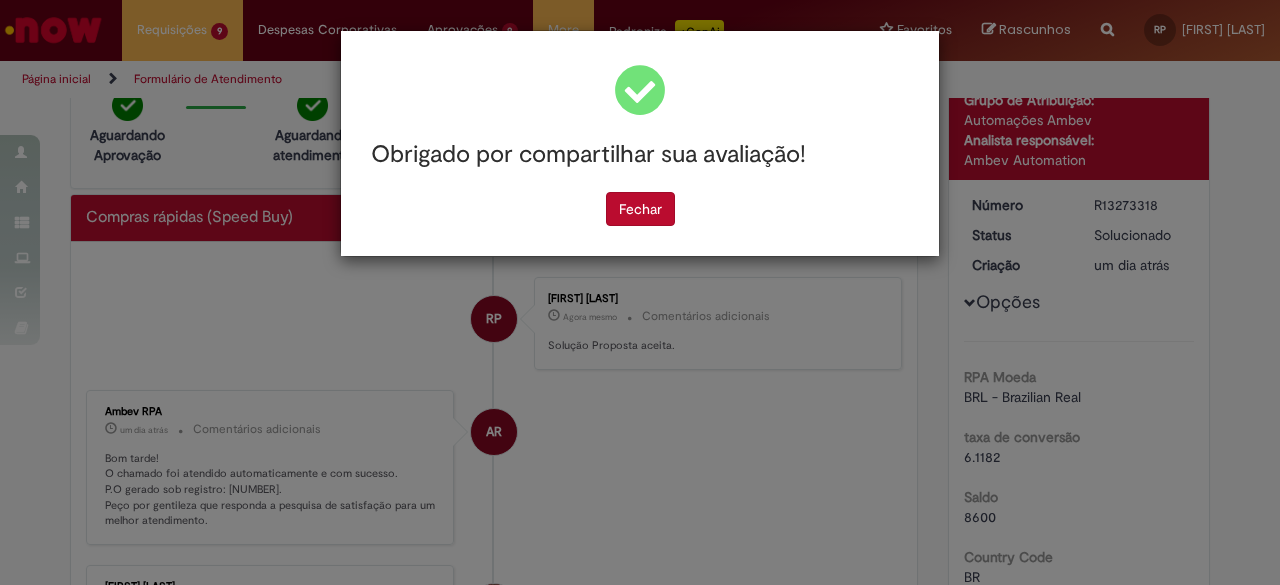 scroll, scrollTop: 0, scrollLeft: 0, axis: both 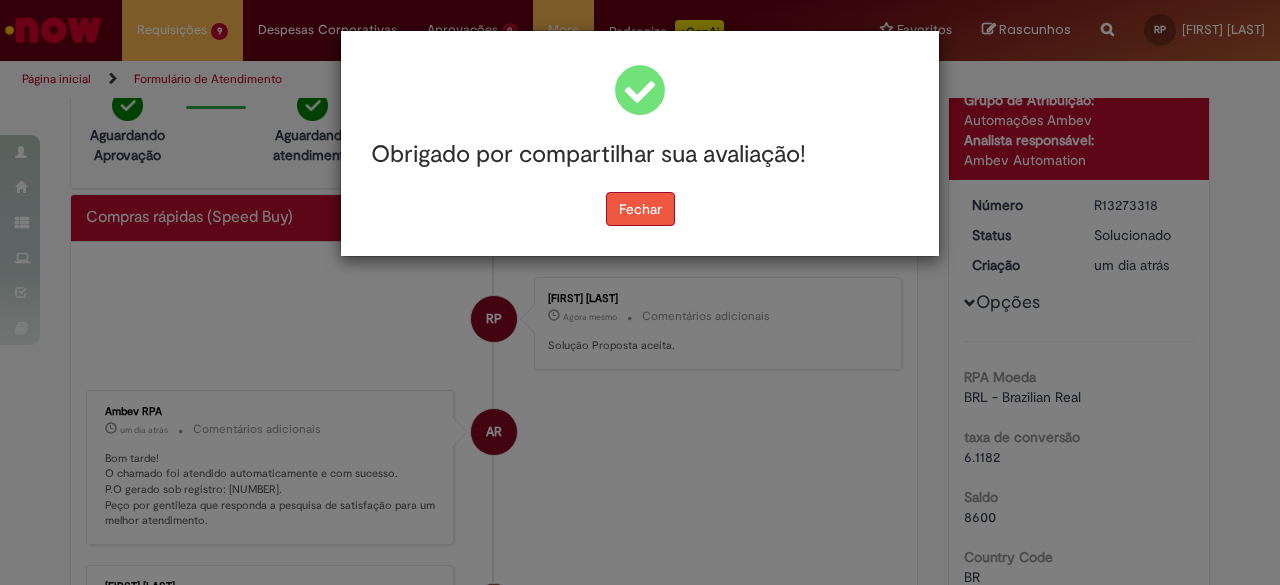 click on "Fechar" at bounding box center [640, 209] 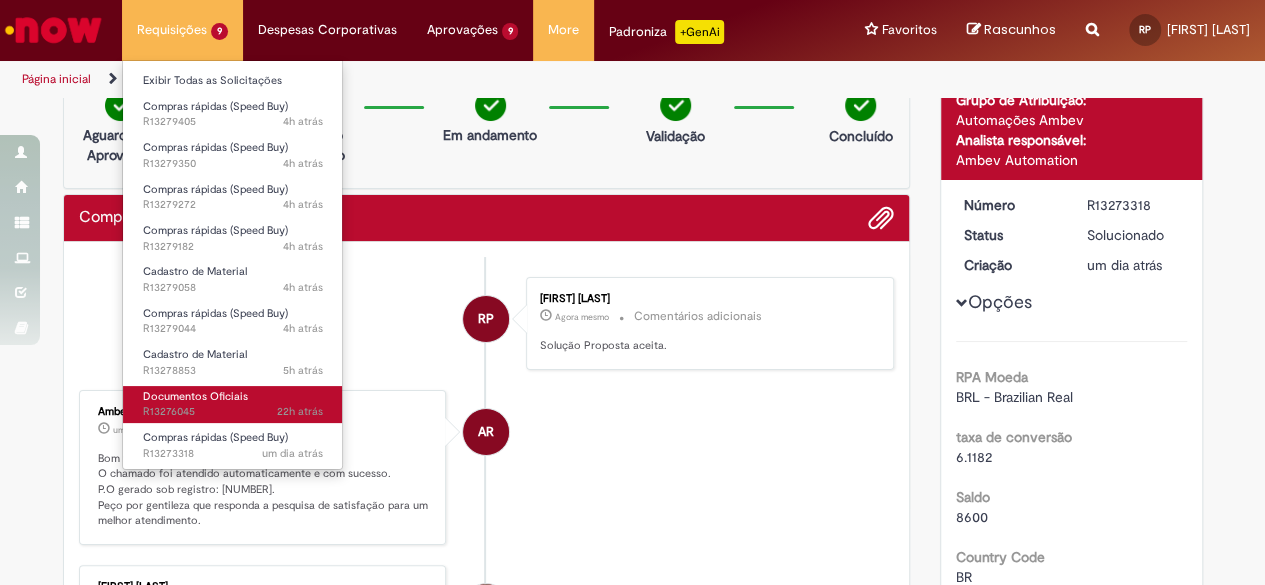 click on "Documentos Oficiais" at bounding box center (195, 396) 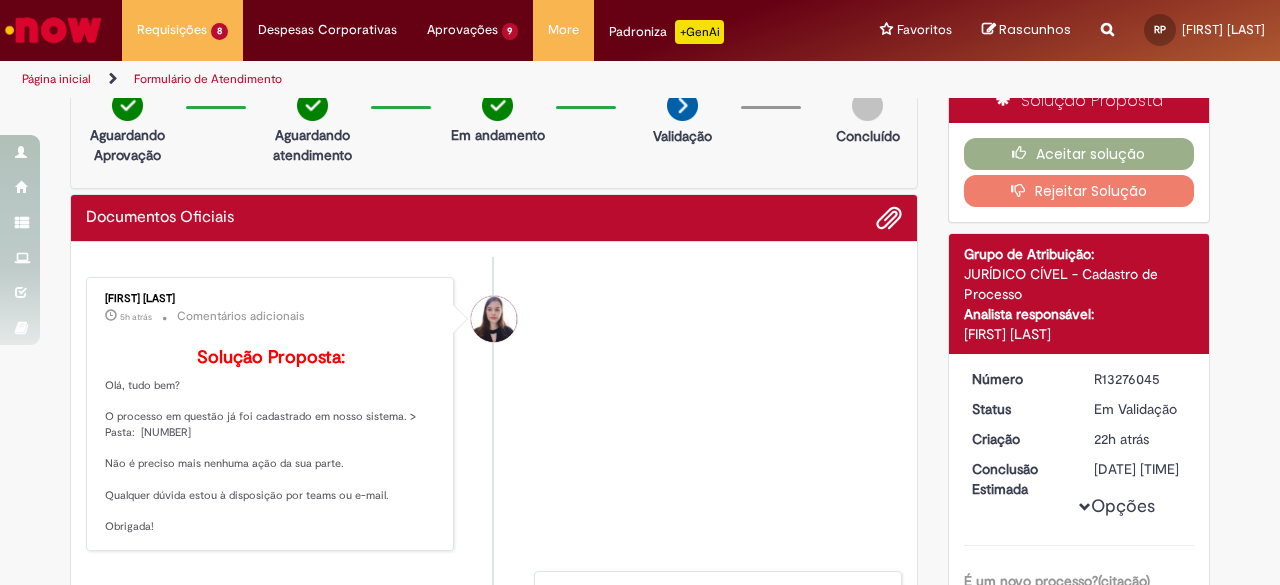 scroll, scrollTop: 0, scrollLeft: 0, axis: both 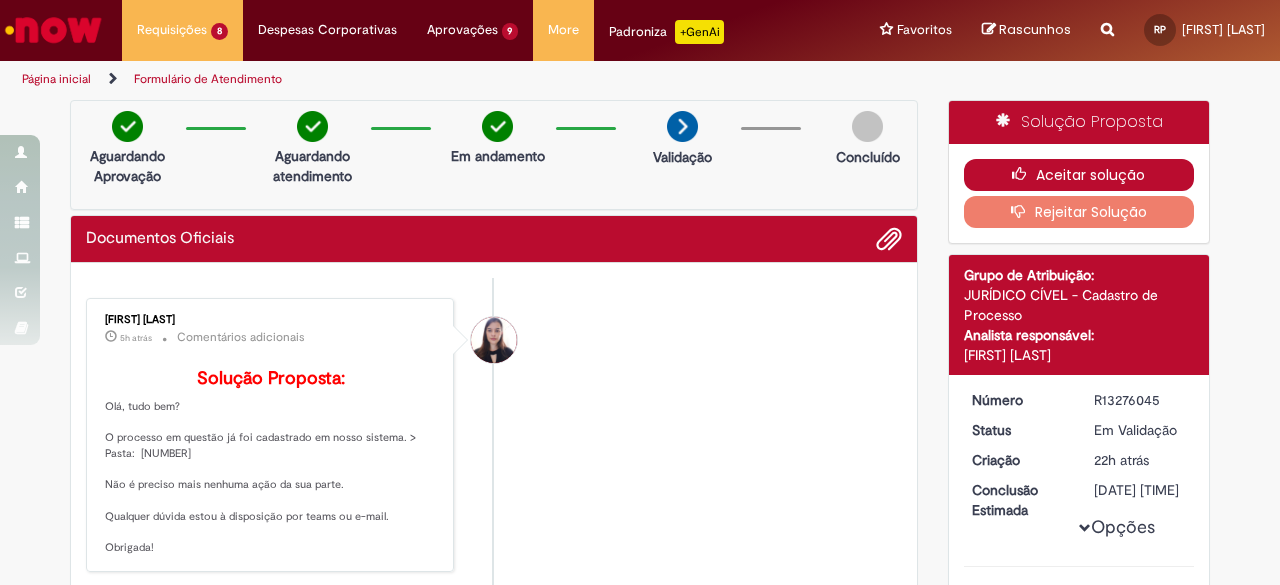click on "Aceitar solução" at bounding box center (1079, 175) 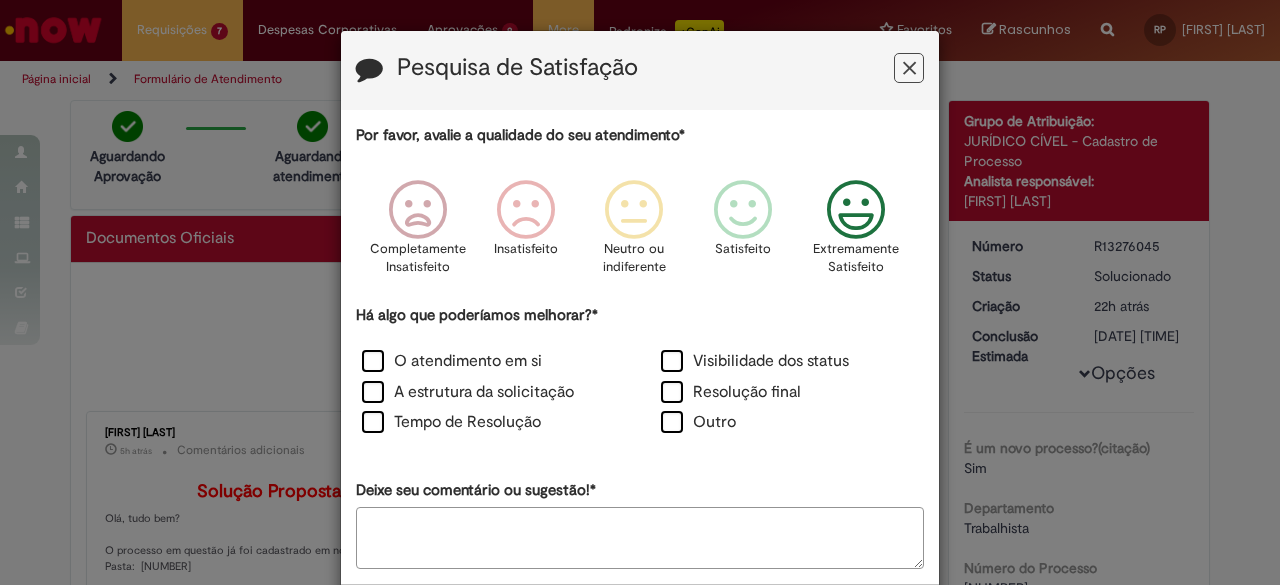 click on "Extremamente Satisfeito" at bounding box center [856, 258] 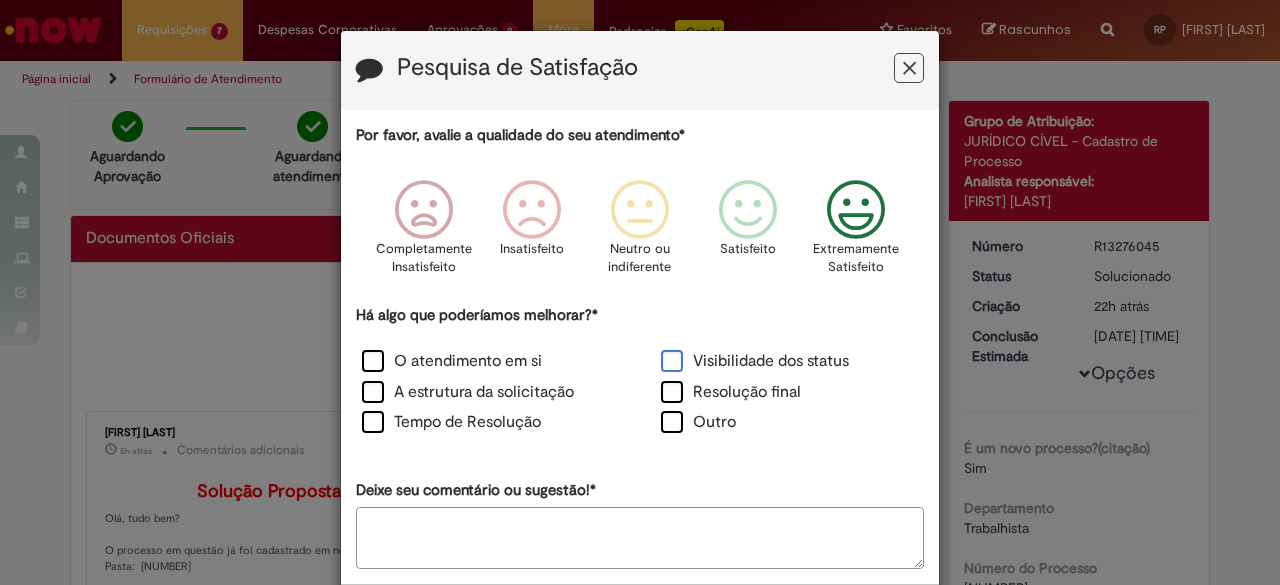 click on "Visibilidade dos status" at bounding box center (755, 361) 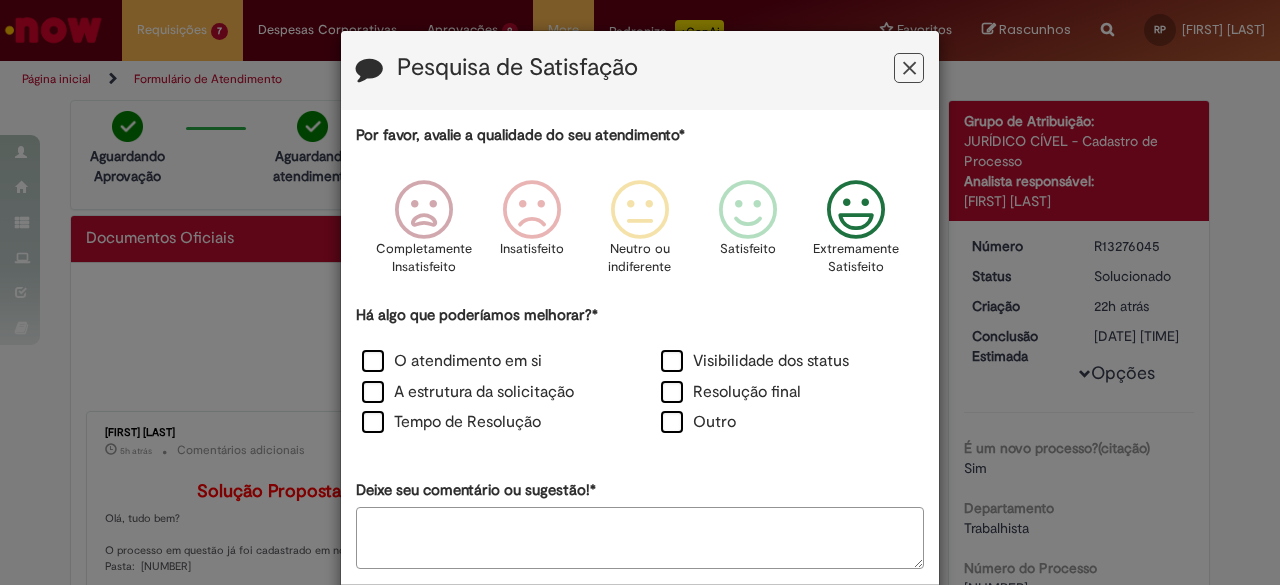 scroll, scrollTop: 93, scrollLeft: 0, axis: vertical 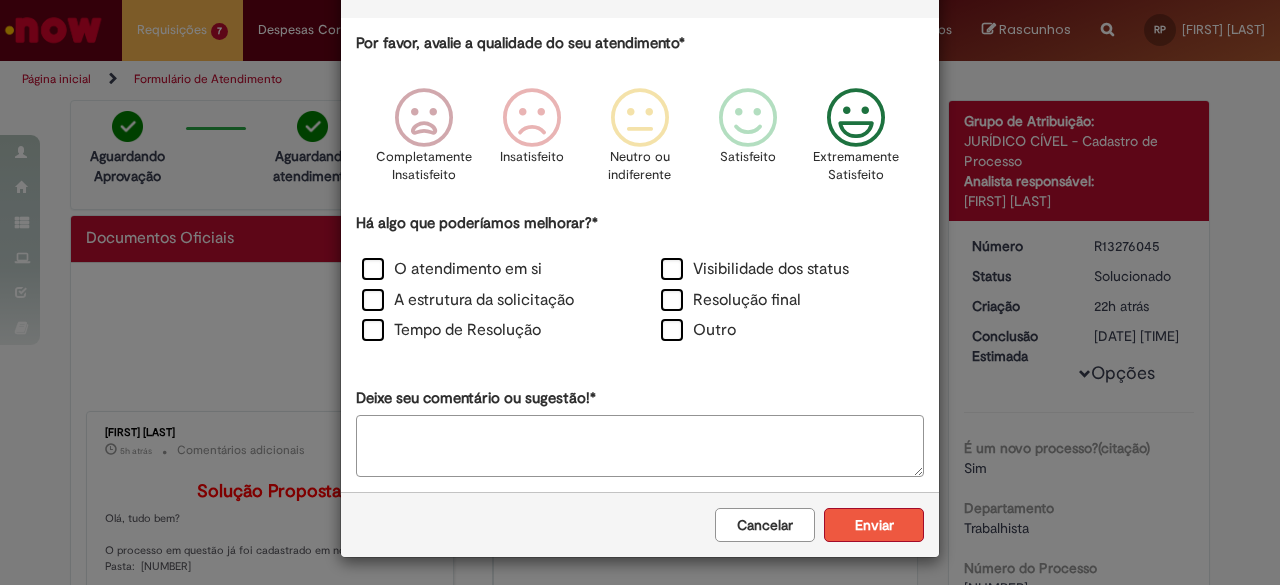 click on "Enviar" at bounding box center (874, 525) 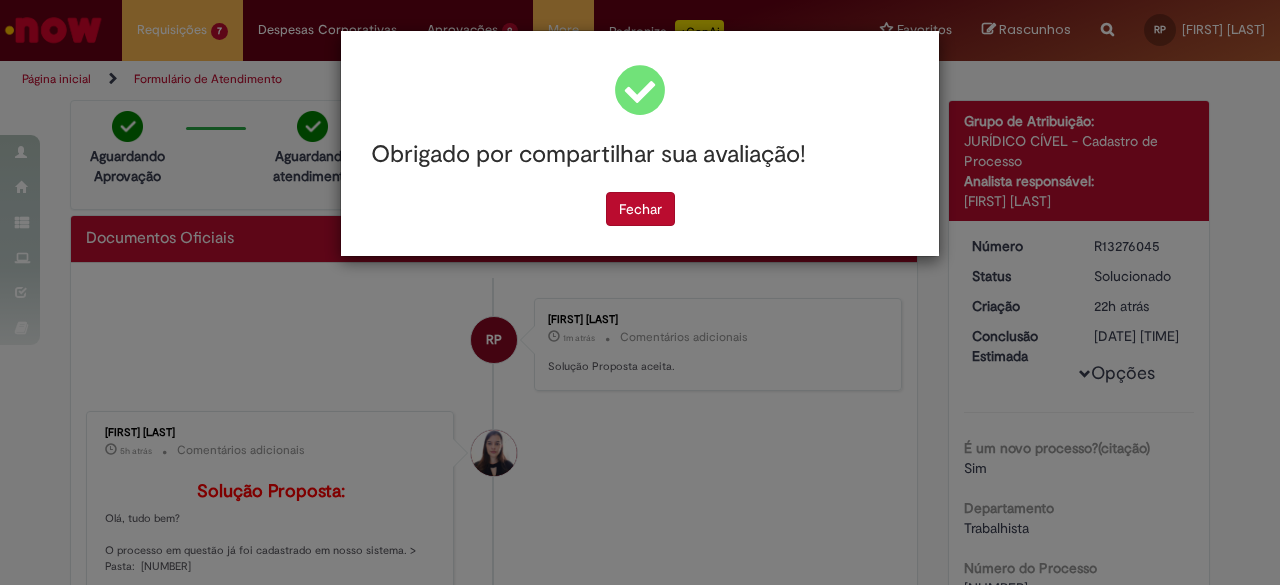 scroll, scrollTop: 0, scrollLeft: 0, axis: both 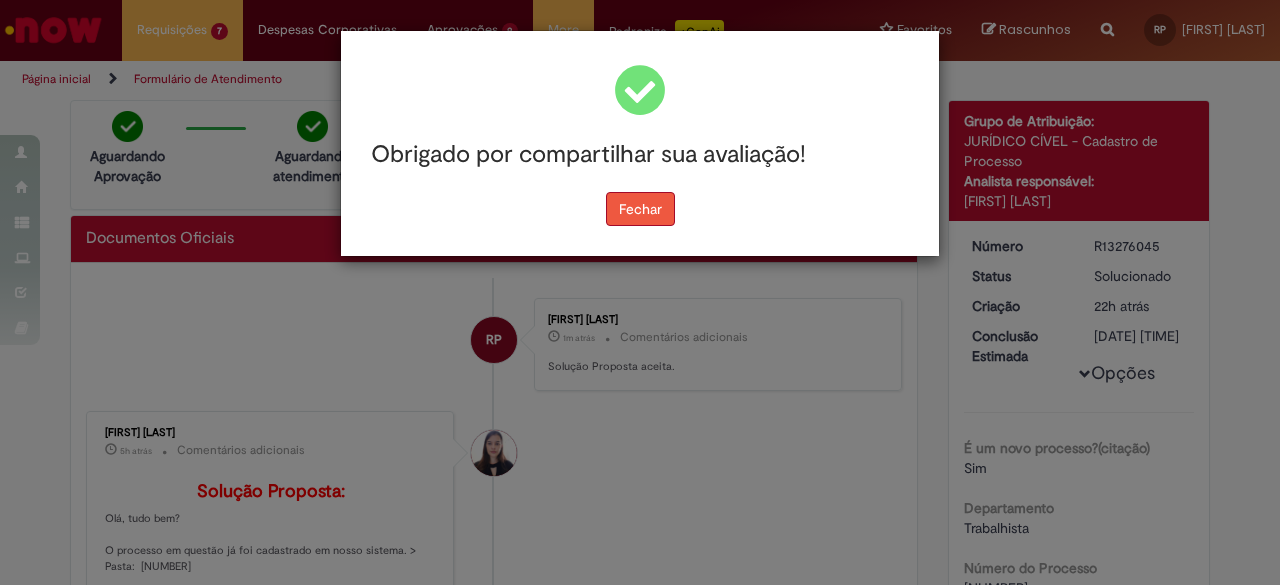 click on "Fechar" at bounding box center [640, 209] 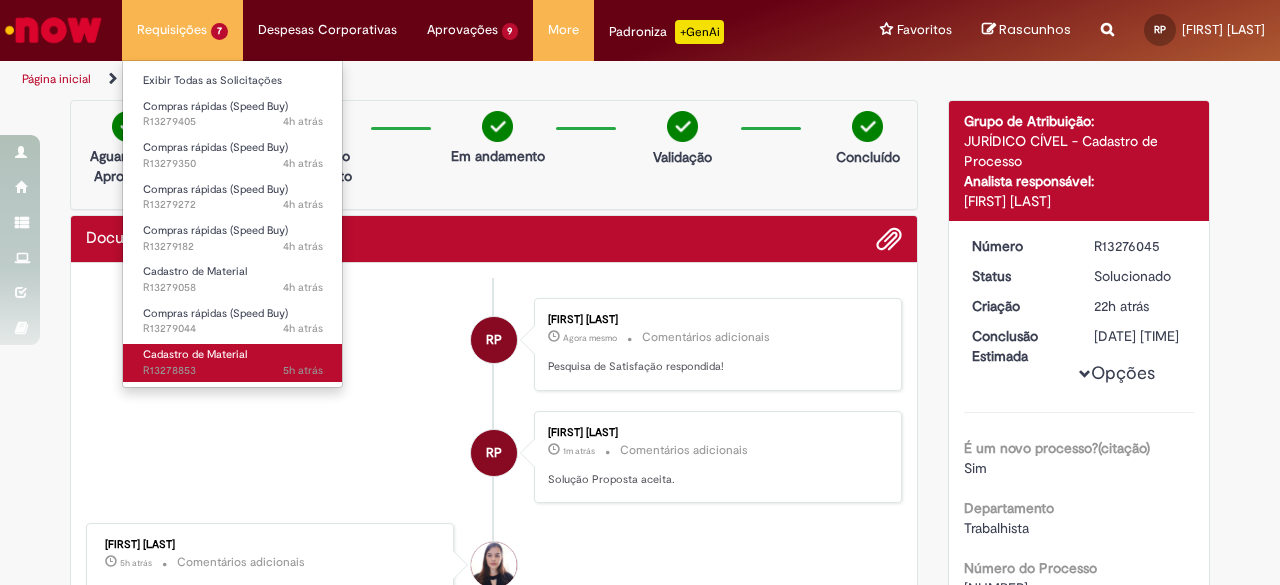 click on "Cadastro de Material" at bounding box center (195, 354) 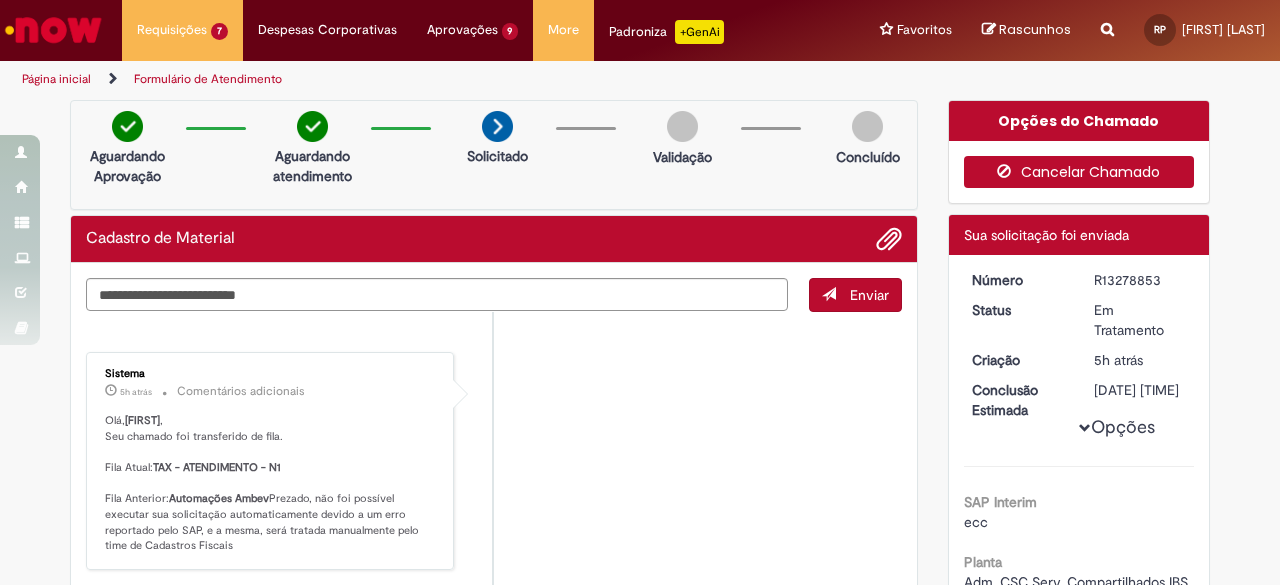 click on "Cancelar Chamado" at bounding box center (1079, 172) 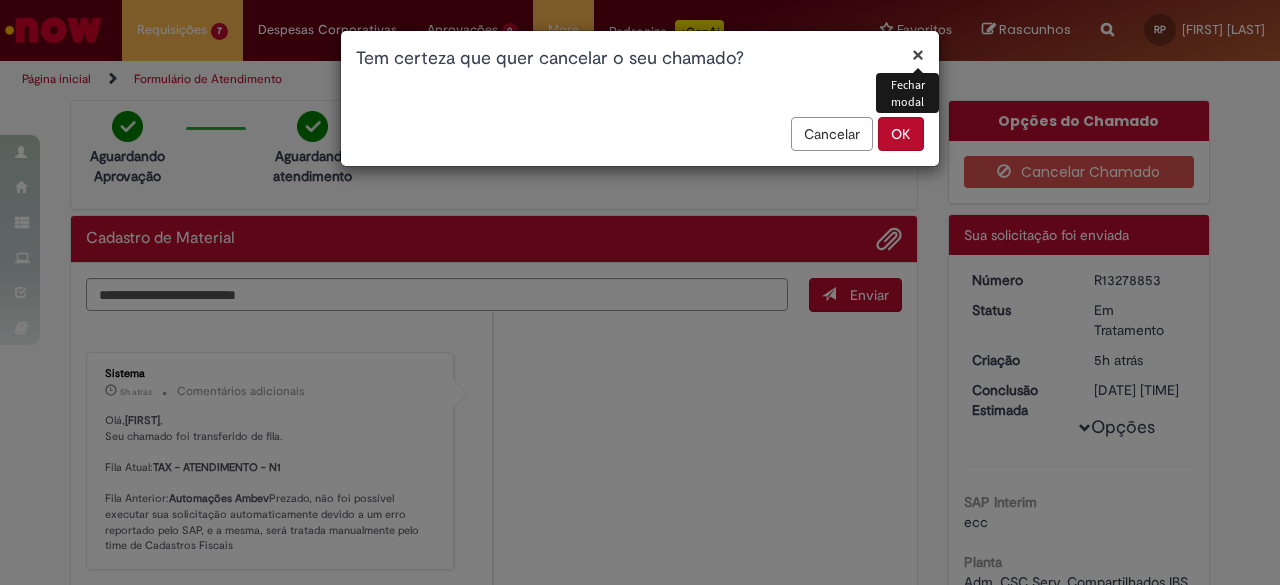 click on "OK" at bounding box center (901, 134) 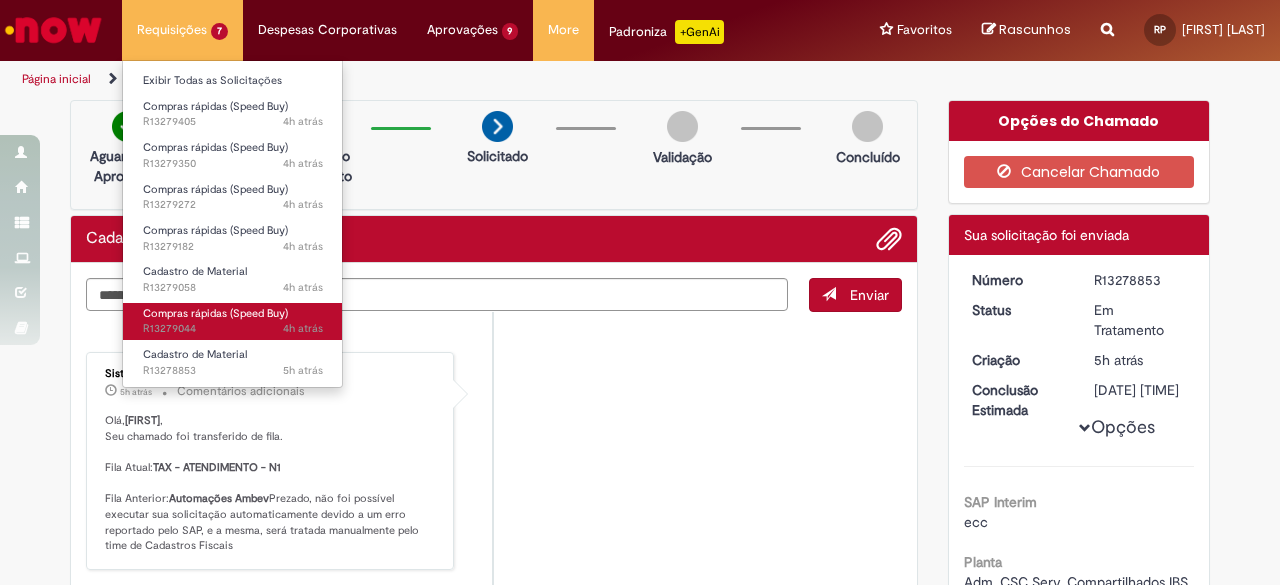 click on "Compras rápidas (Speed Buy)" at bounding box center (215, 313) 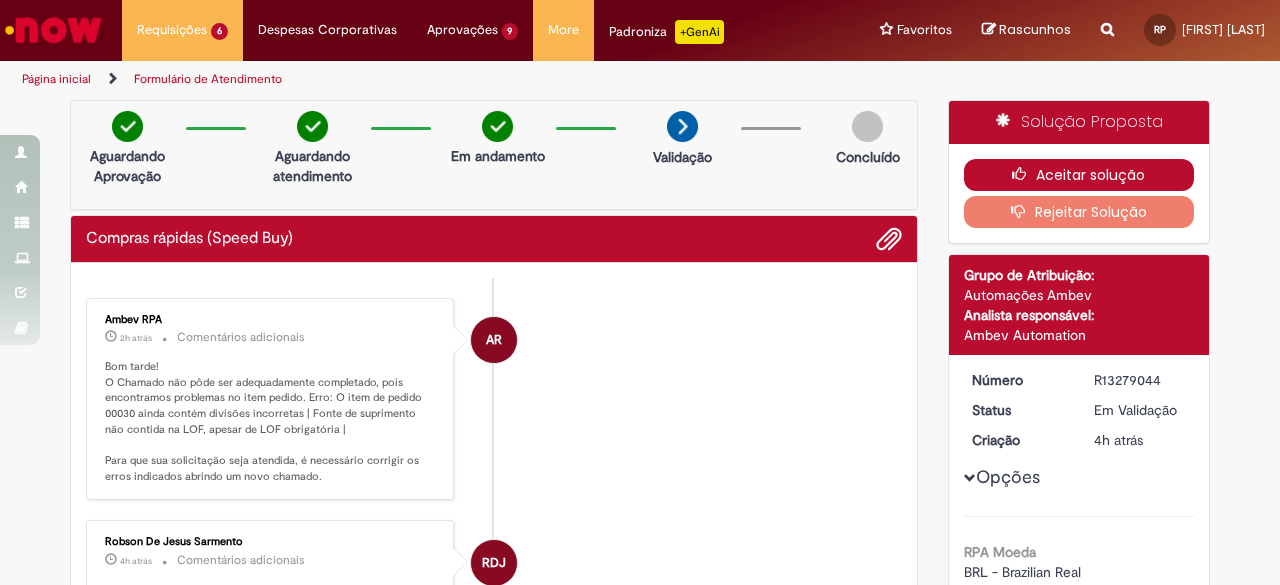click on "Aceitar solução" at bounding box center (1079, 175) 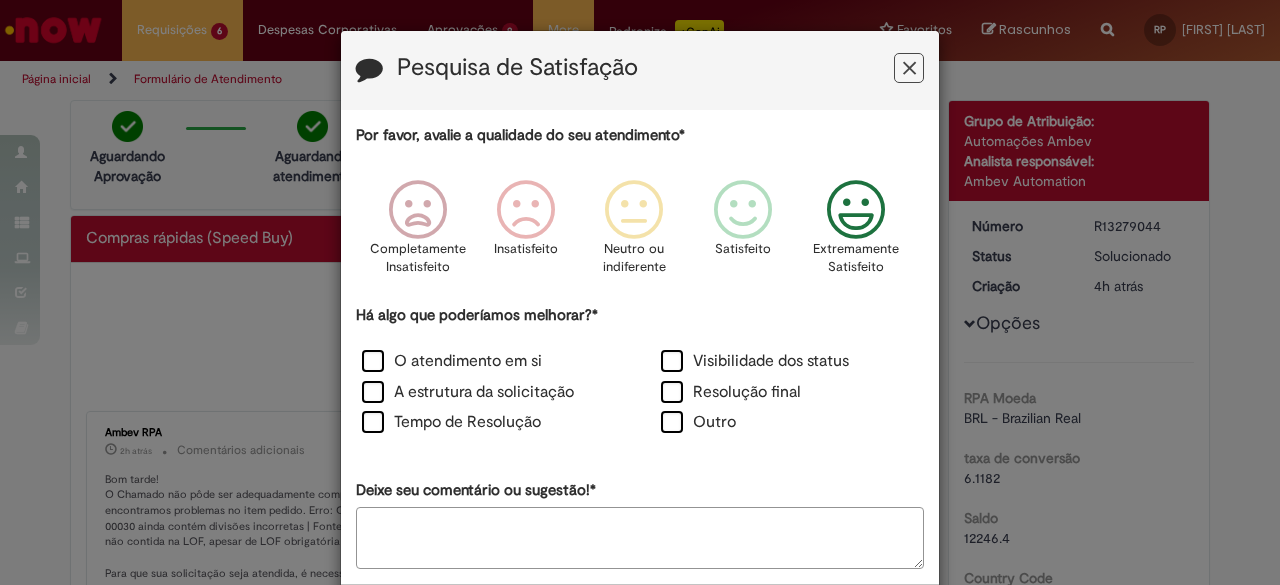 click at bounding box center (856, 210) 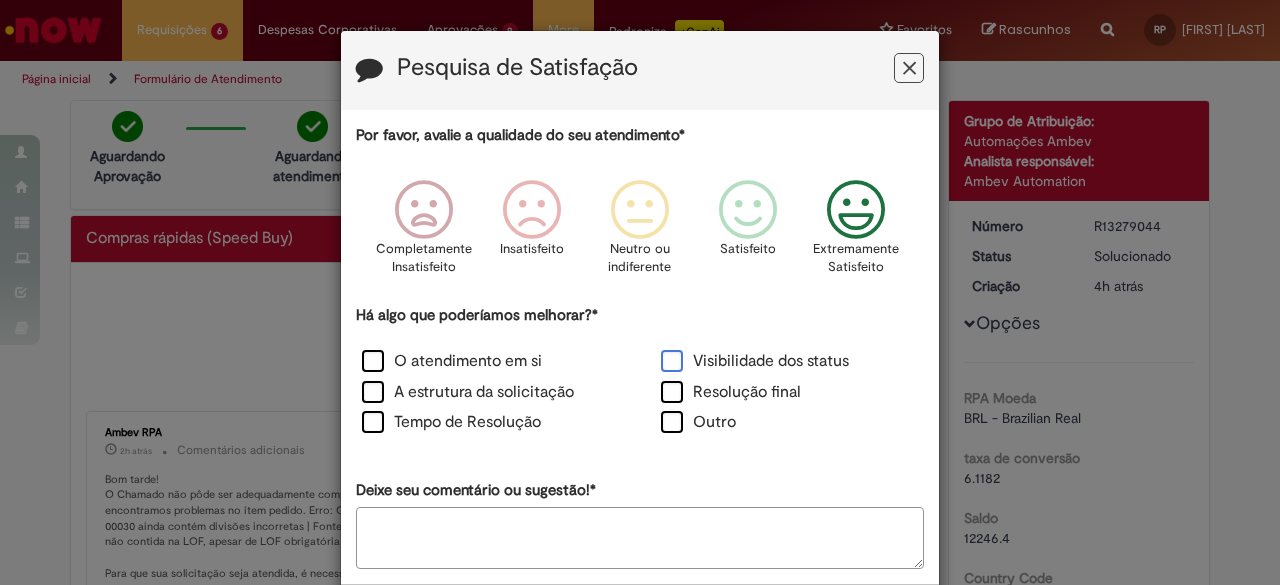 click on "Visibilidade dos status" at bounding box center (755, 361) 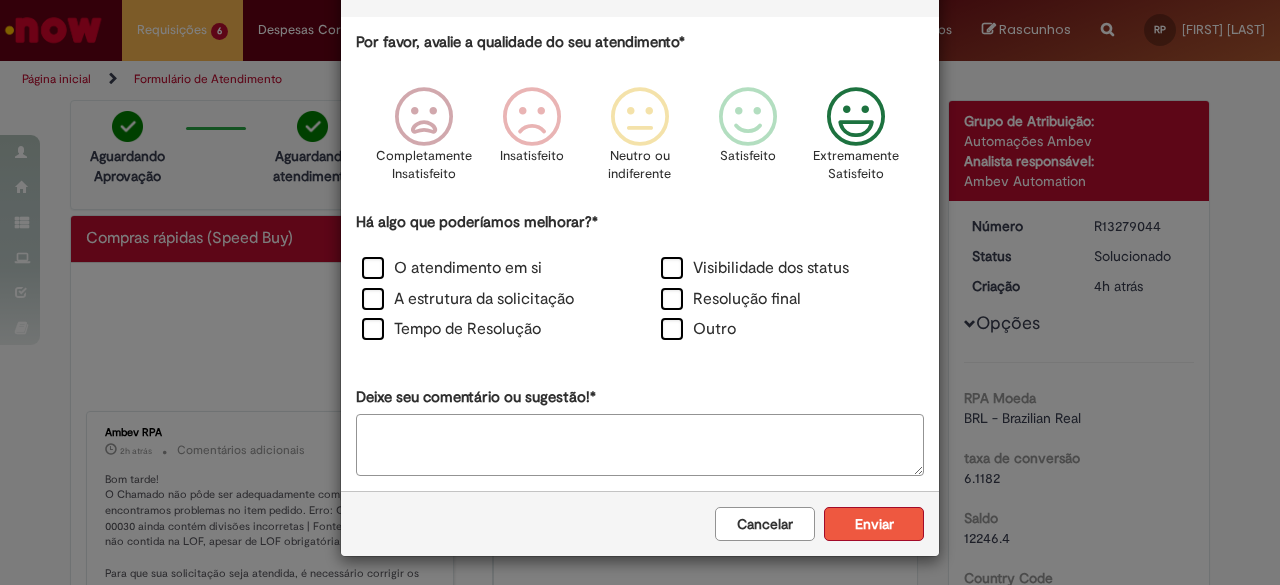 scroll, scrollTop: 92, scrollLeft: 0, axis: vertical 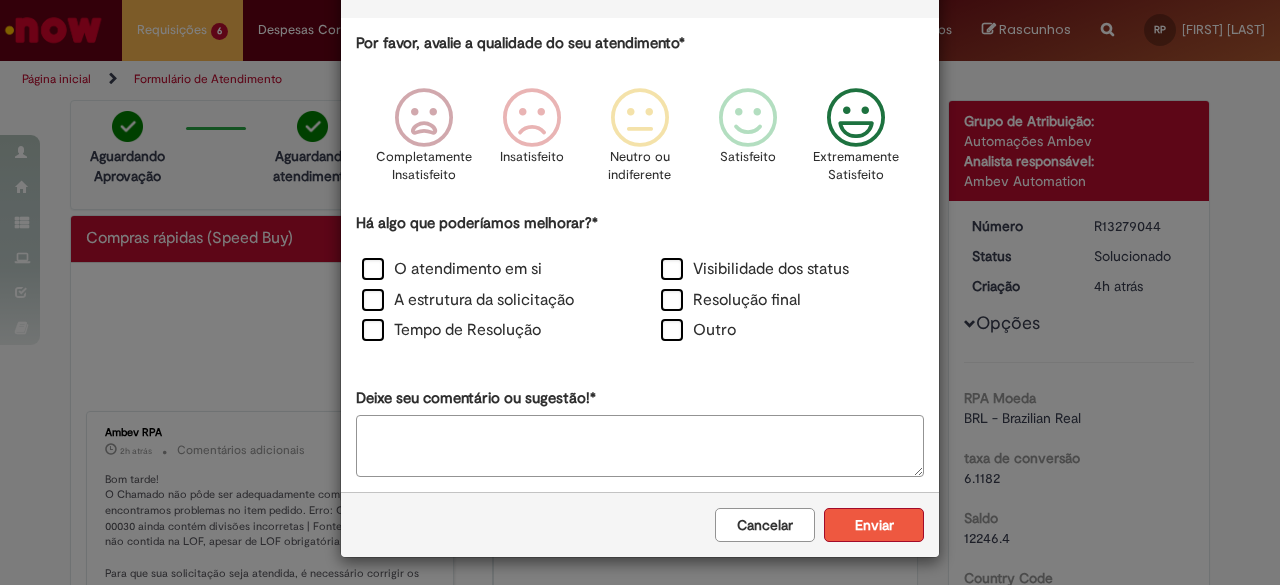 click on "Enviar" at bounding box center (874, 525) 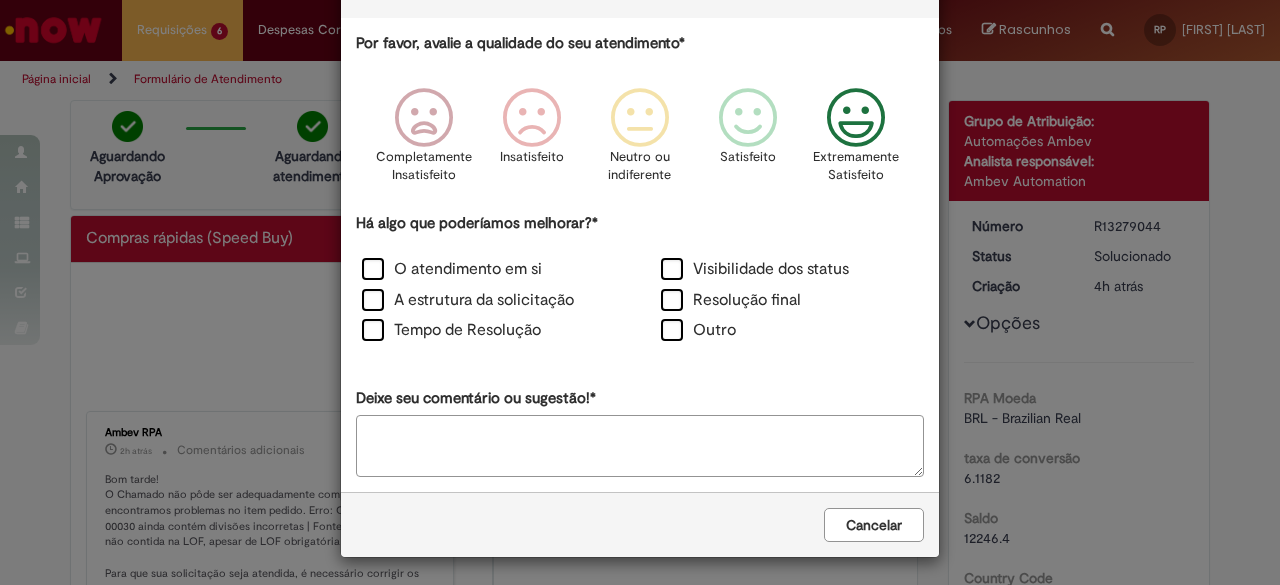 scroll, scrollTop: 0, scrollLeft: 0, axis: both 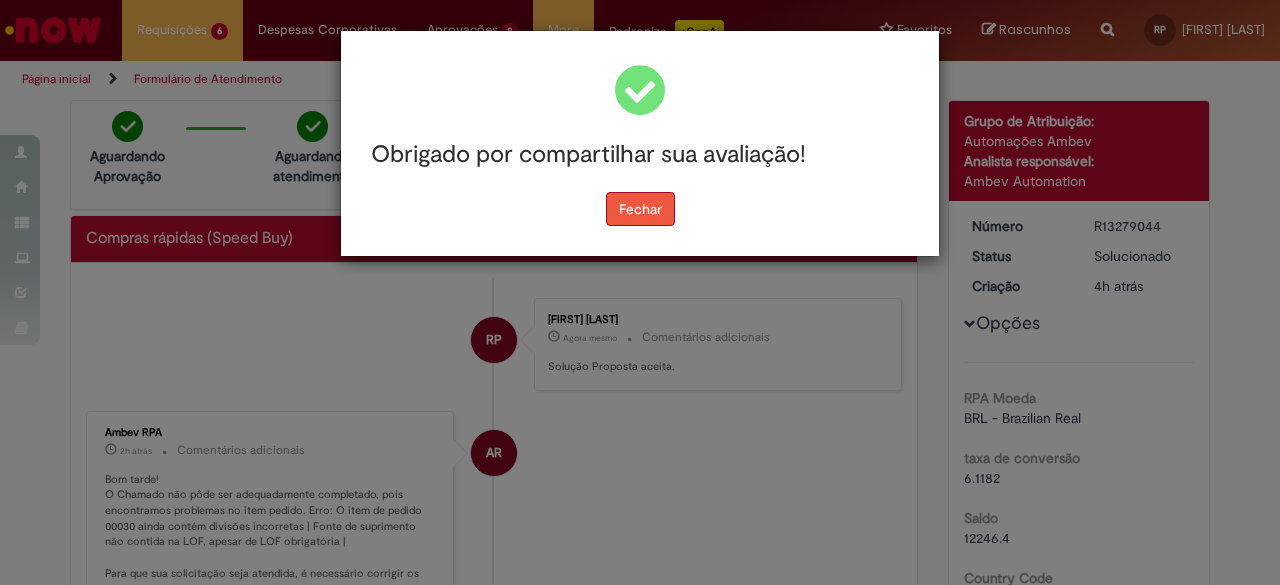 click on "Fechar" at bounding box center (640, 209) 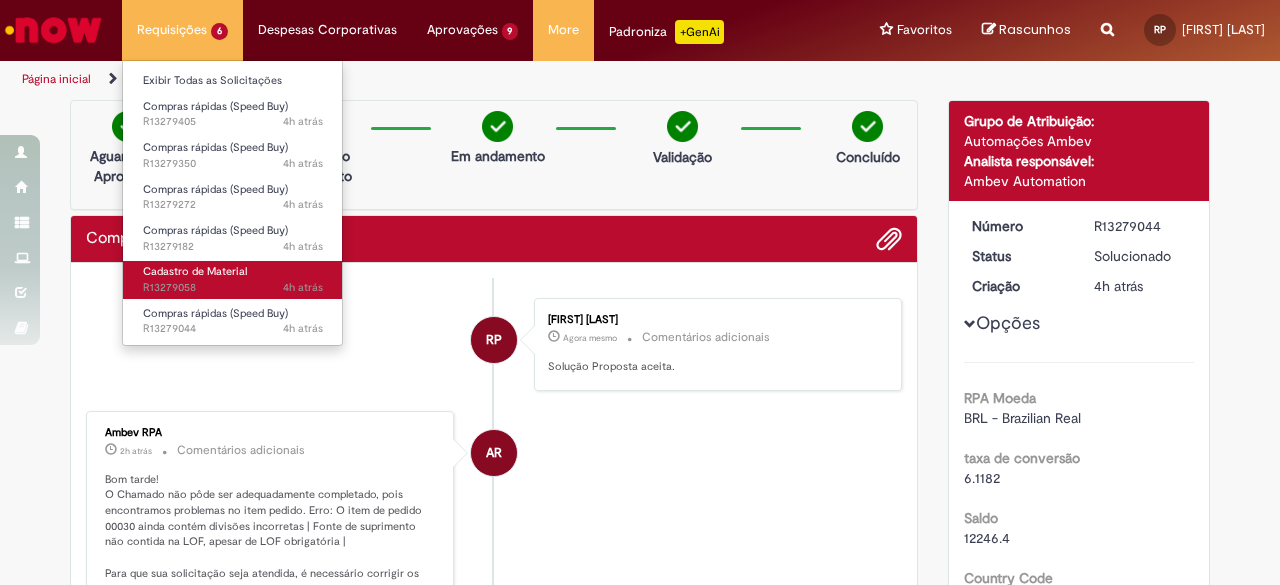 click on "Cadastro de Material" at bounding box center [195, 271] 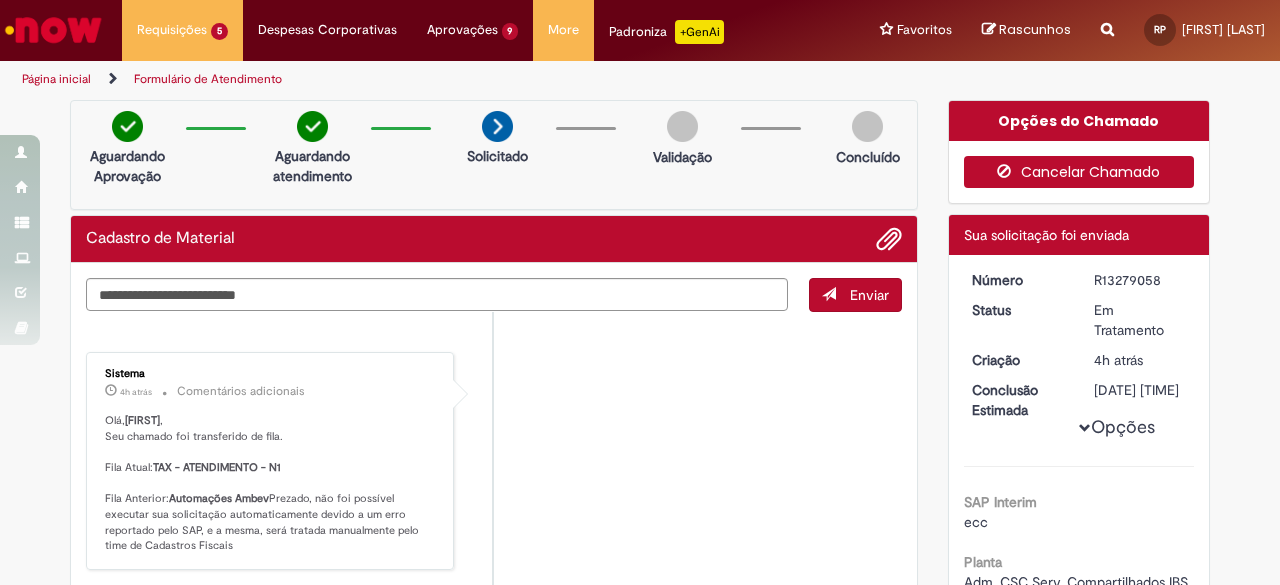 click on "Cancelar Chamado" at bounding box center [1079, 172] 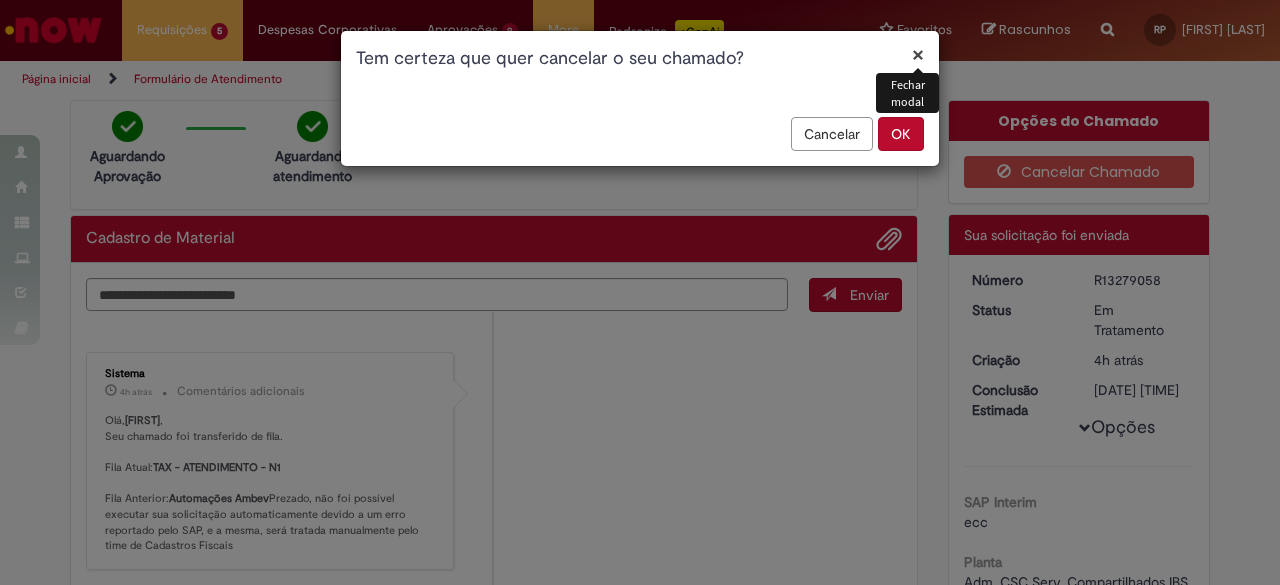 click on "OK" at bounding box center (901, 134) 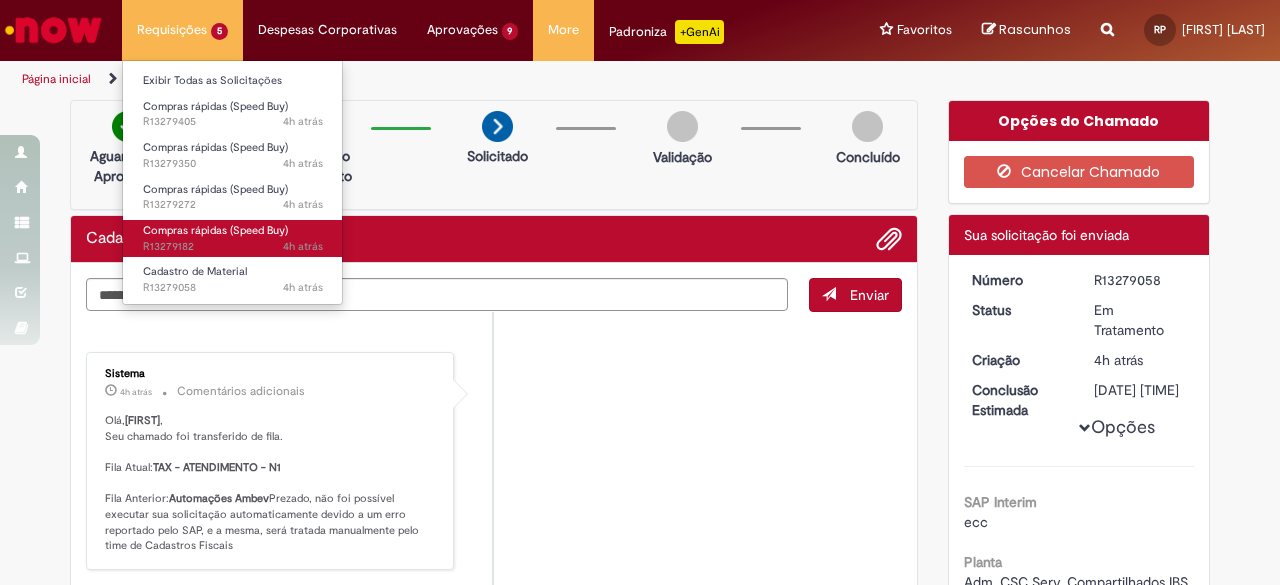 click on "4h atrás 4 horas atrás  R13279182" at bounding box center [233, 247] 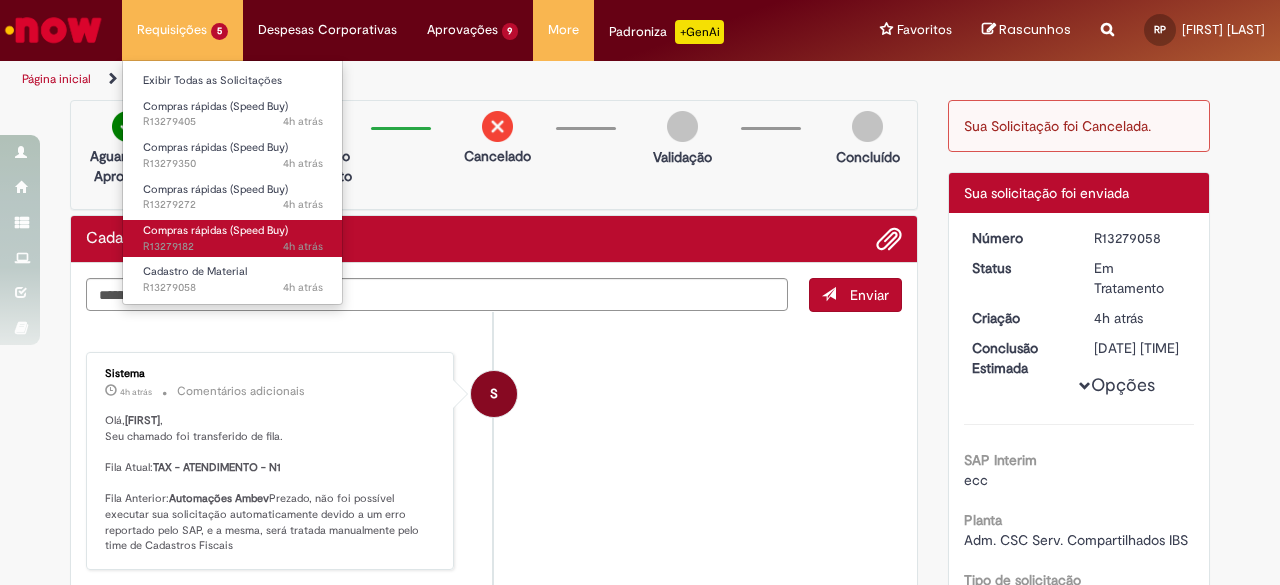 click on "4h atrás 4 horas atrás  R13279182" at bounding box center [233, 247] 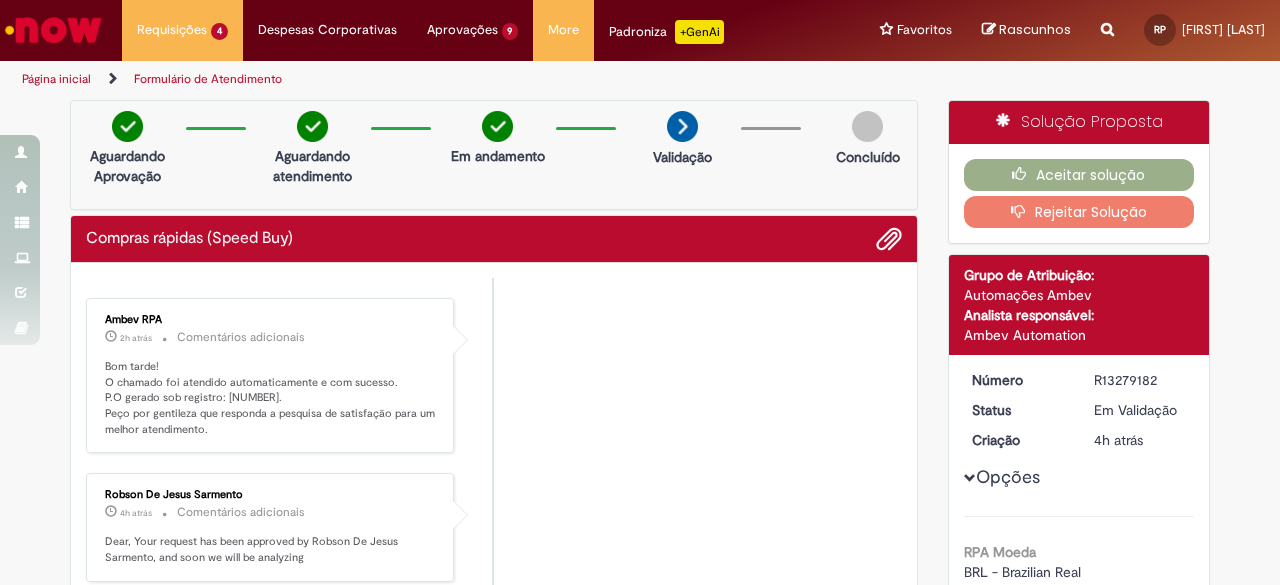 click on "R13279182" at bounding box center (1140, 380) 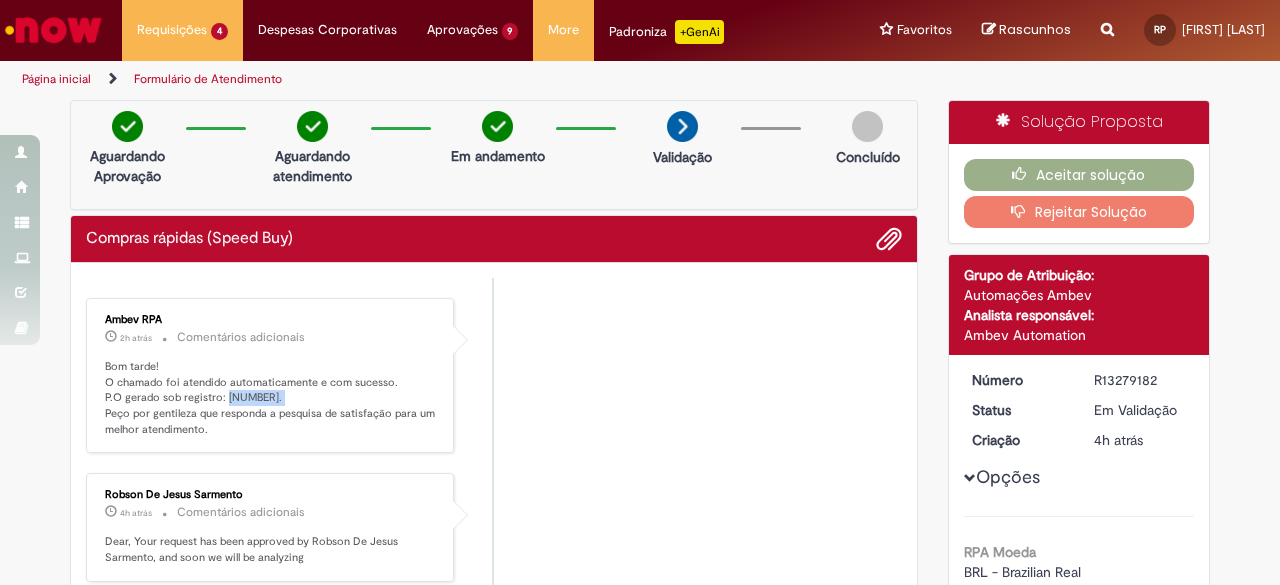 click on "Bom tarde!
O chamado foi atendido automaticamente e com sucesso.
P.O gerado sob registro: [NUMBER].
Peço por gentileza que responda a pesquisa de satisfação para um melhor atendimento." at bounding box center (271, 398) 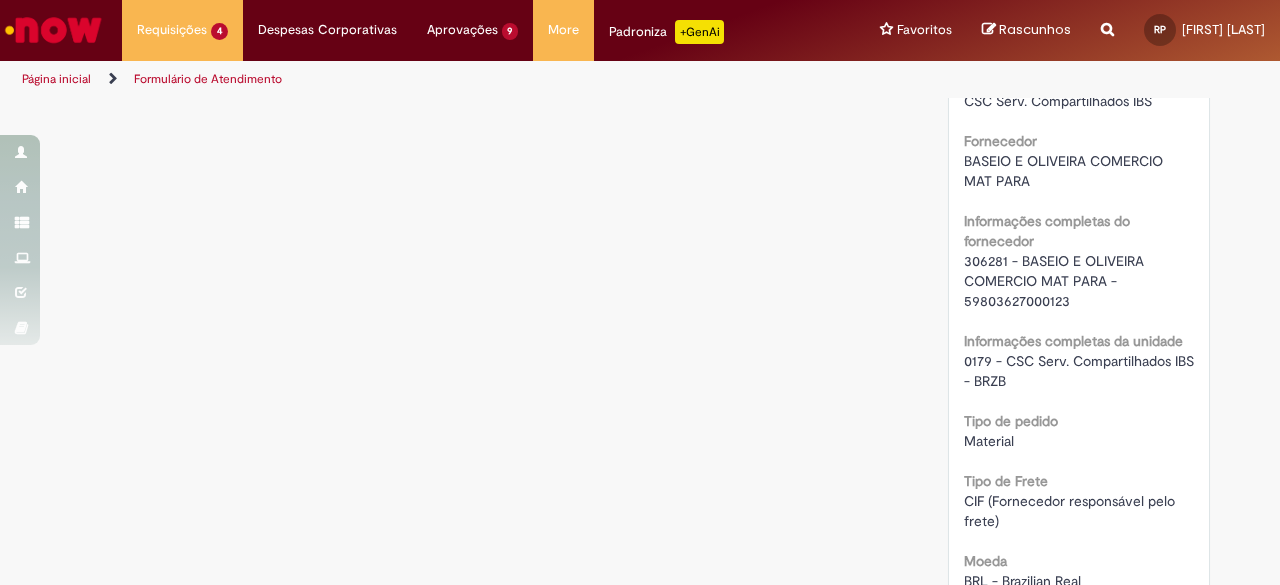 scroll, scrollTop: 1614, scrollLeft: 0, axis: vertical 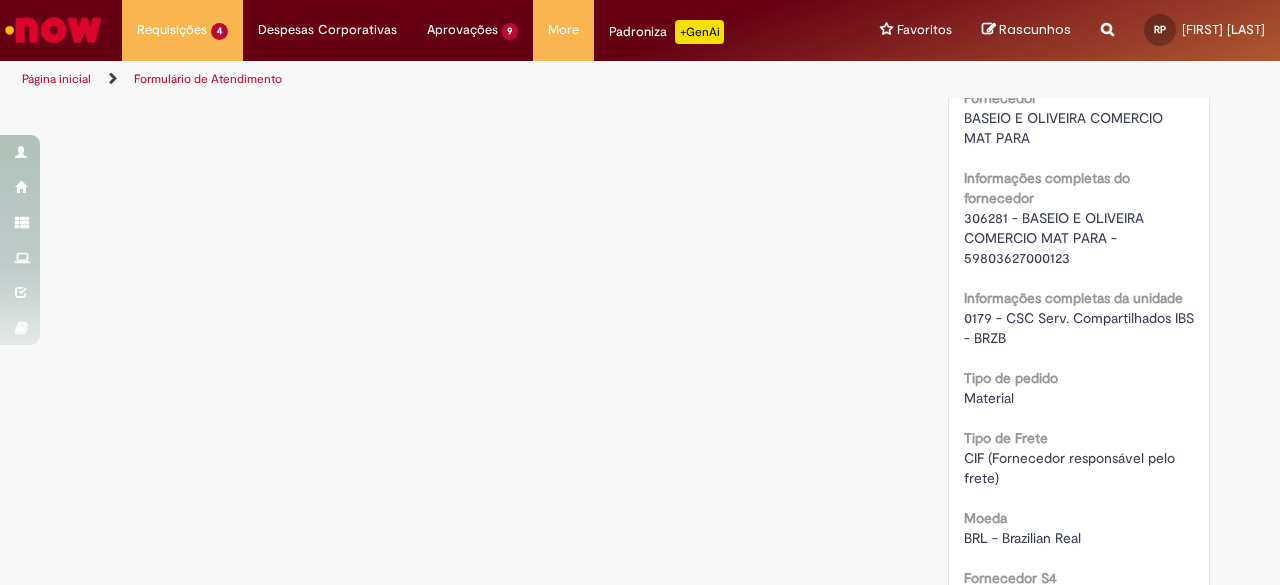 click on "306281 - BASEIO E OLIVEIRA COMERCIO MAT PARA - 59803627000123" at bounding box center [1056, 238] 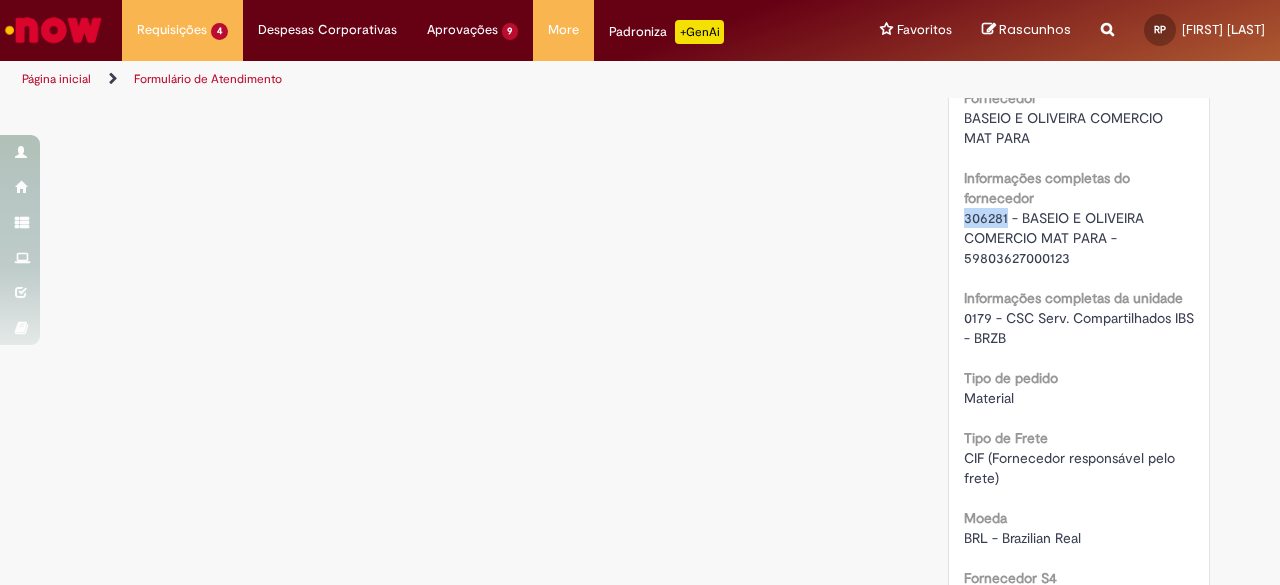 click on "306281 - BASEIO E OLIVEIRA COMERCIO MAT PARA - 59803627000123" at bounding box center (1056, 238) 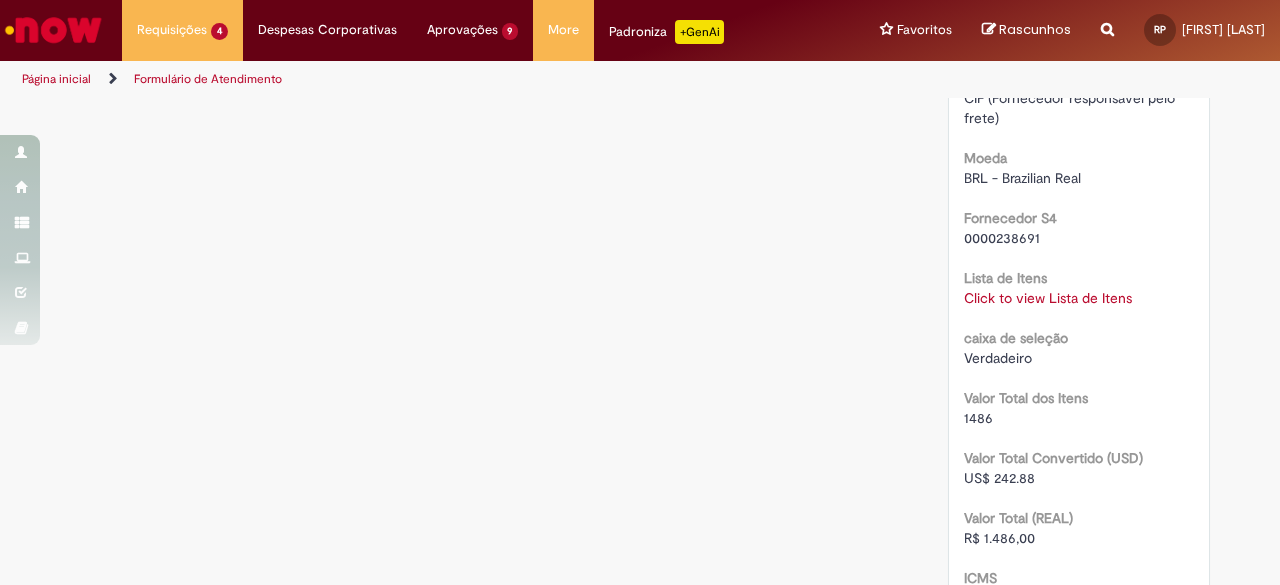 scroll, scrollTop: 2014, scrollLeft: 0, axis: vertical 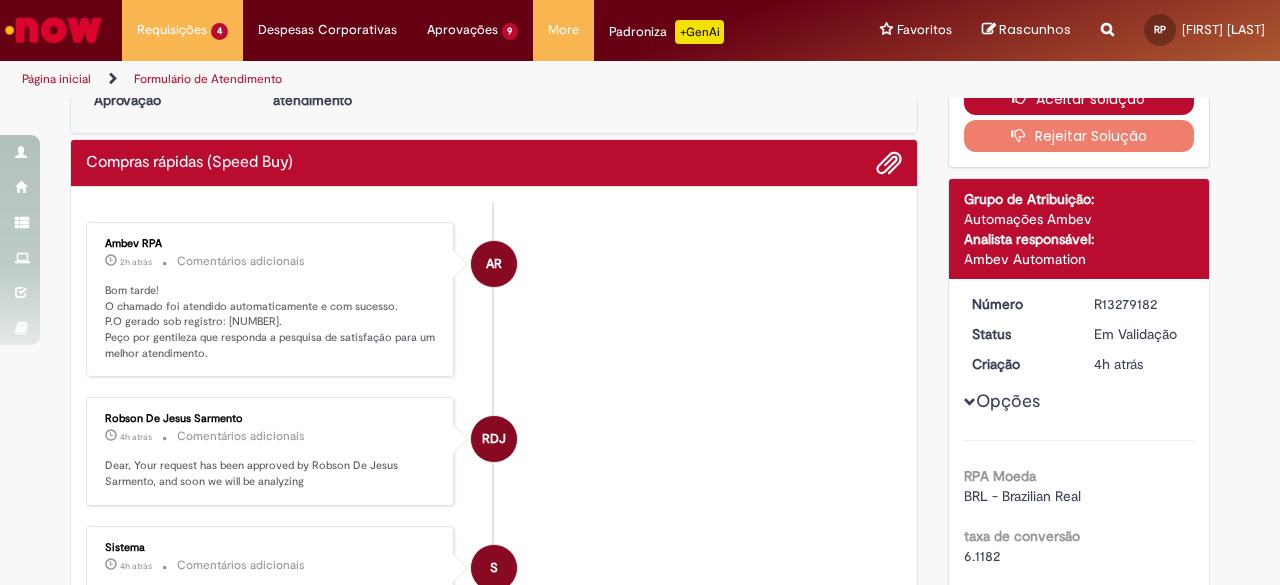click on "Aceitar solução" at bounding box center (1079, 99) 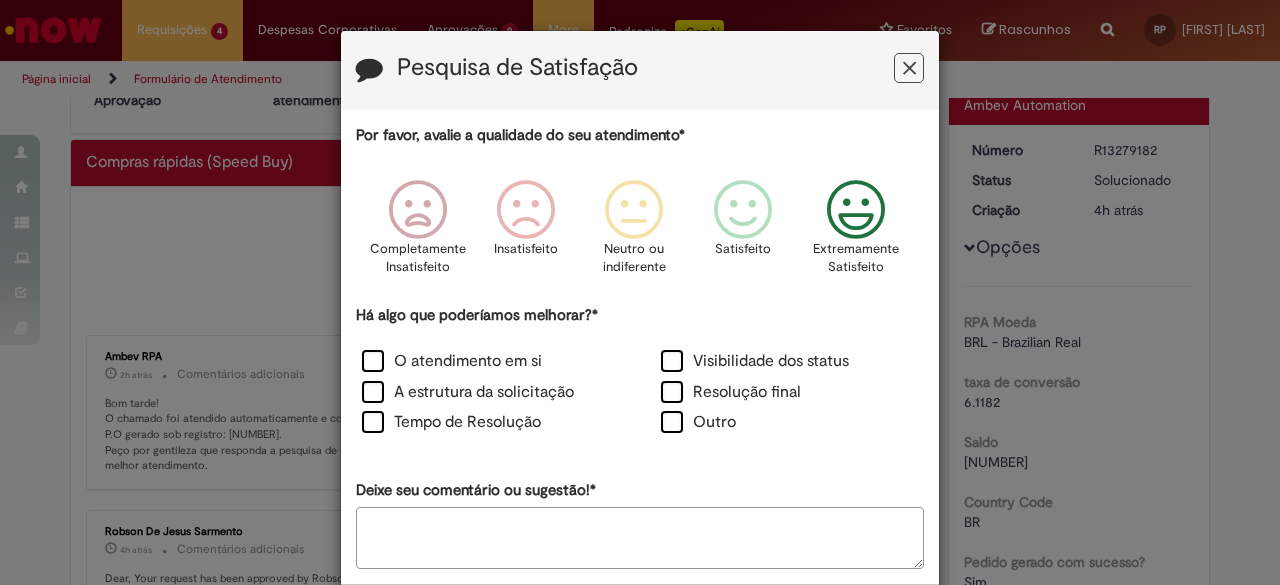 click at bounding box center [856, 210] 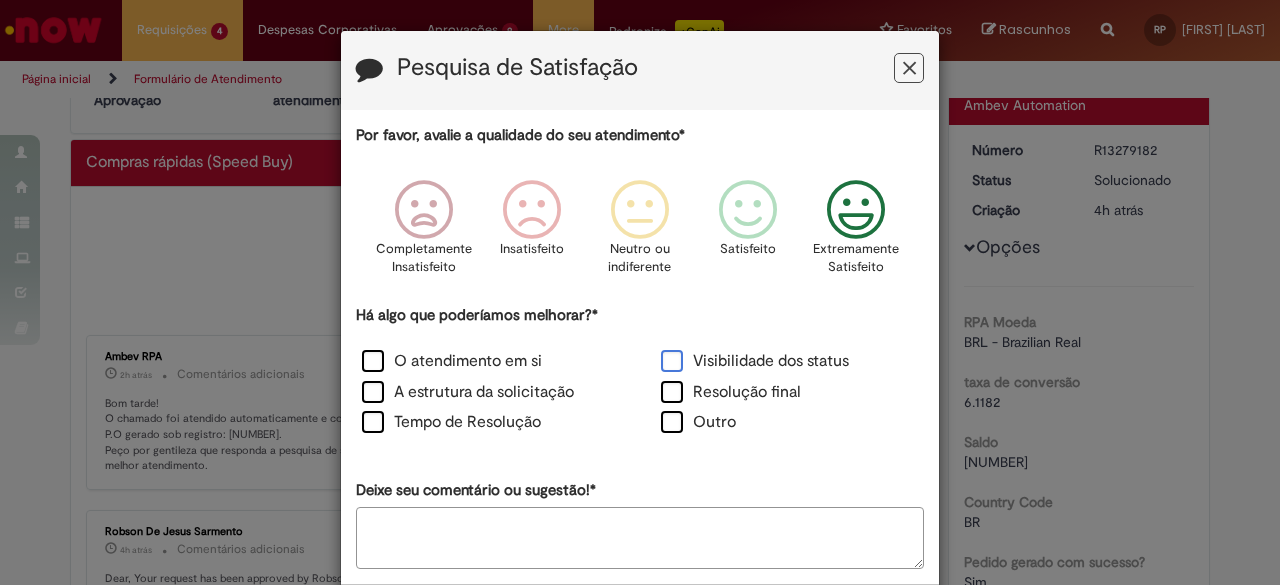 click on "Visibilidade dos status" at bounding box center [755, 361] 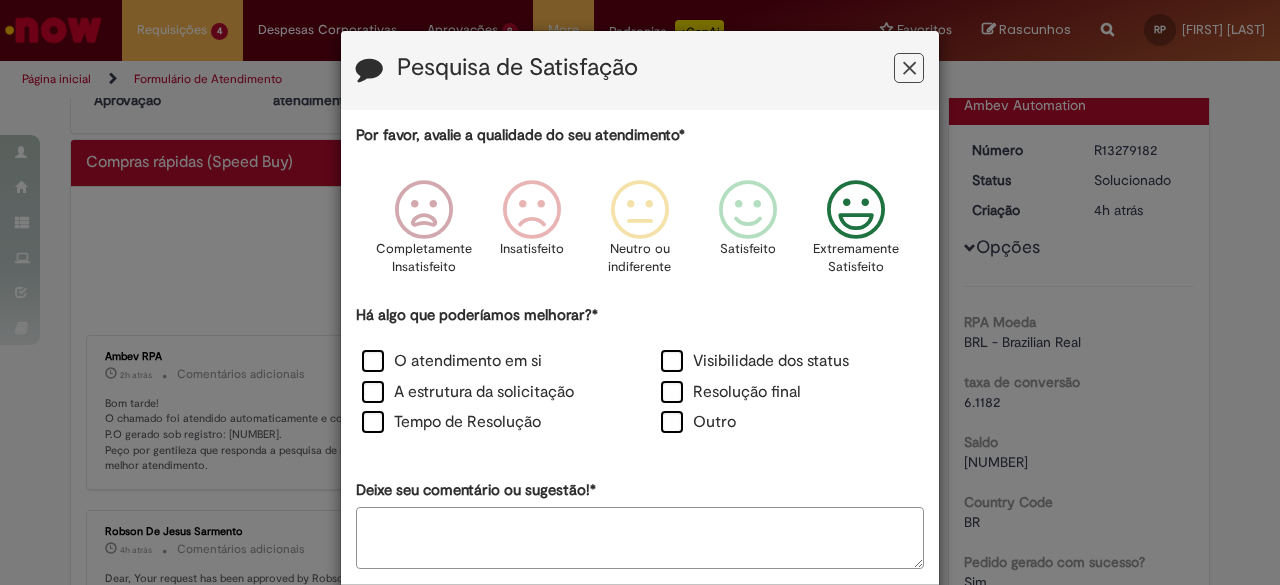 scroll, scrollTop: 93, scrollLeft: 0, axis: vertical 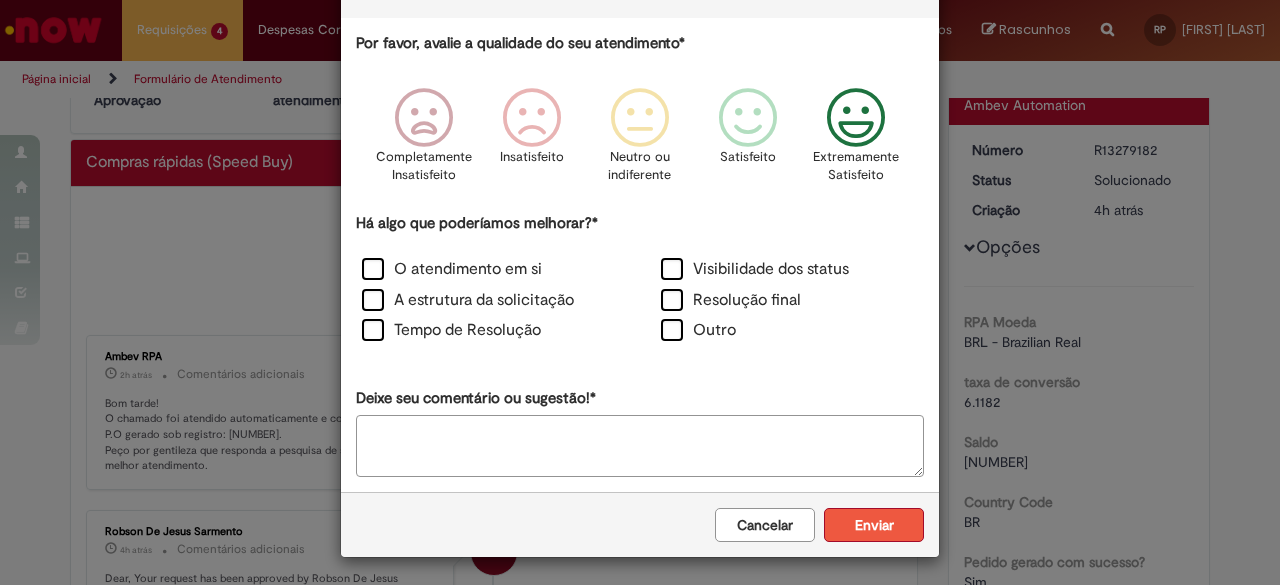 click on "Enviar" at bounding box center (874, 525) 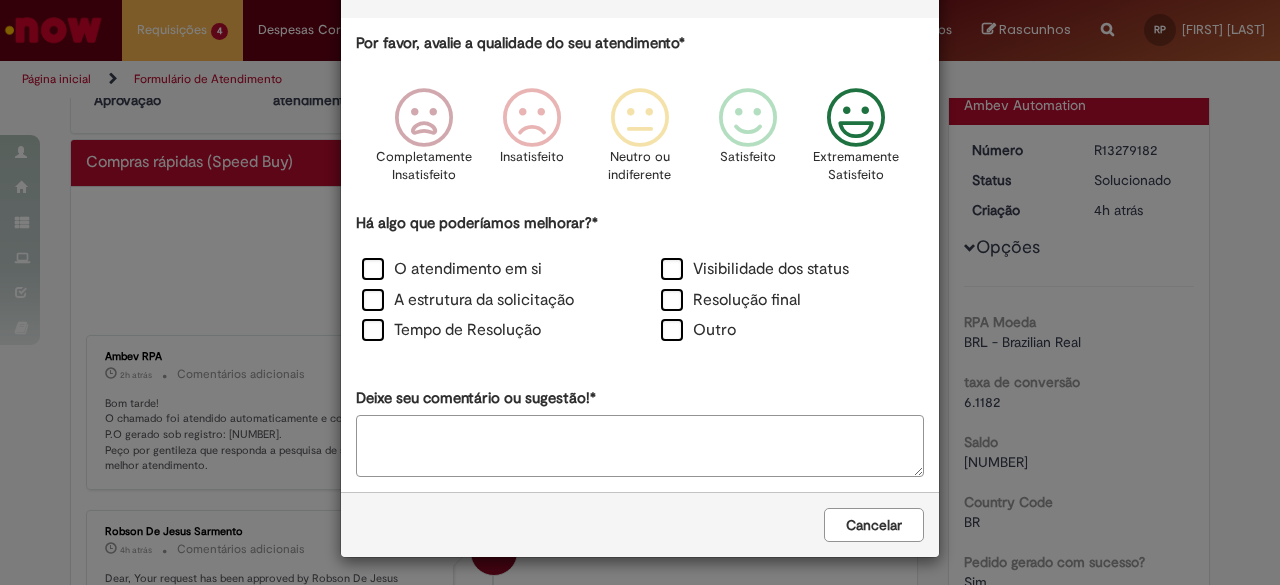 scroll, scrollTop: 0, scrollLeft: 0, axis: both 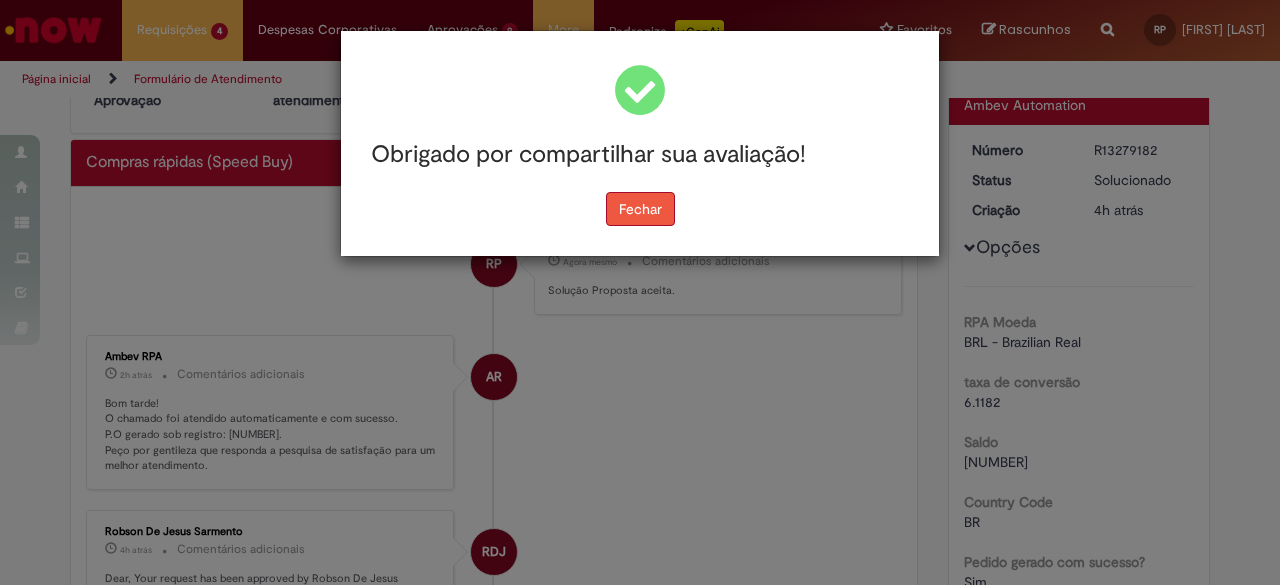 click on "Fechar" at bounding box center (640, 209) 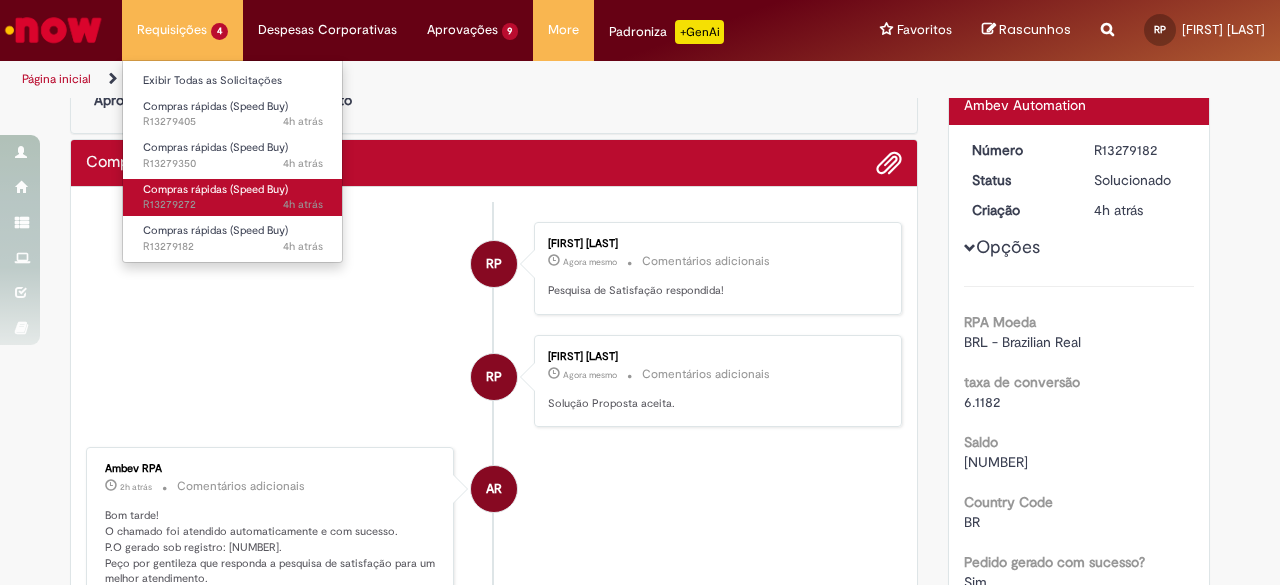 click on "Compras rápidas (Speed Buy)" at bounding box center [215, 189] 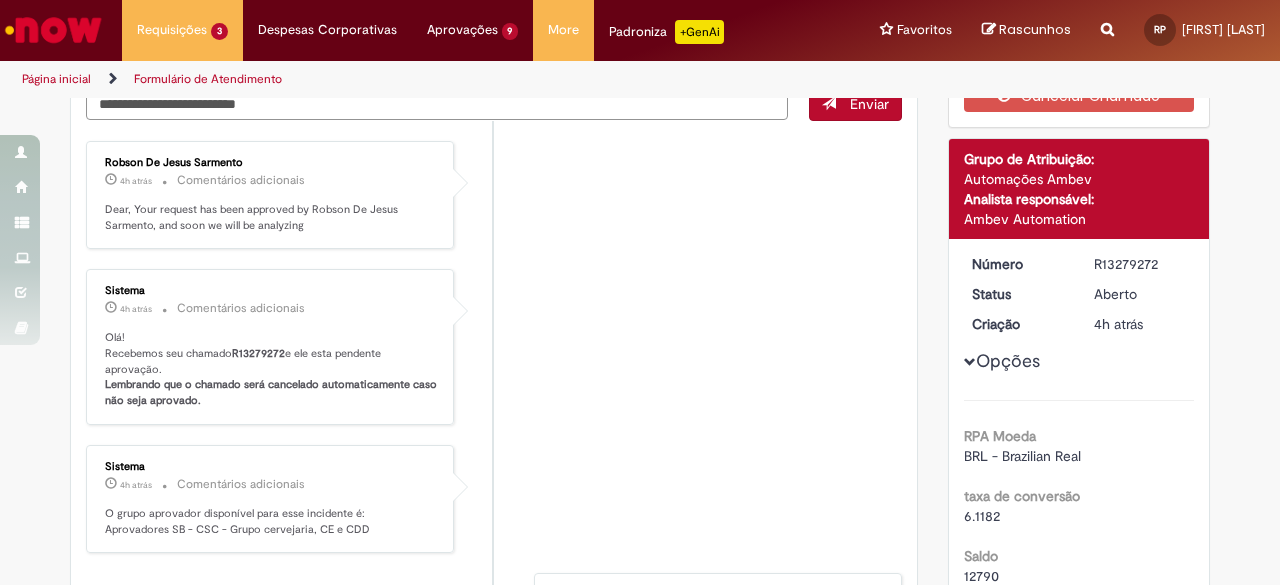 scroll, scrollTop: 0, scrollLeft: 0, axis: both 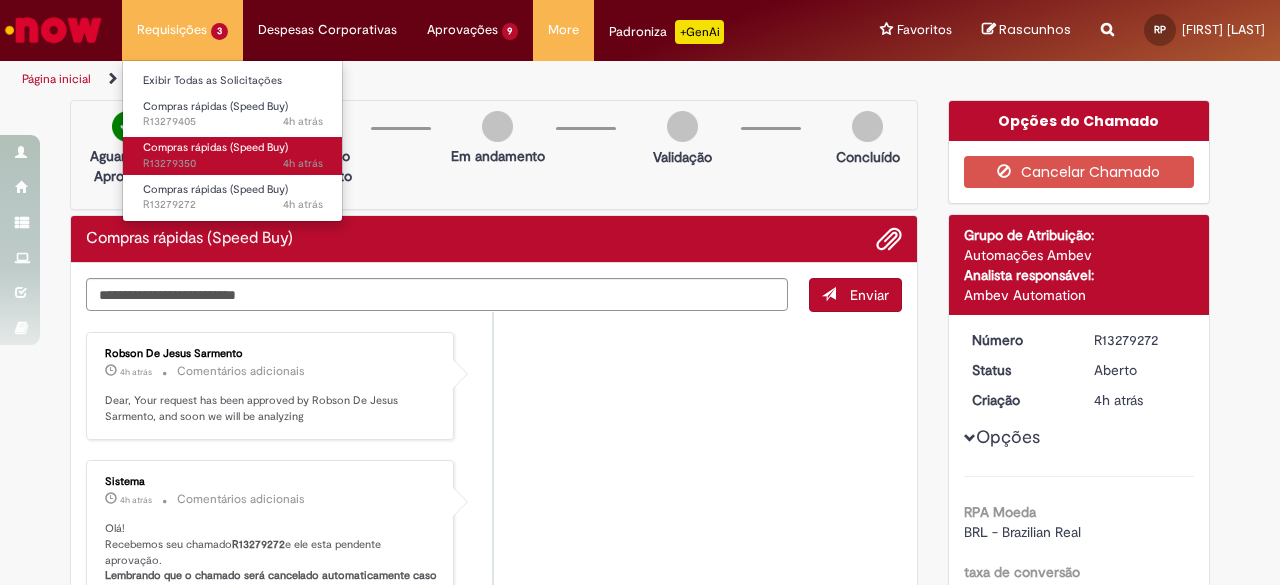 click on "Compras rápidas (Speed Buy)" at bounding box center [215, 147] 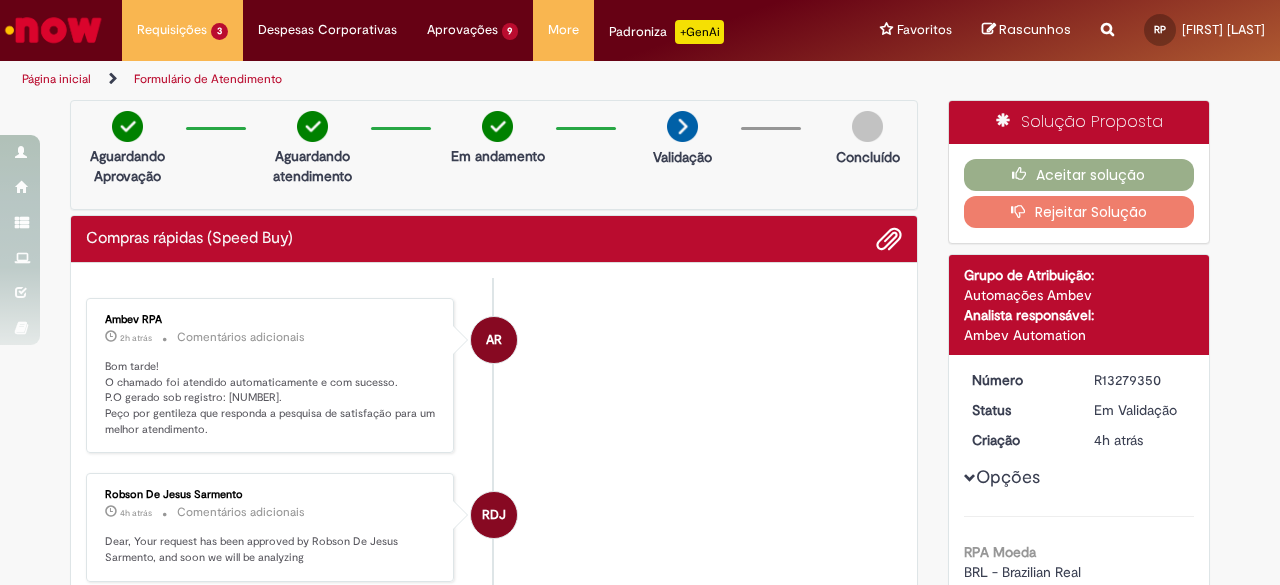 click on "R13279350" at bounding box center [1140, 380] 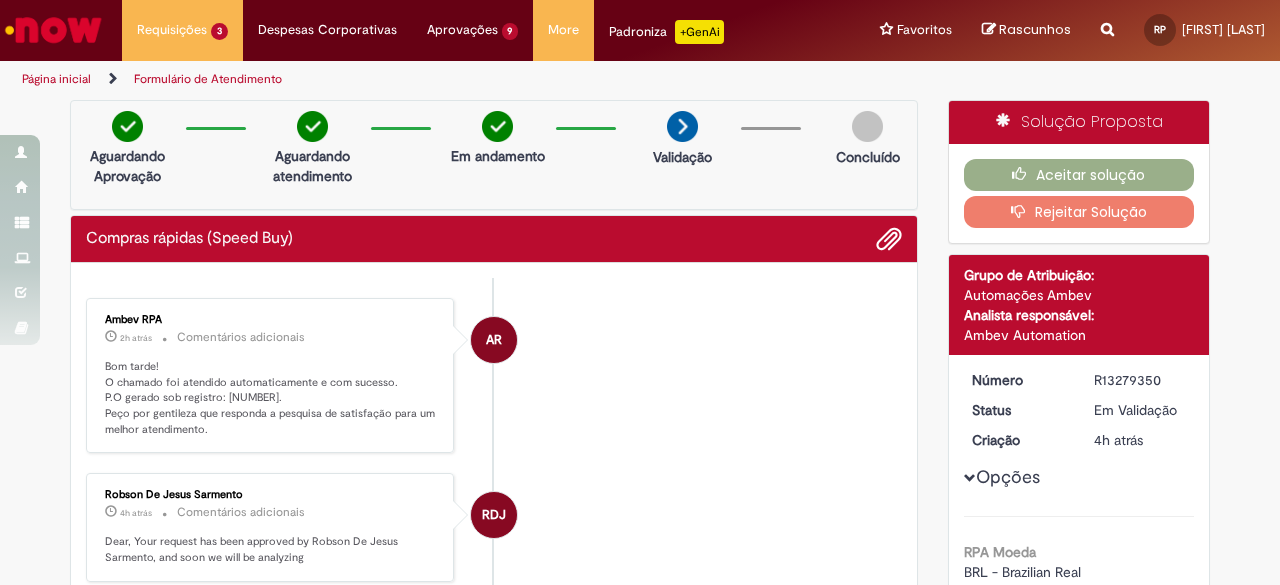 click on "Bom tarde!
O chamado foi atendido automaticamente e com sucesso.
P.O gerado sob registro: [NUMBER].
Peço por gentileza que responda a pesquisa de satisfação para um melhor atendimento." at bounding box center (271, 398) 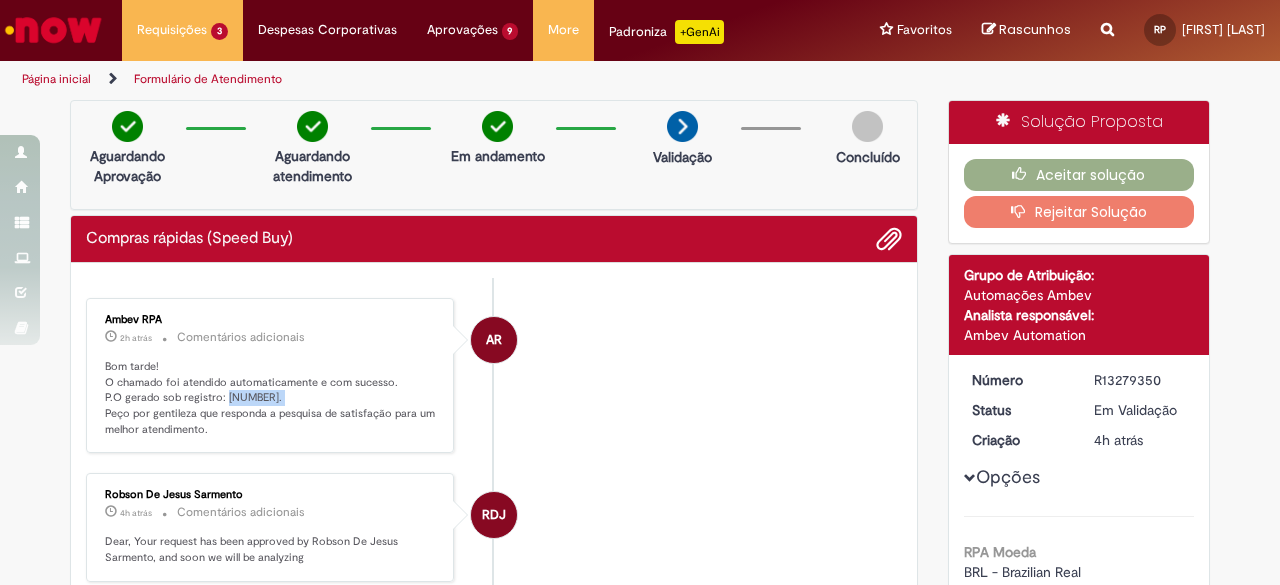 click on "Bom tarde!
O chamado foi atendido automaticamente e com sucesso.
P.O gerado sob registro: [NUMBER].
Peço por gentileza que responda a pesquisa de satisfação para um melhor atendimento." at bounding box center (271, 398) 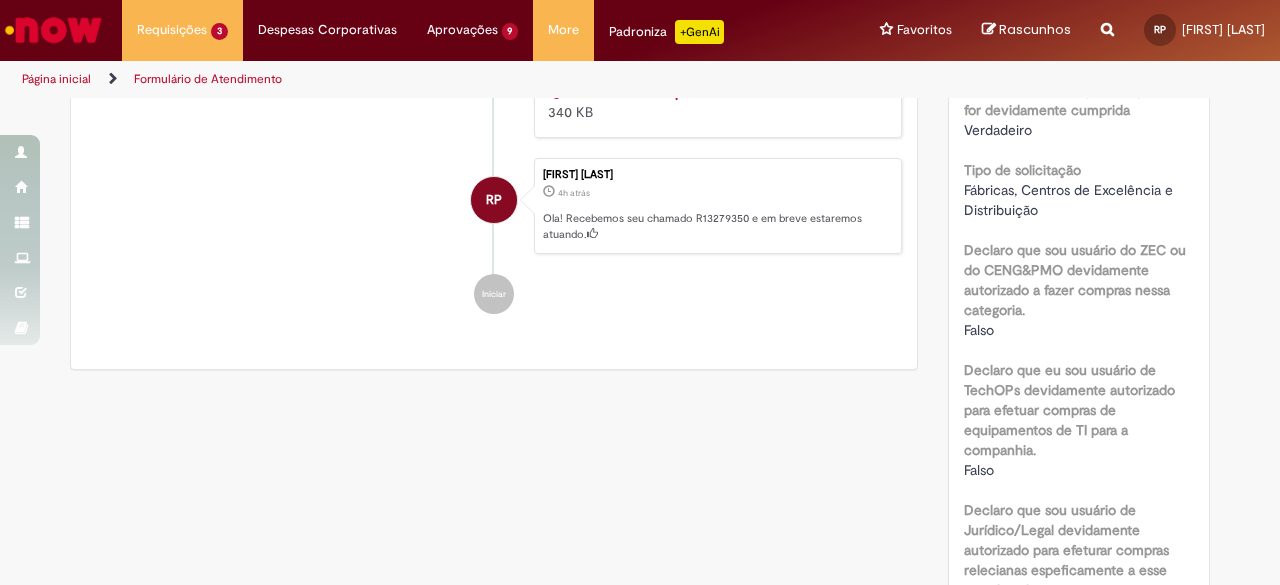 scroll, scrollTop: 902, scrollLeft: 0, axis: vertical 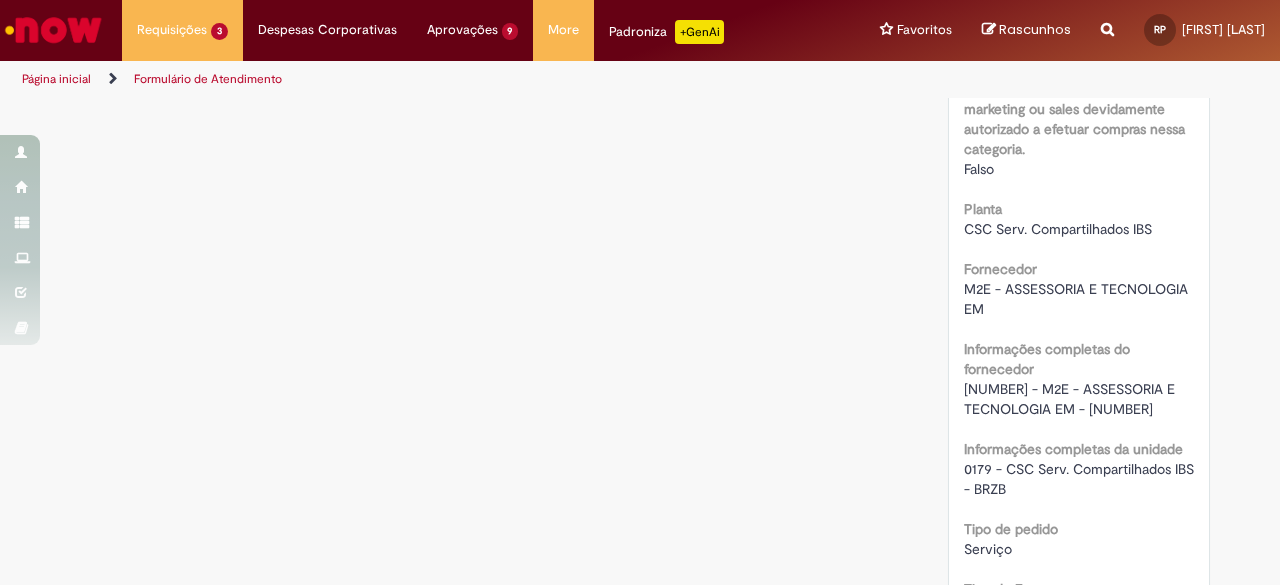 click on "[NUMBER] - M2E - ASSESSORIA E TECNOLOGIA EM - [NUMBER]" at bounding box center (1071, 399) 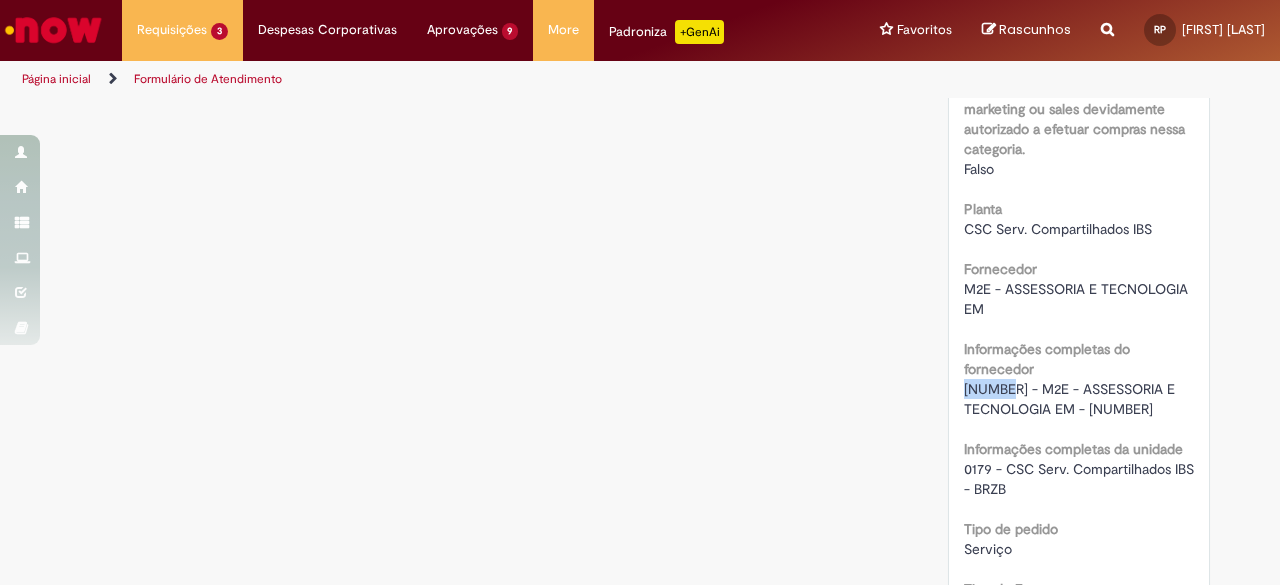 click on "[NUMBER] - M2E - ASSESSORIA E TECNOLOGIA EM - [NUMBER]" at bounding box center (1071, 399) 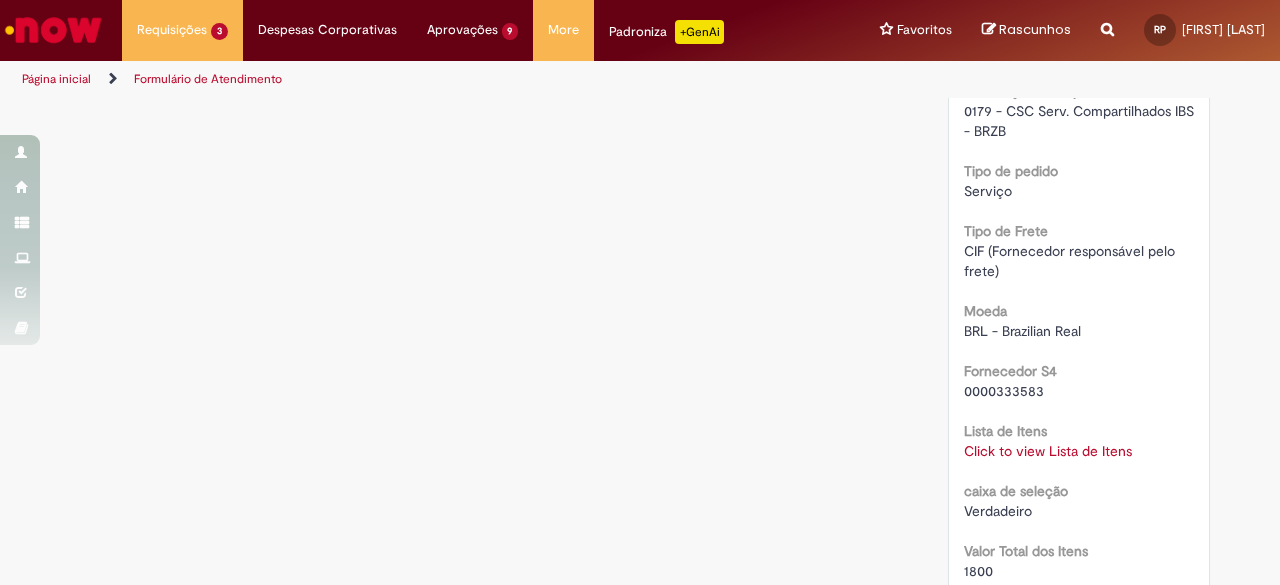 scroll, scrollTop: 1830, scrollLeft: 0, axis: vertical 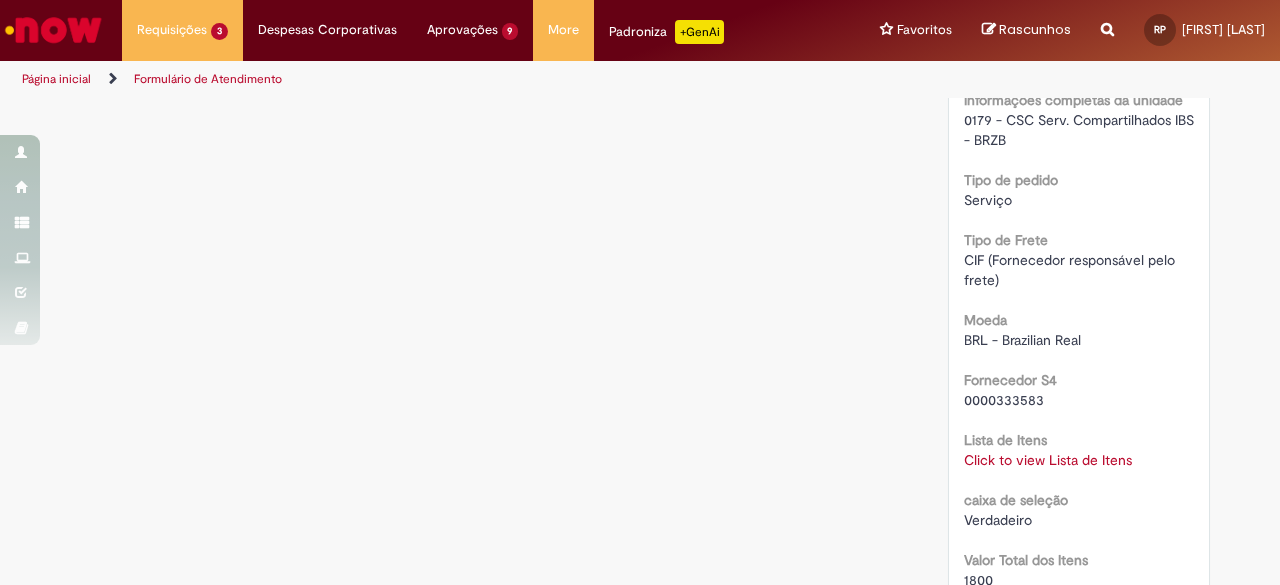 click on "Click to view Lista de Itens" at bounding box center [1048, 460] 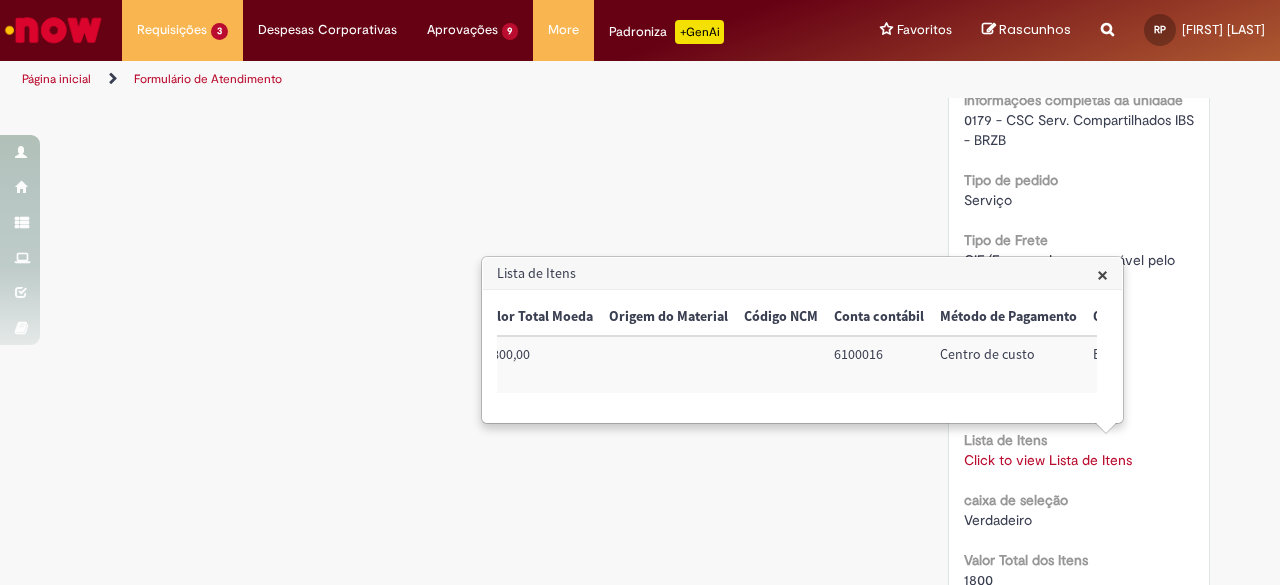 scroll, scrollTop: 0, scrollLeft: 729, axis: horizontal 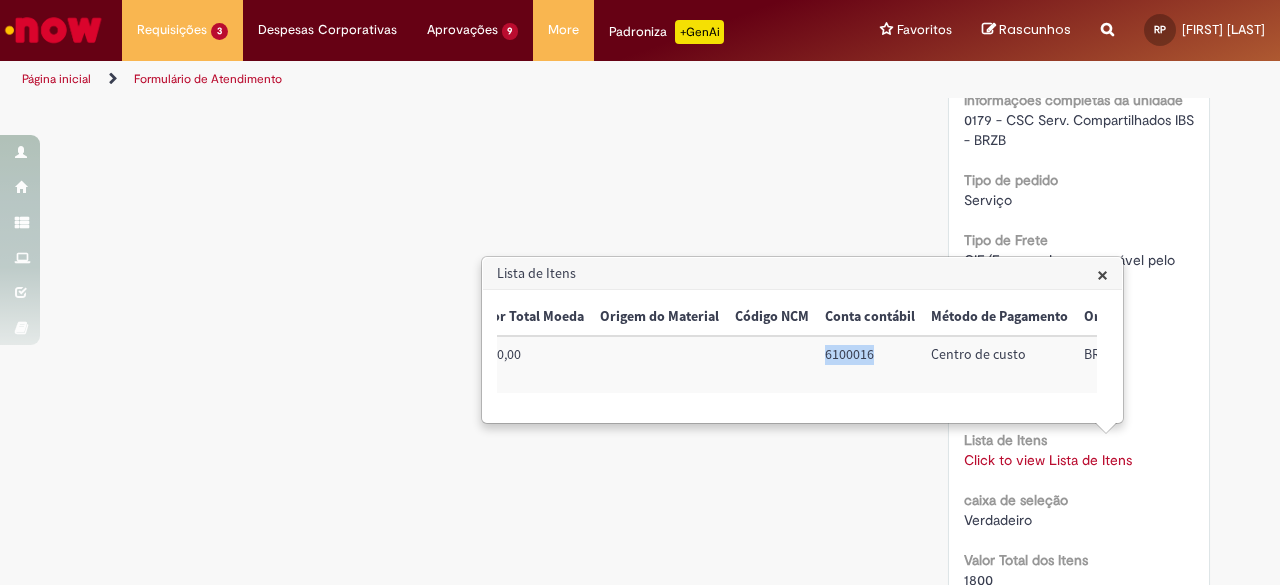 drag, startPoint x: 808, startPoint y: 355, endPoint x: 880, endPoint y: 364, distance: 72.56032 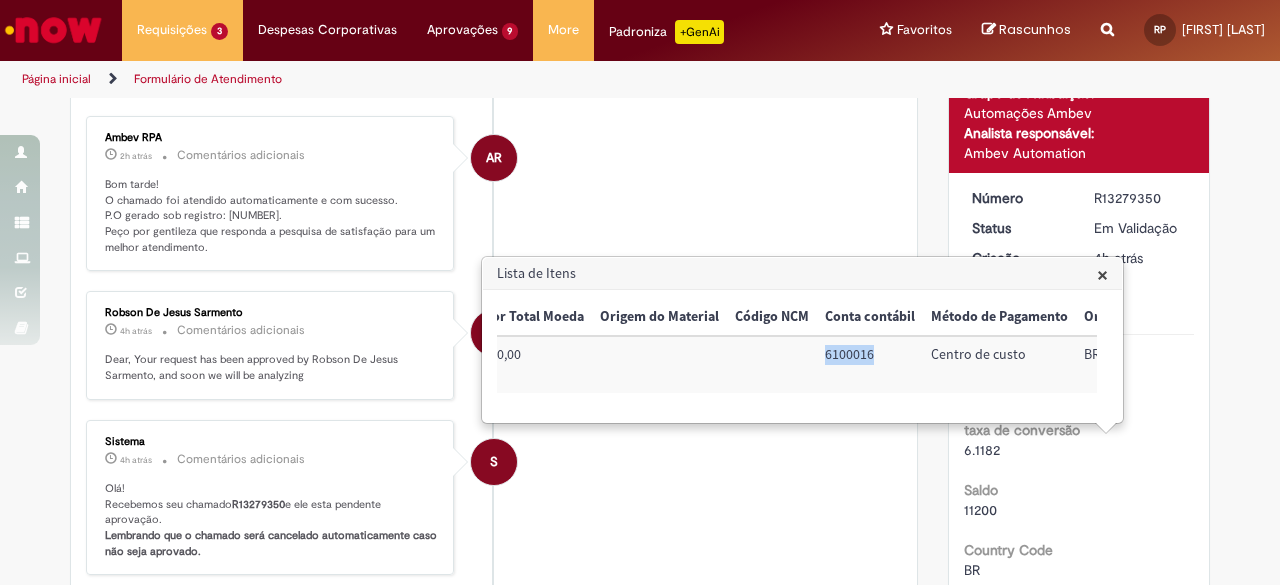 scroll, scrollTop: 14, scrollLeft: 0, axis: vertical 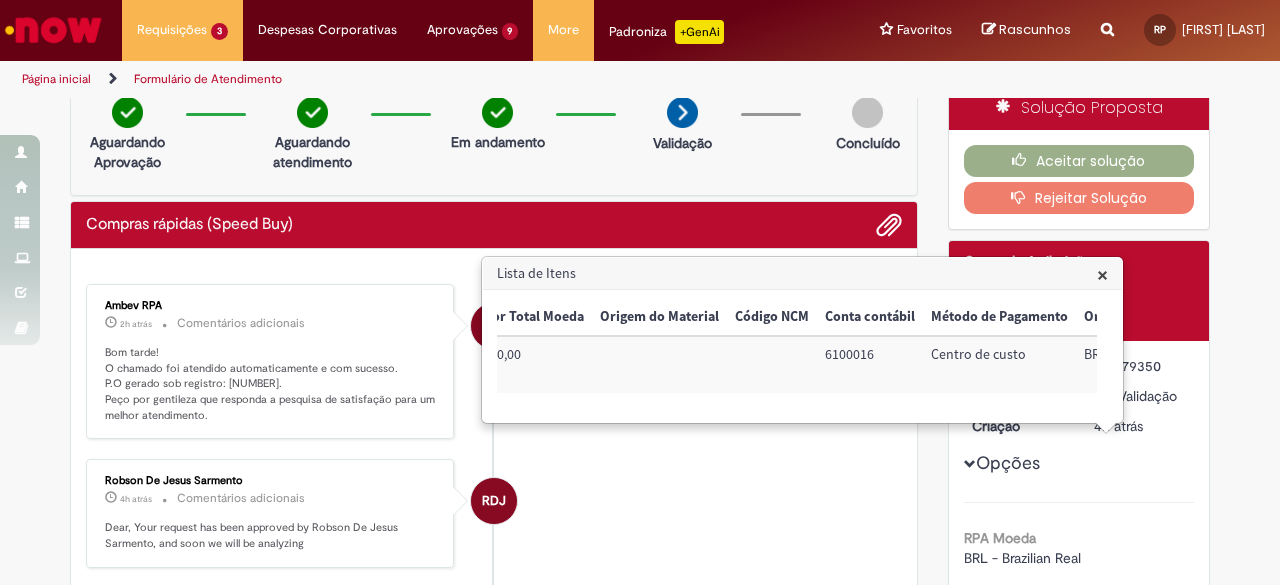 click on "Verificar Código de Barras
Aguardando Aprovação
Aguardando atendimento
Em andamento
Validação
Concluído
Compras rápidas (Speed Buy)
Enviar
AR
[COMPANY] [INITIALS]
2h atrás 2 horas atrás     Comentários adicionais
Bom tarde!
O chamado foi atendido automaticamente e com sucesso.
P.O gerado sob registro: [NUMBER].
Peço por gentileza que responda a pesquisa de satisfação para um melhor atendimento." at bounding box center (640, 1716) 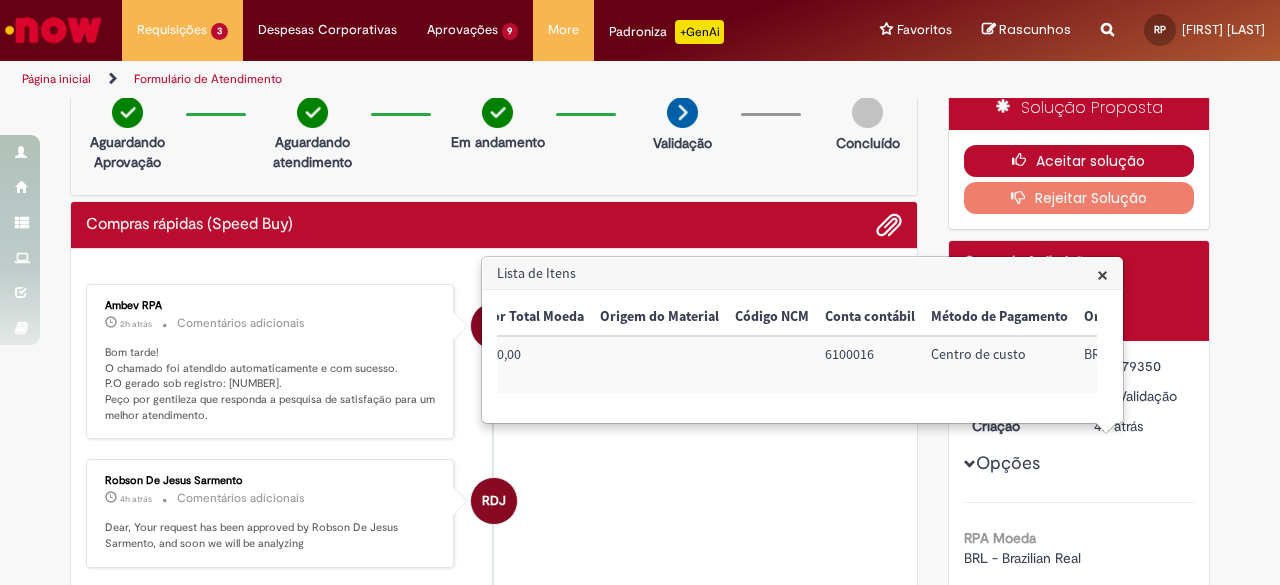 click on "Aceitar solução" at bounding box center [1079, 161] 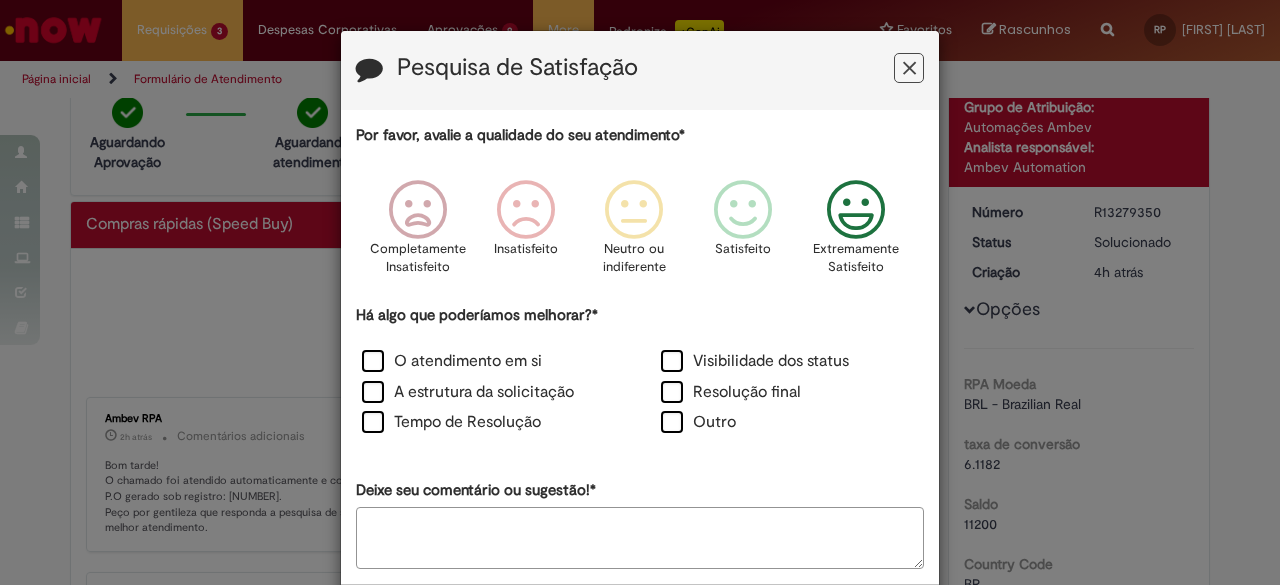 click at bounding box center [856, 210] 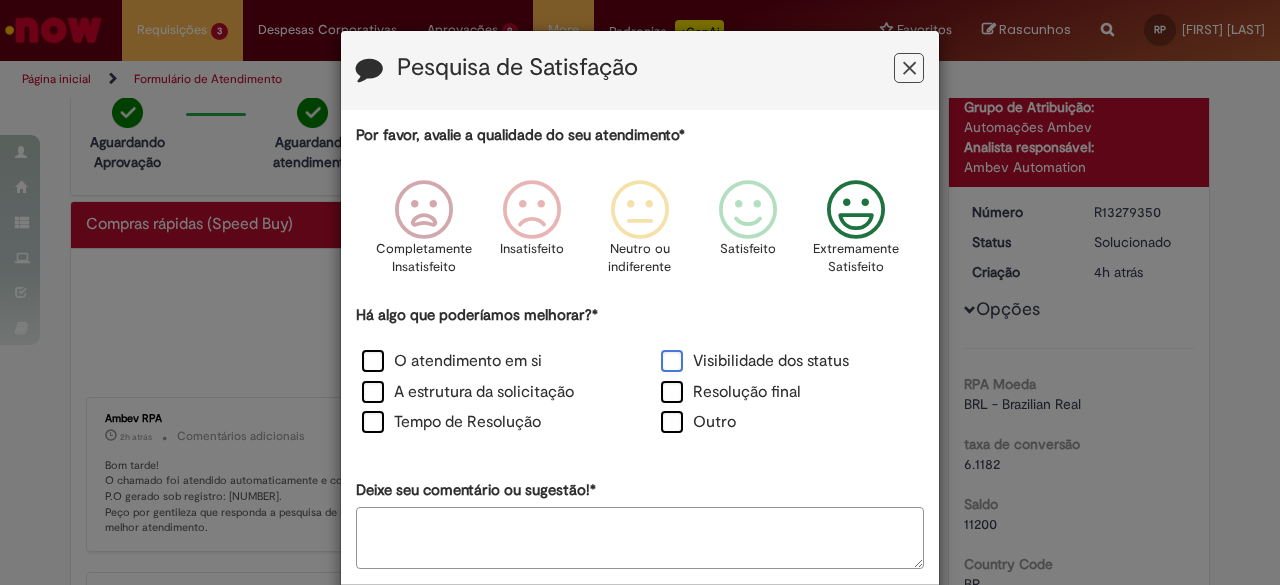 click on "Visibilidade dos status" at bounding box center [755, 361] 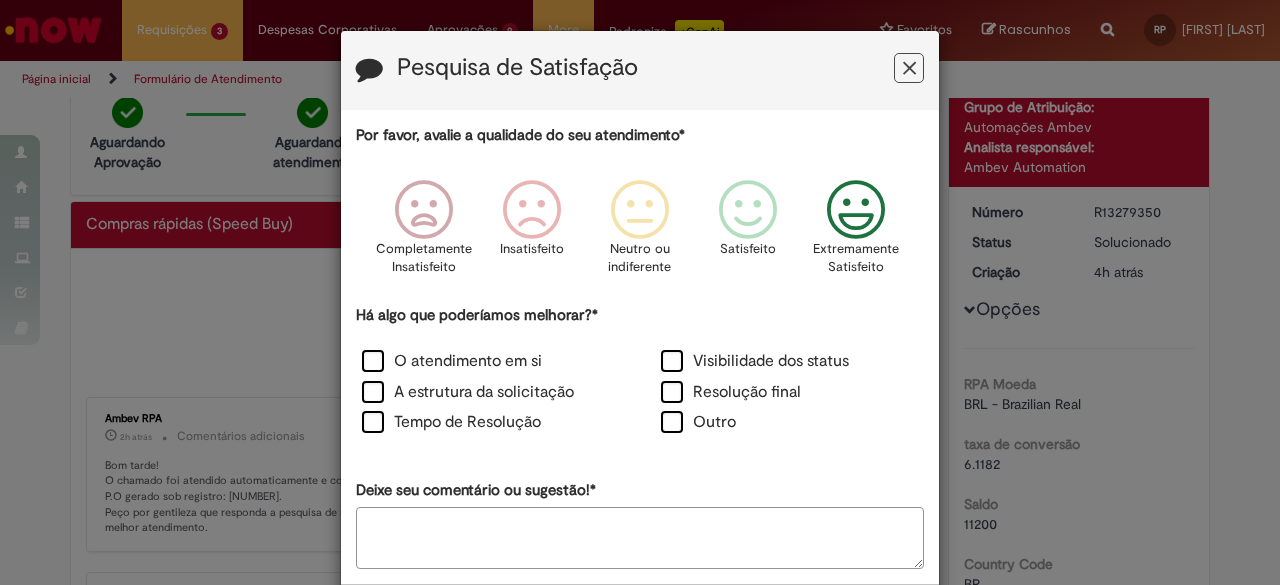 scroll, scrollTop: 93, scrollLeft: 0, axis: vertical 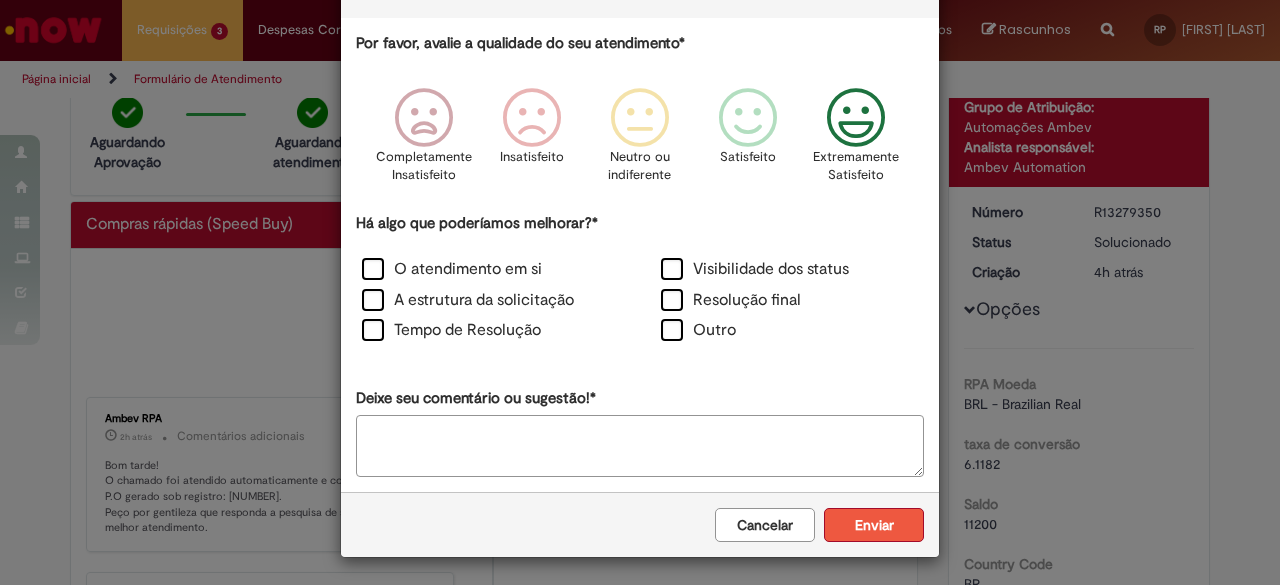 click on "Enviar" at bounding box center (874, 525) 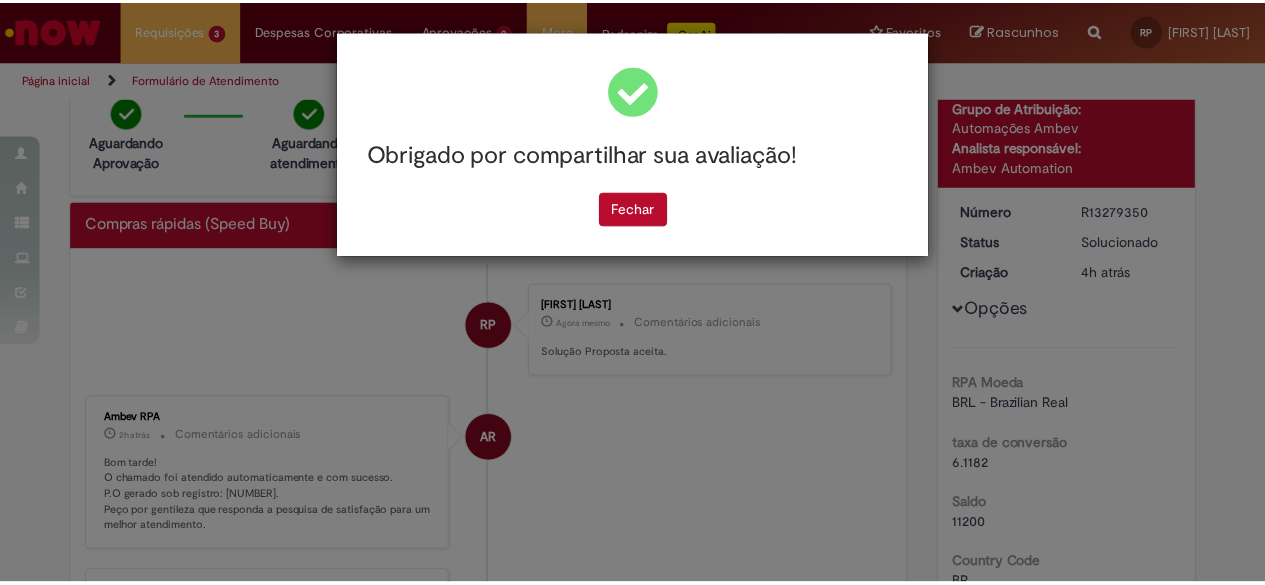 scroll, scrollTop: 0, scrollLeft: 0, axis: both 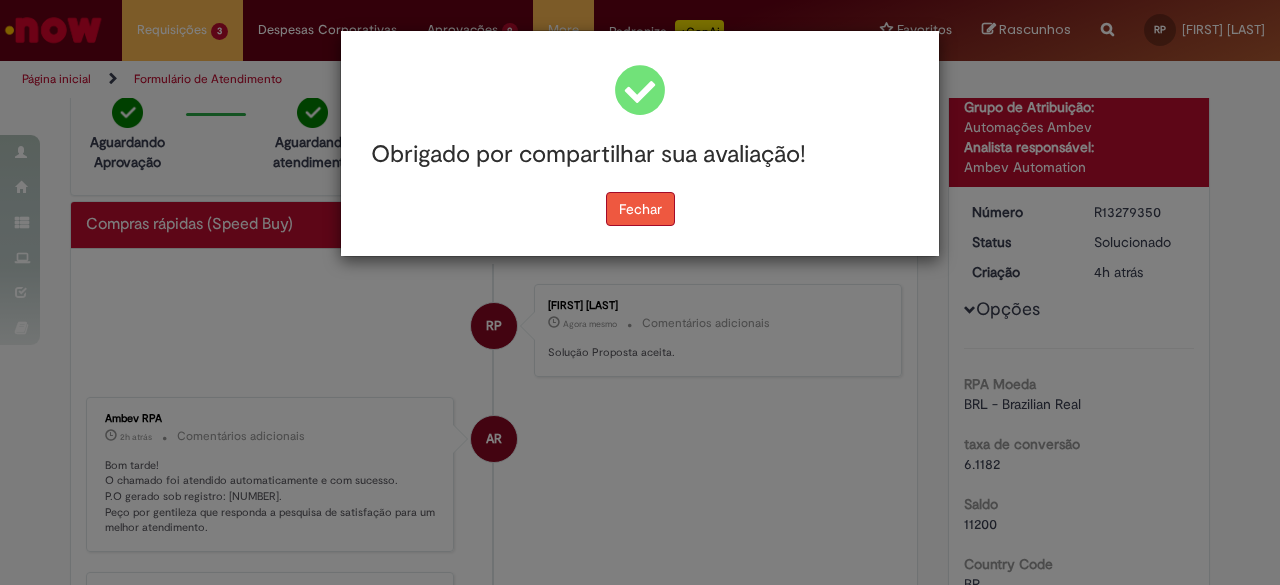 click on "Fechar" at bounding box center (640, 209) 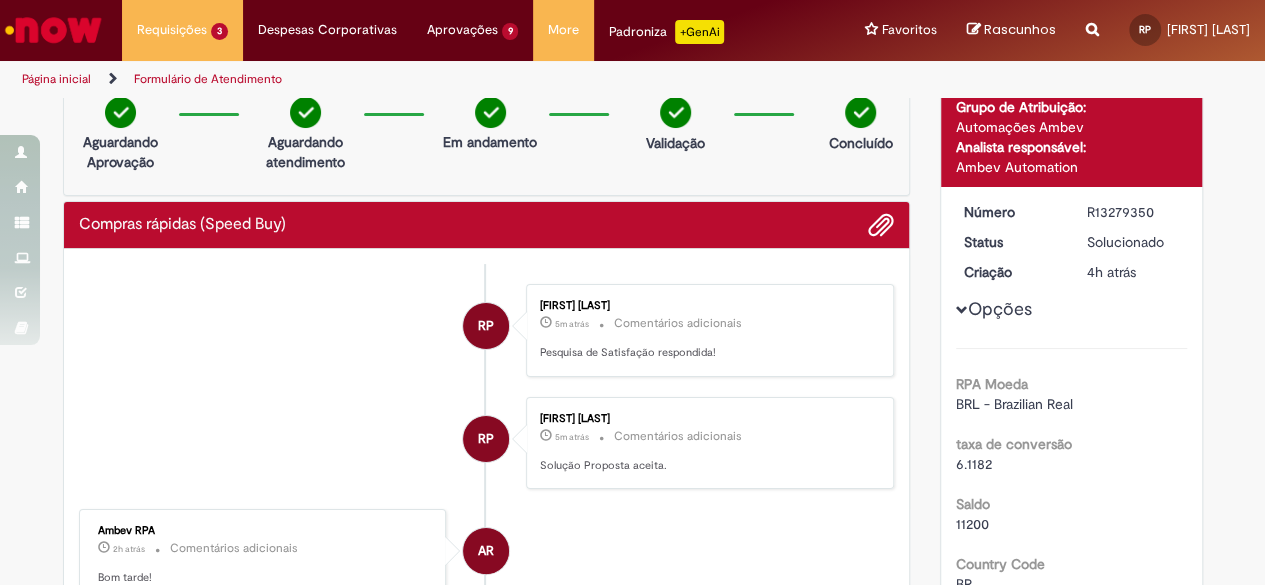 click on "R13279350" at bounding box center (1133, 212) 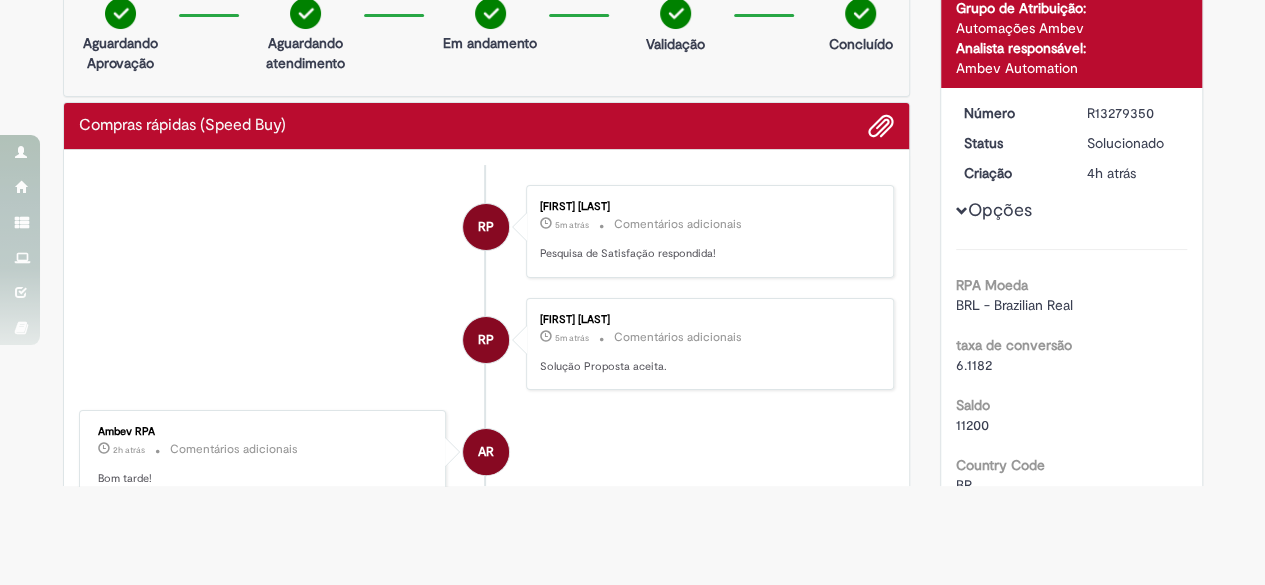 scroll, scrollTop: 8, scrollLeft: 0, axis: vertical 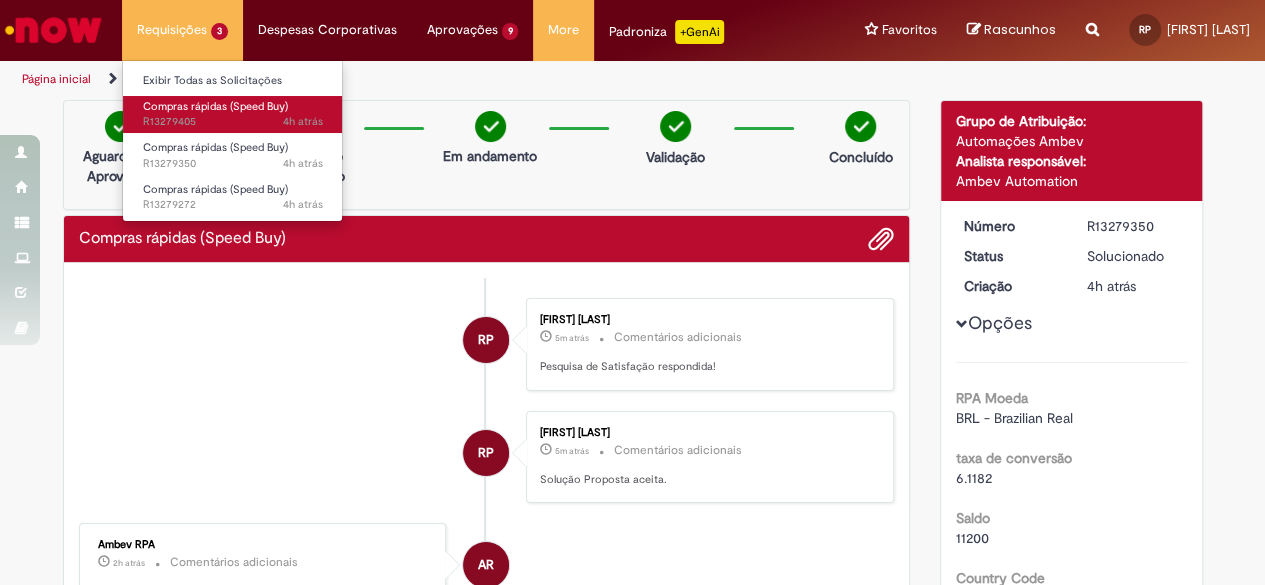click on "4h atrás 4 horas atrás  R[NUMBER]" at bounding box center [233, 122] 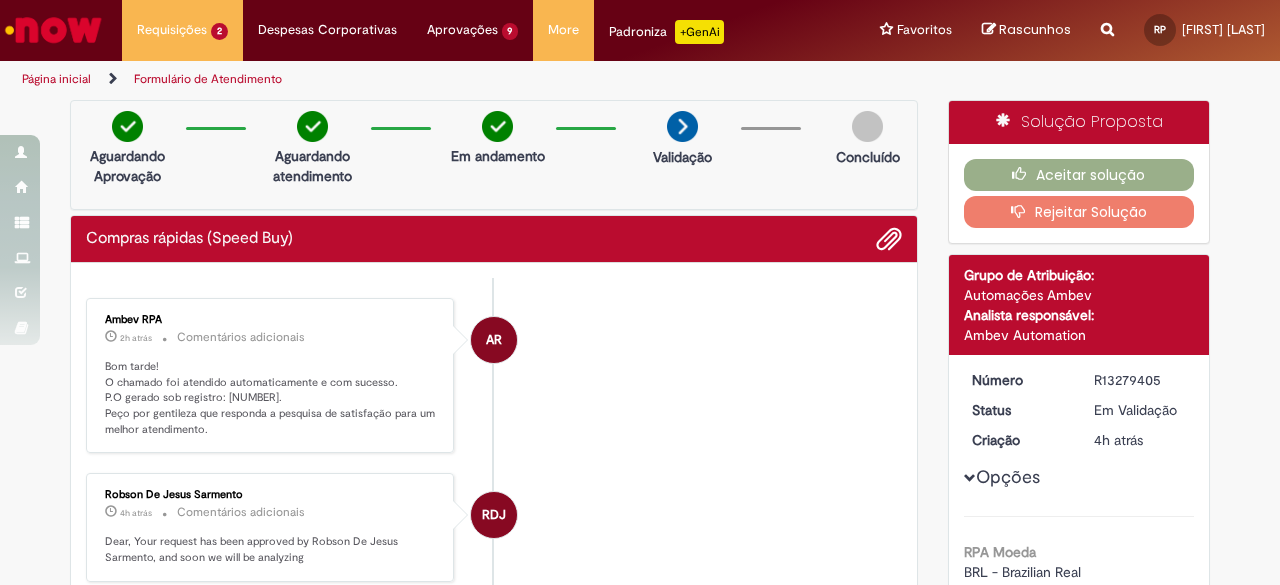 click on "R13279405" at bounding box center [1140, 380] 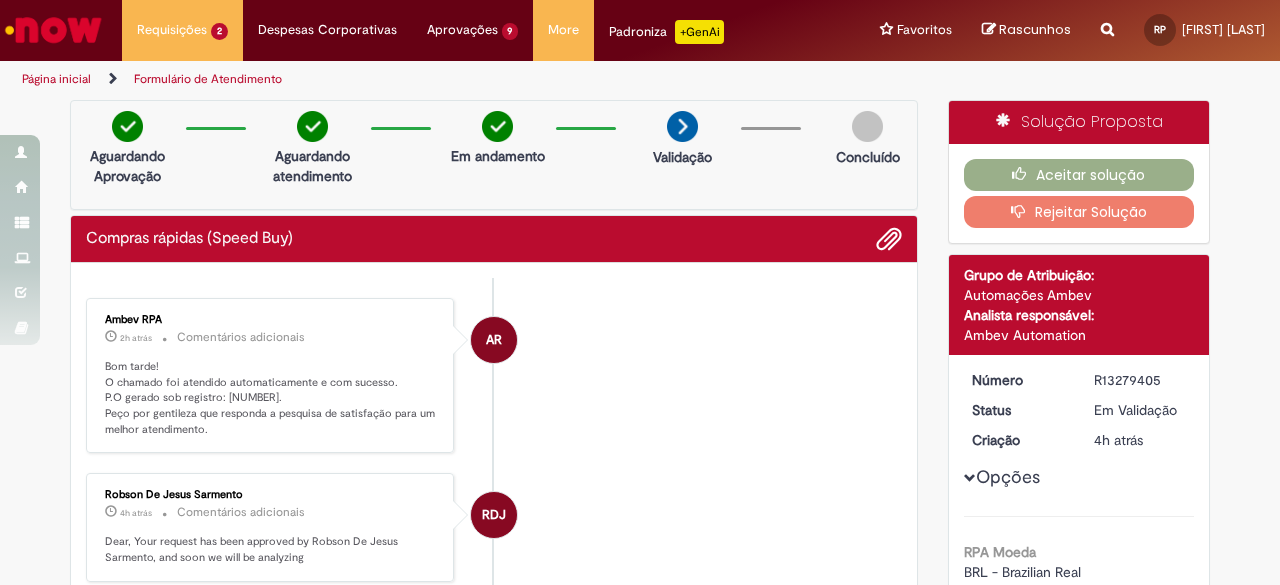 click on "Bom tarde!
O chamado foi atendido automaticamente e com sucesso.
P.O gerado sob registro: [NUMBER].
Peço por gentileza que responda a pesquisa de satisfação para um melhor atendimento." at bounding box center (271, 398) 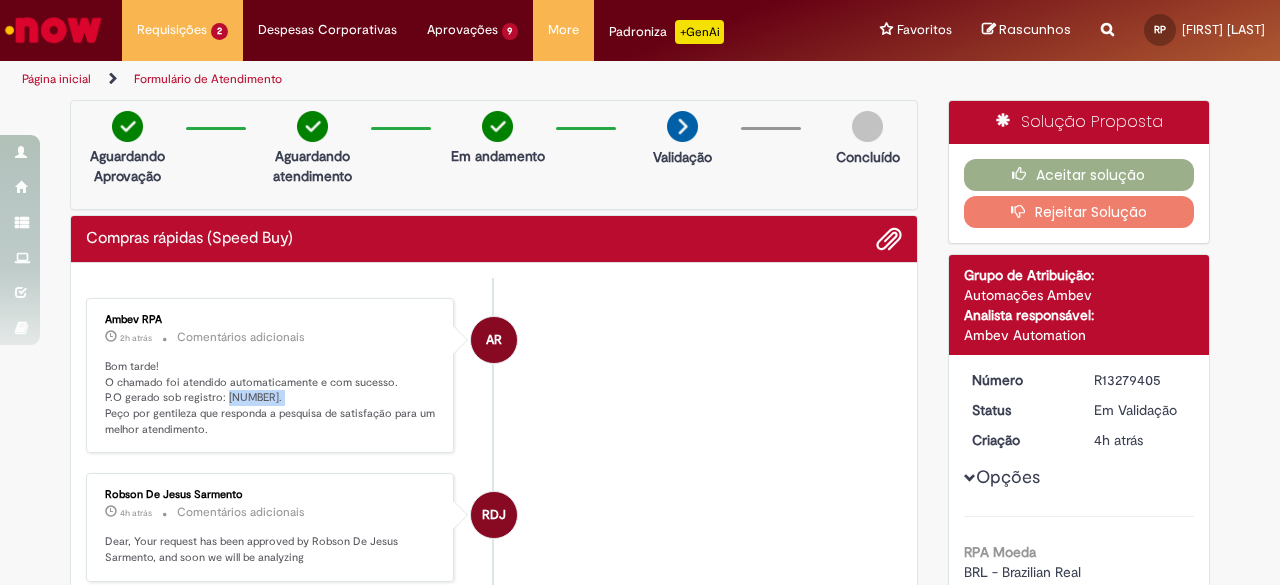 click on "Bom tarde!
O chamado foi atendido automaticamente e com sucesso.
P.O gerado sob registro: [NUMBER].
Peço por gentileza que responda a pesquisa de satisfação para um melhor atendimento." at bounding box center (271, 398) 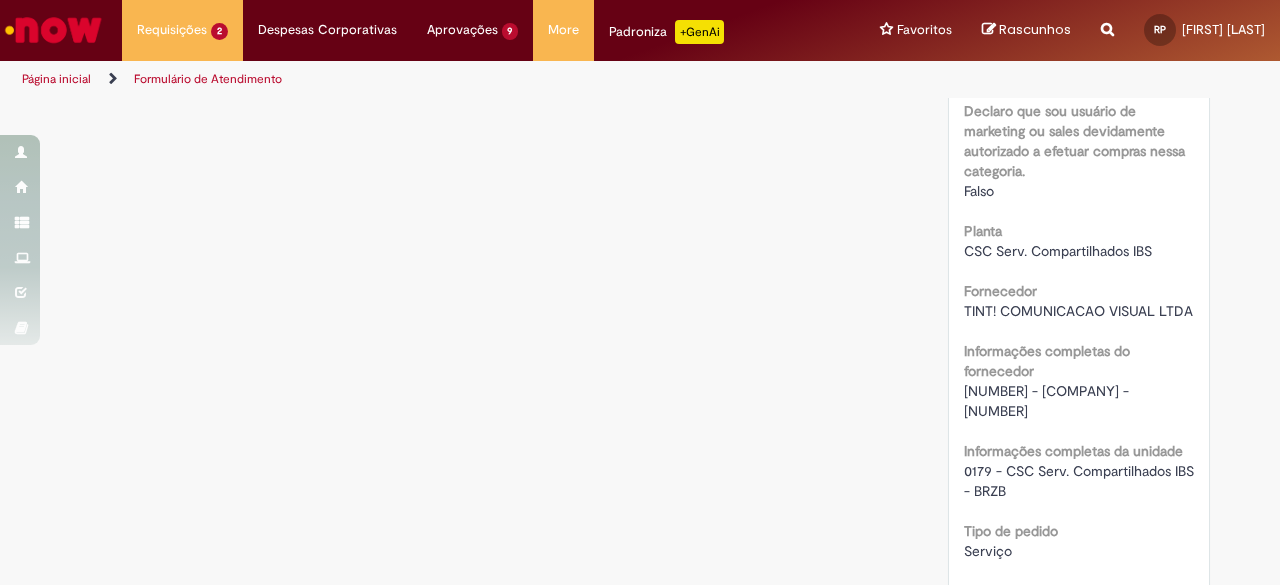scroll, scrollTop: 1431, scrollLeft: 0, axis: vertical 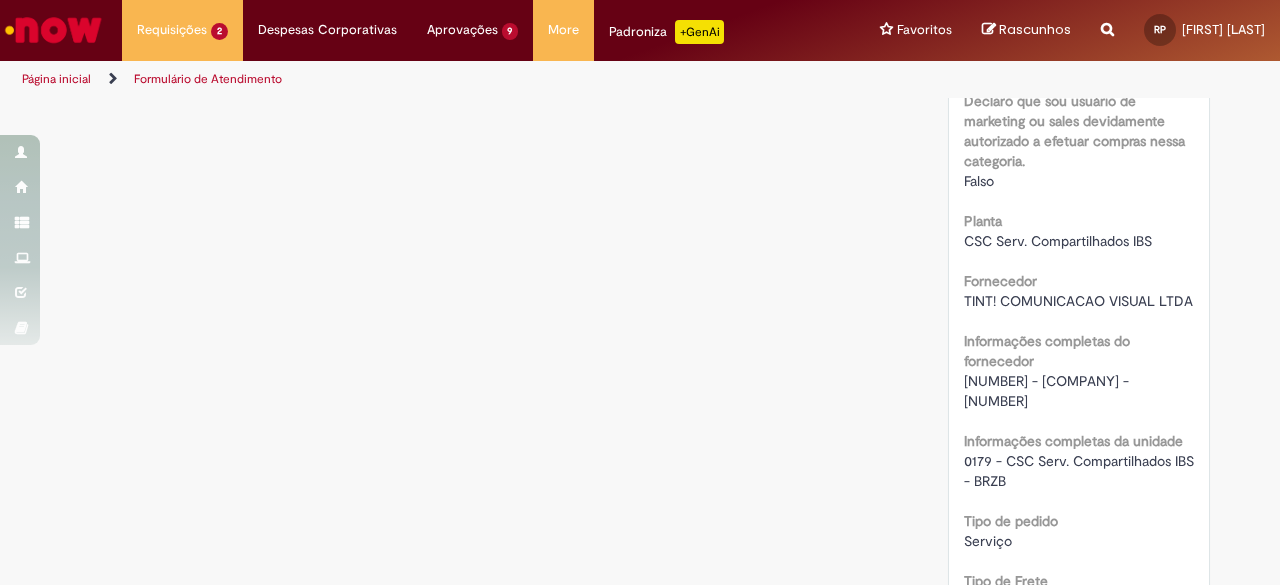 click on "[NUMBER] - [COMPANY] - [NUMBER]" at bounding box center [1048, 391] 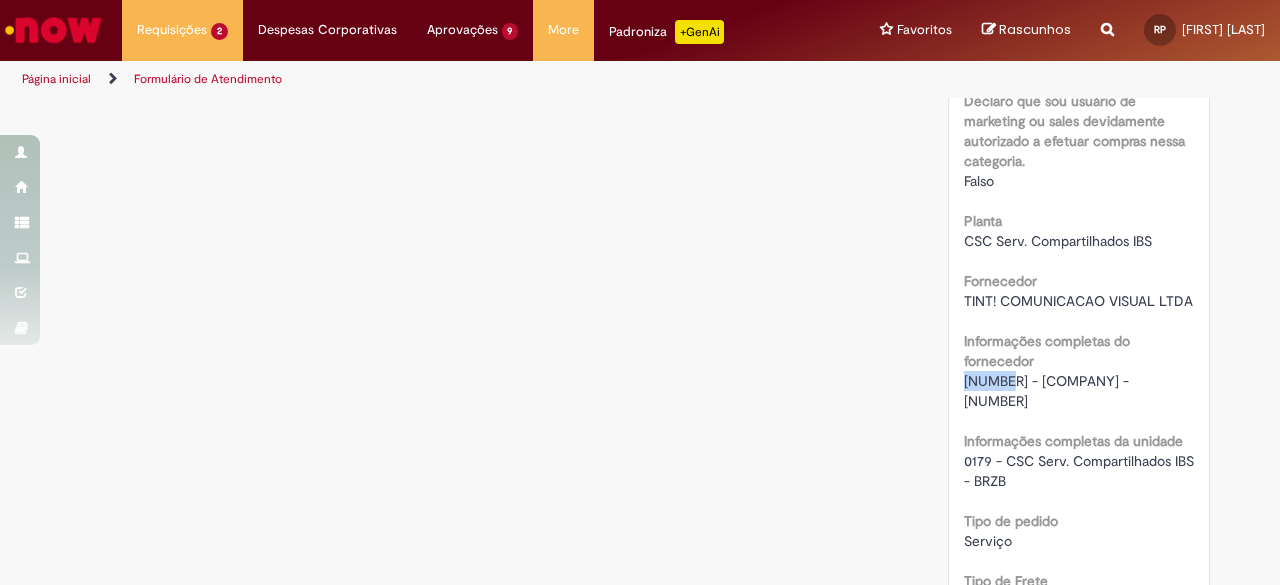 click on "[NUMBER] - [COMPANY] - [NUMBER]" at bounding box center [1048, 391] 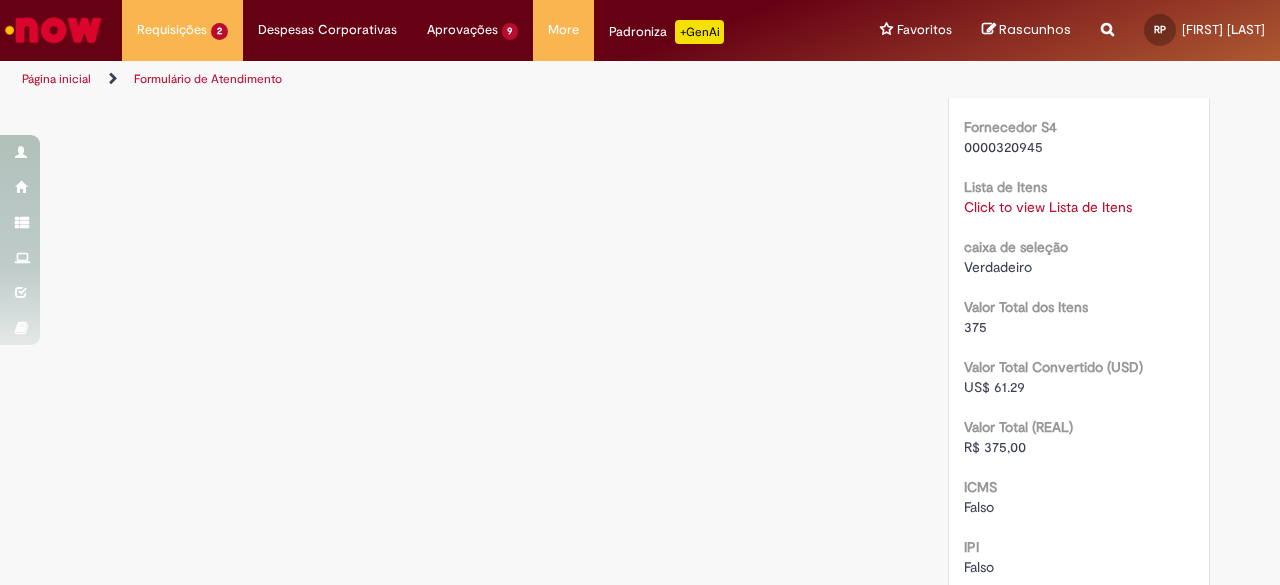 scroll, scrollTop: 2054, scrollLeft: 0, axis: vertical 